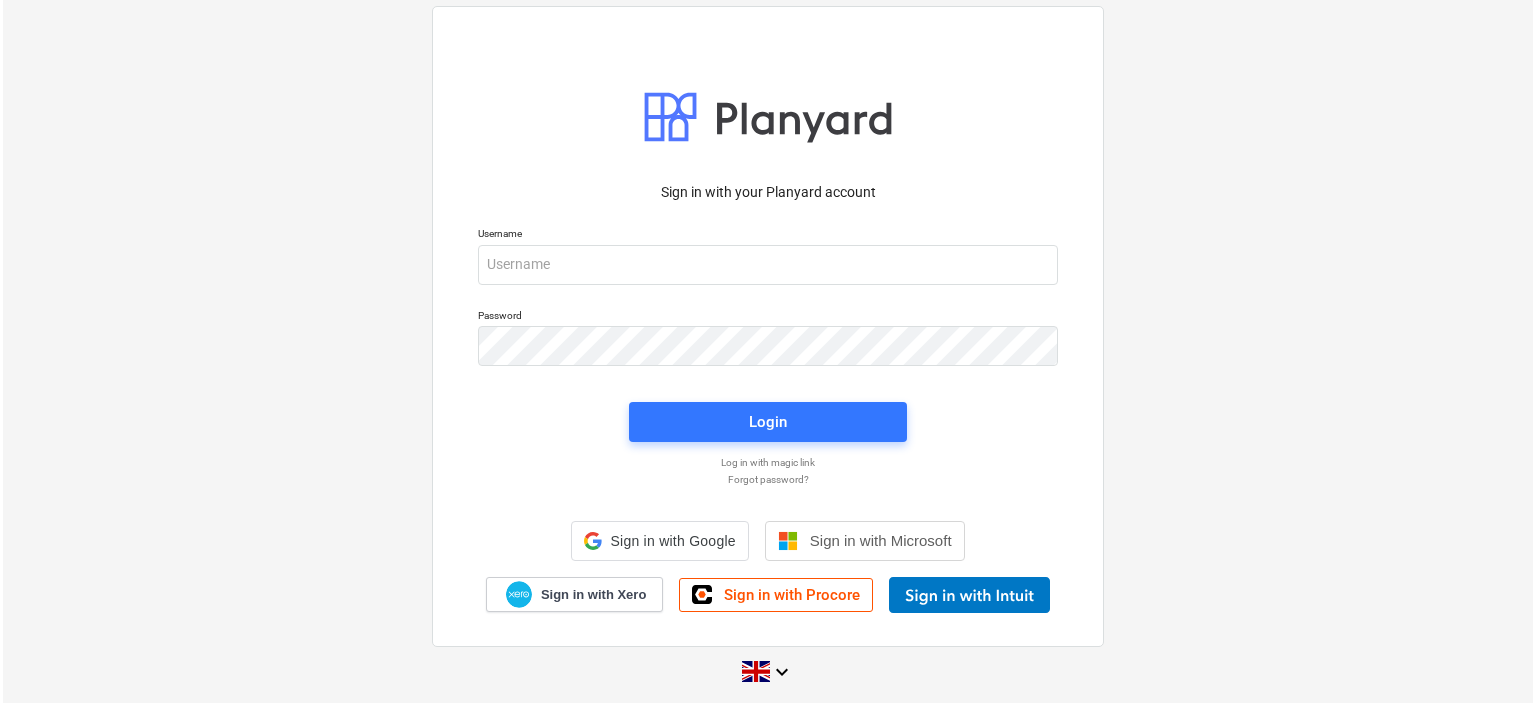 scroll, scrollTop: 0, scrollLeft: 0, axis: both 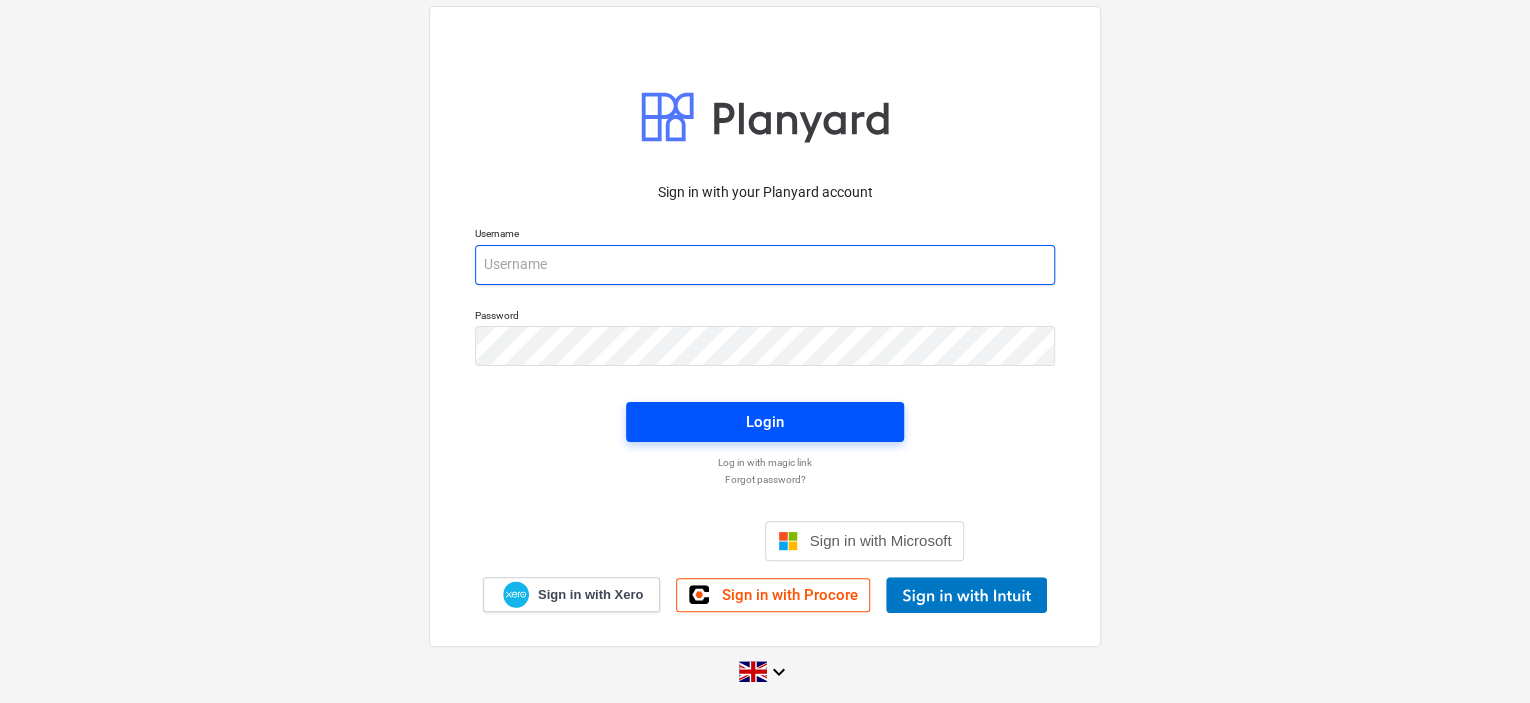 type on "[EMAIL]" 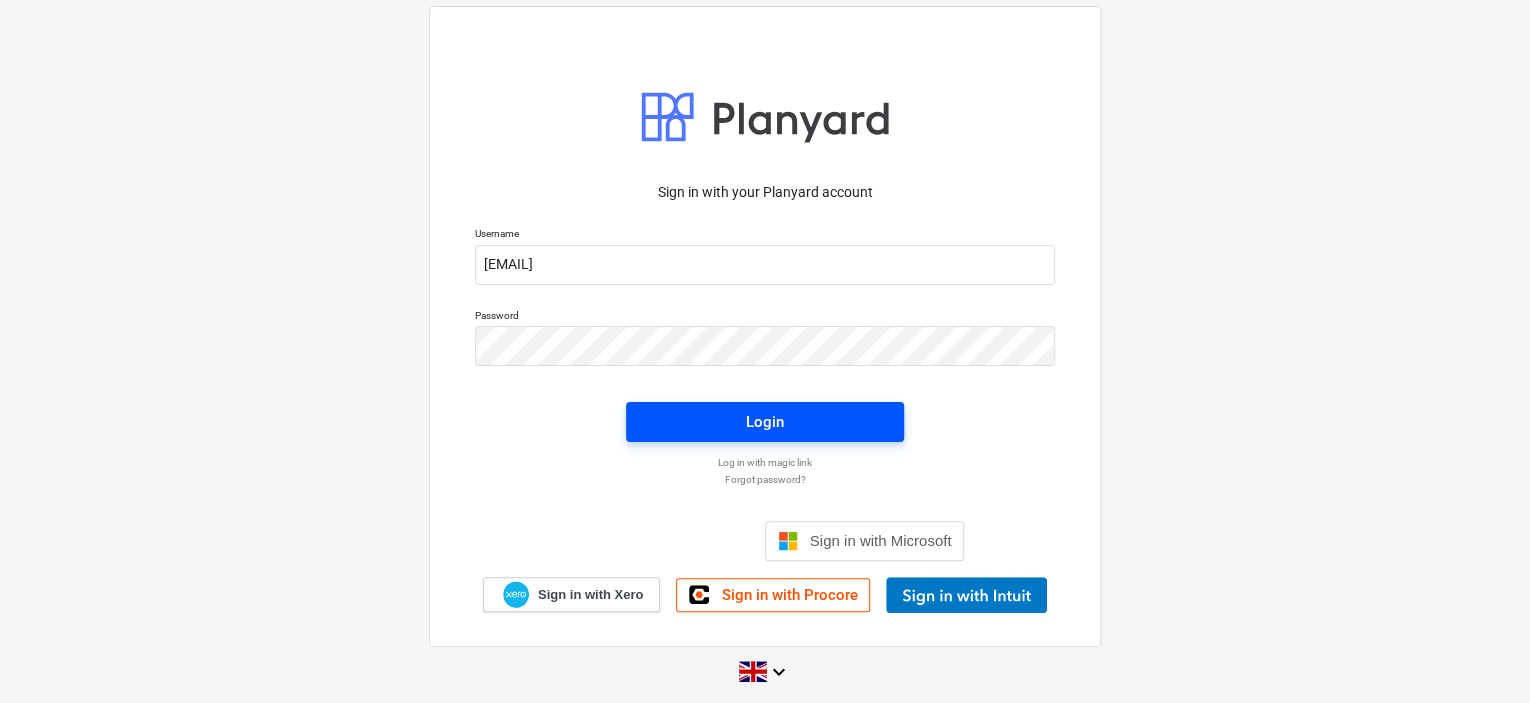 click on "Login" at bounding box center (765, 422) 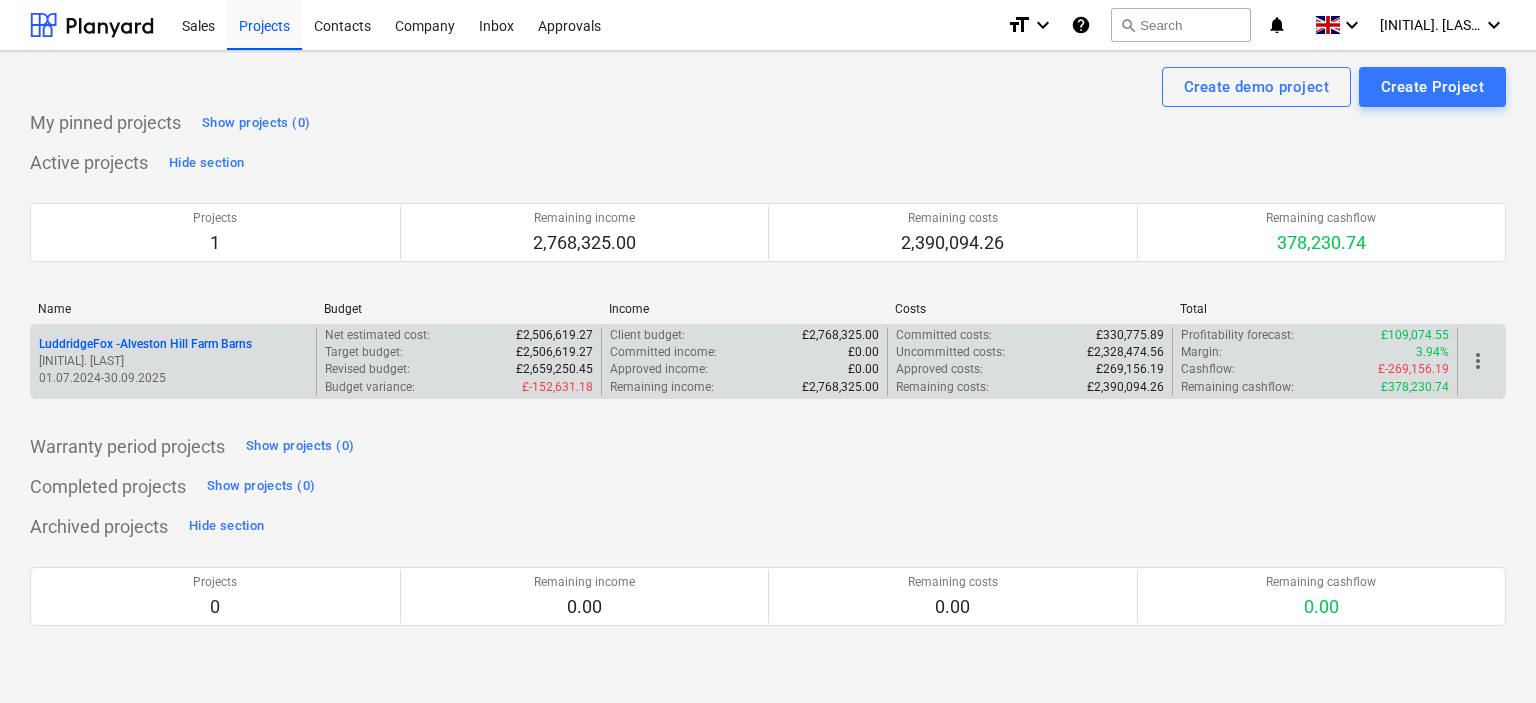 click on "[COMPANY] -  [STREET] Barns" at bounding box center (145, 344) 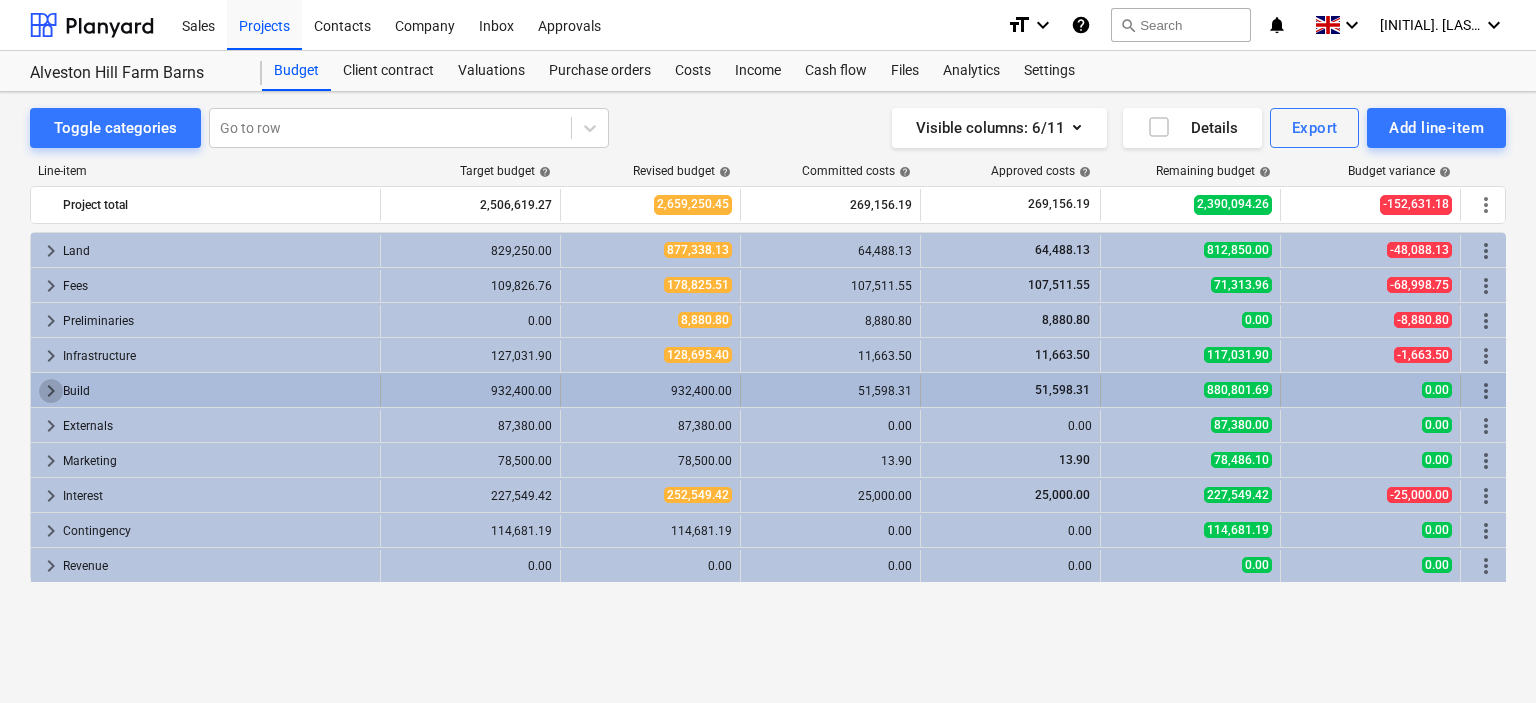 click on "keyboard_arrow_right" at bounding box center [51, 391] 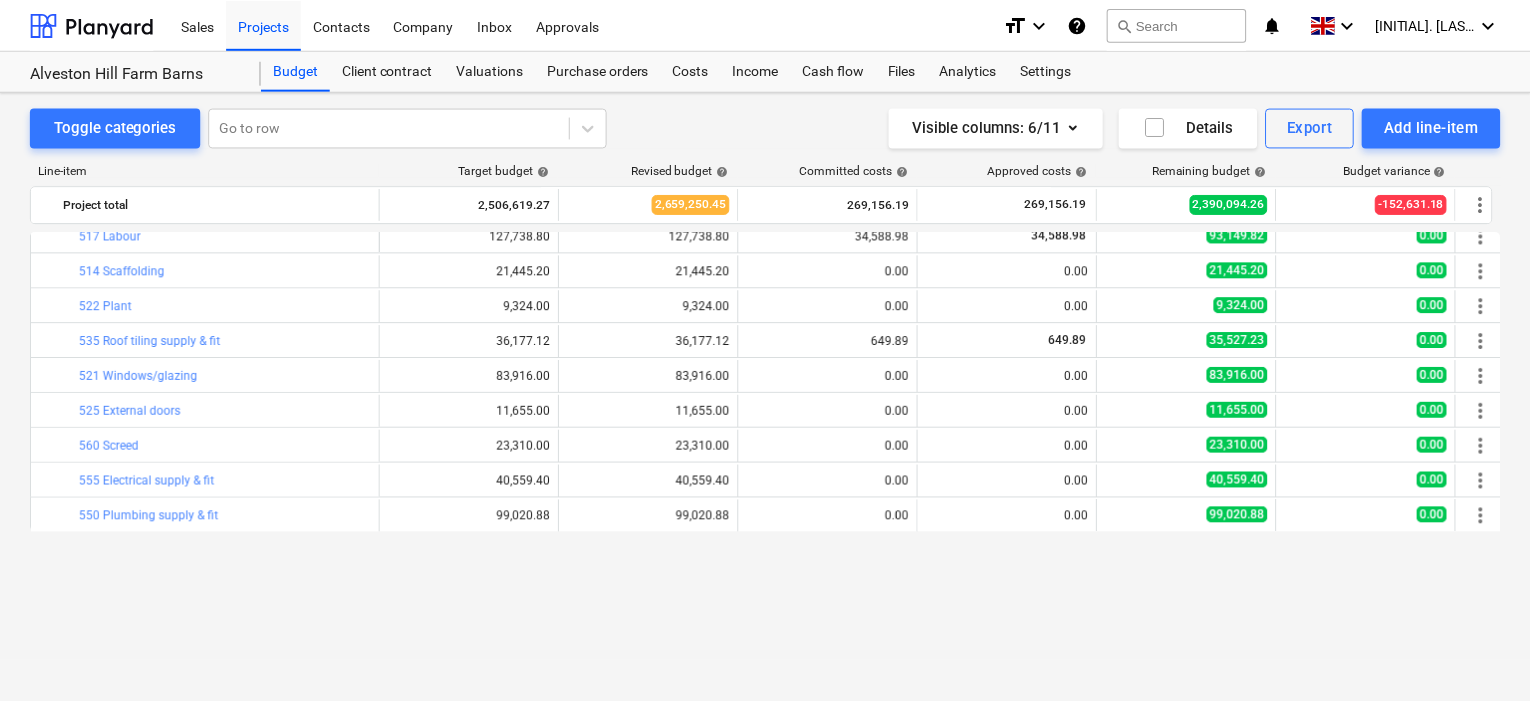 scroll, scrollTop: 200, scrollLeft: 0, axis: vertical 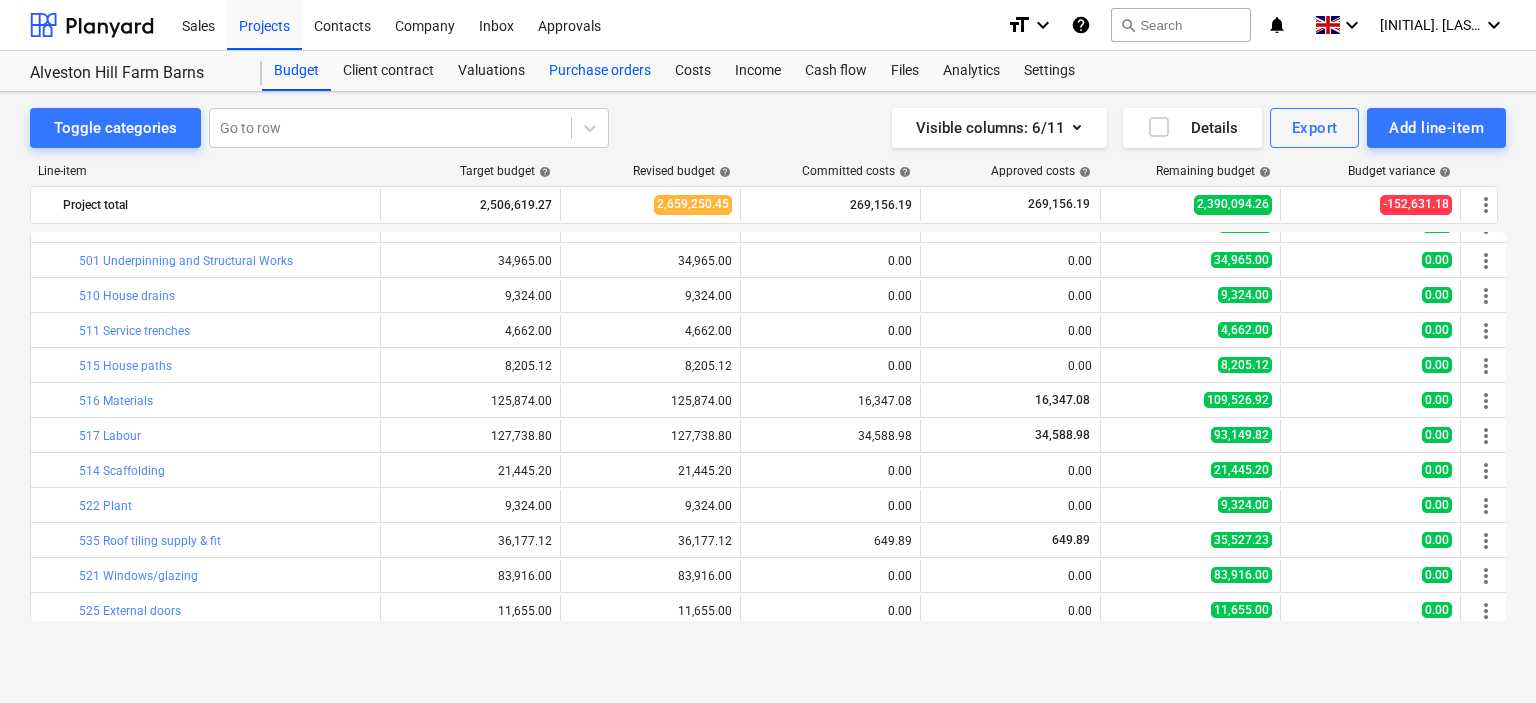 click on "Purchase orders" at bounding box center (600, 71) 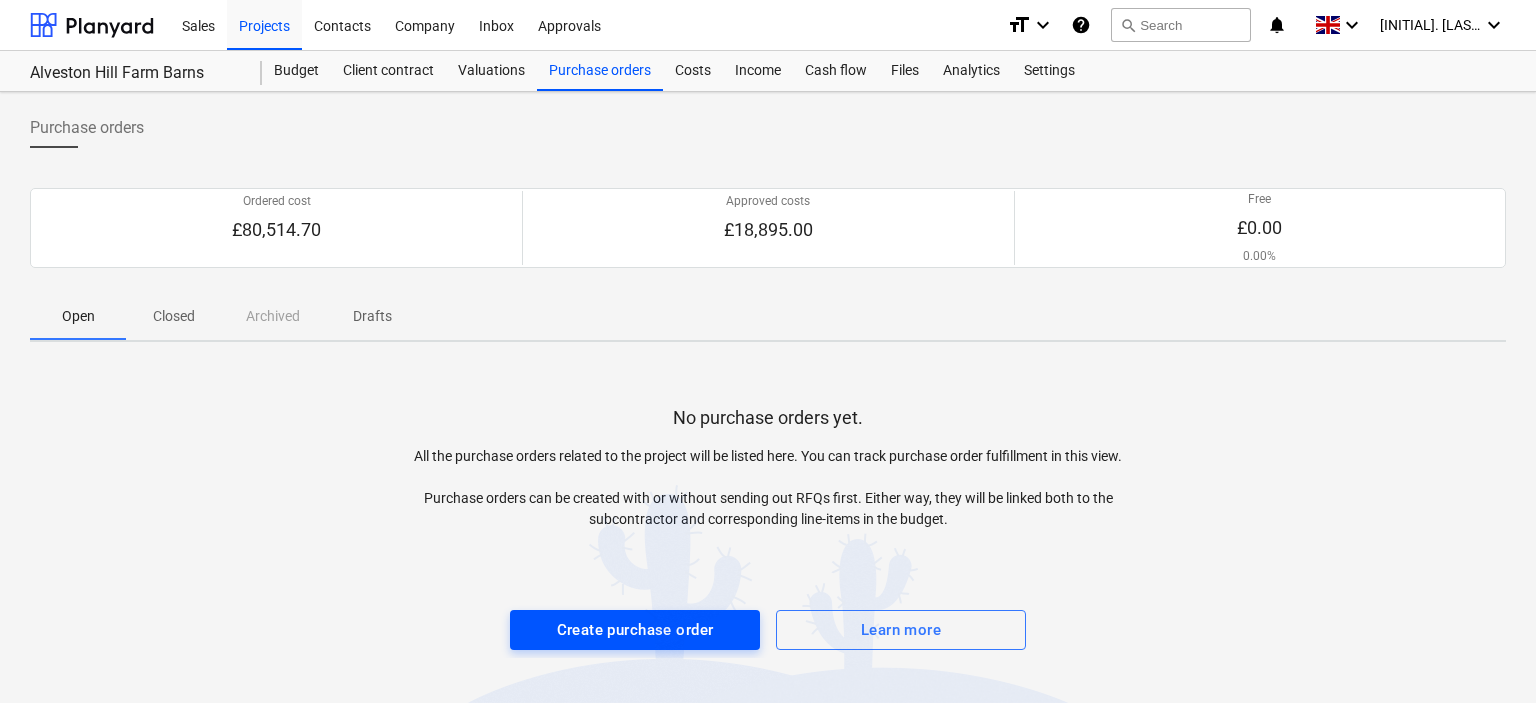 click on "Create purchase order" at bounding box center (635, 630) 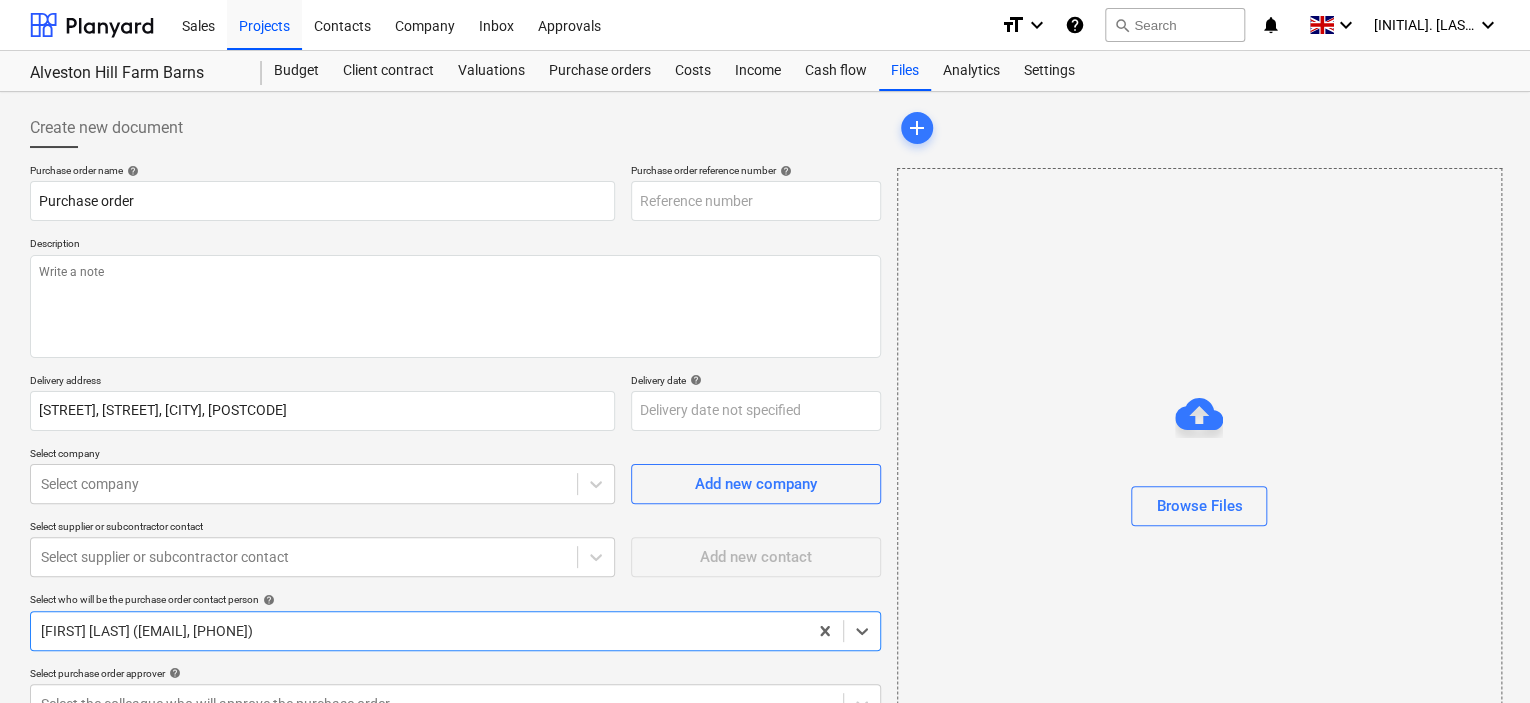type on "x" 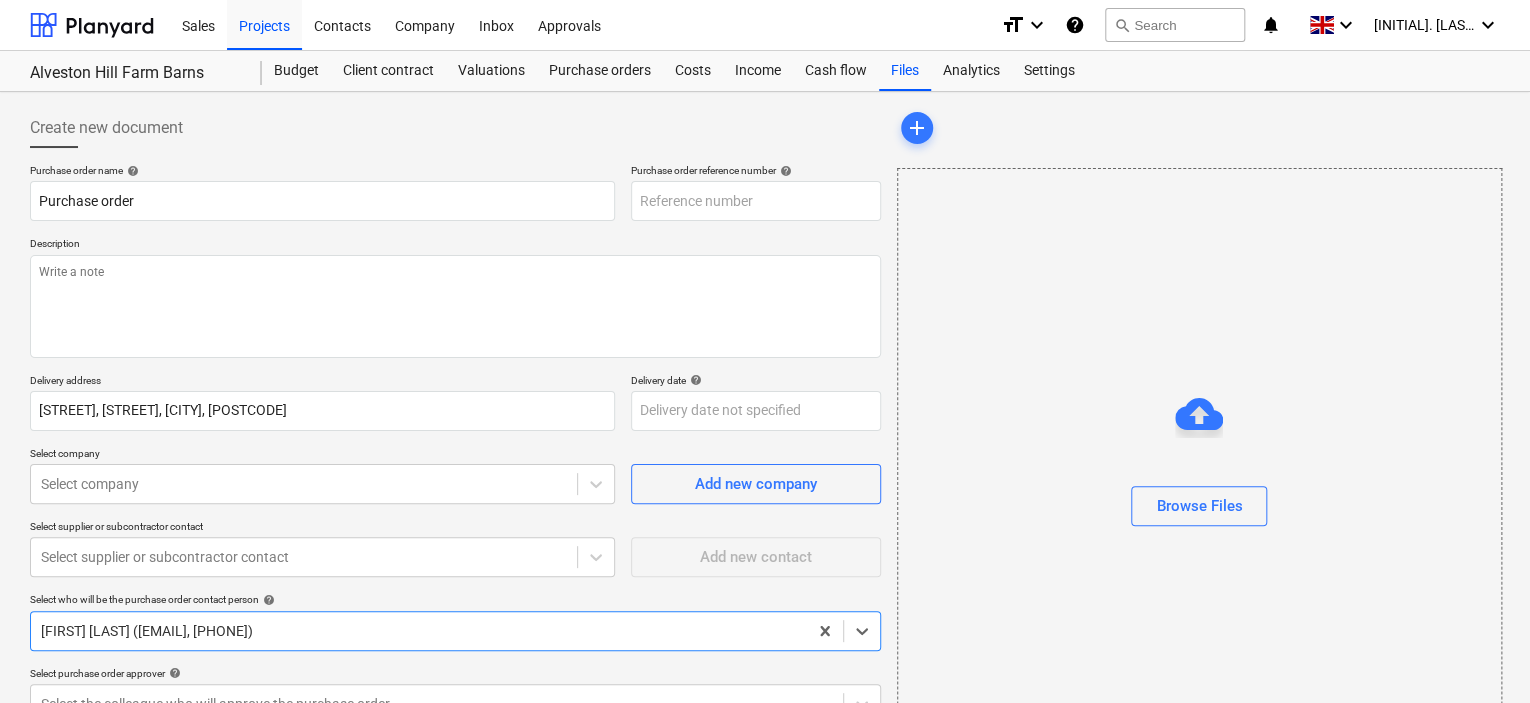 type on "[COMPANY]-[PO]" 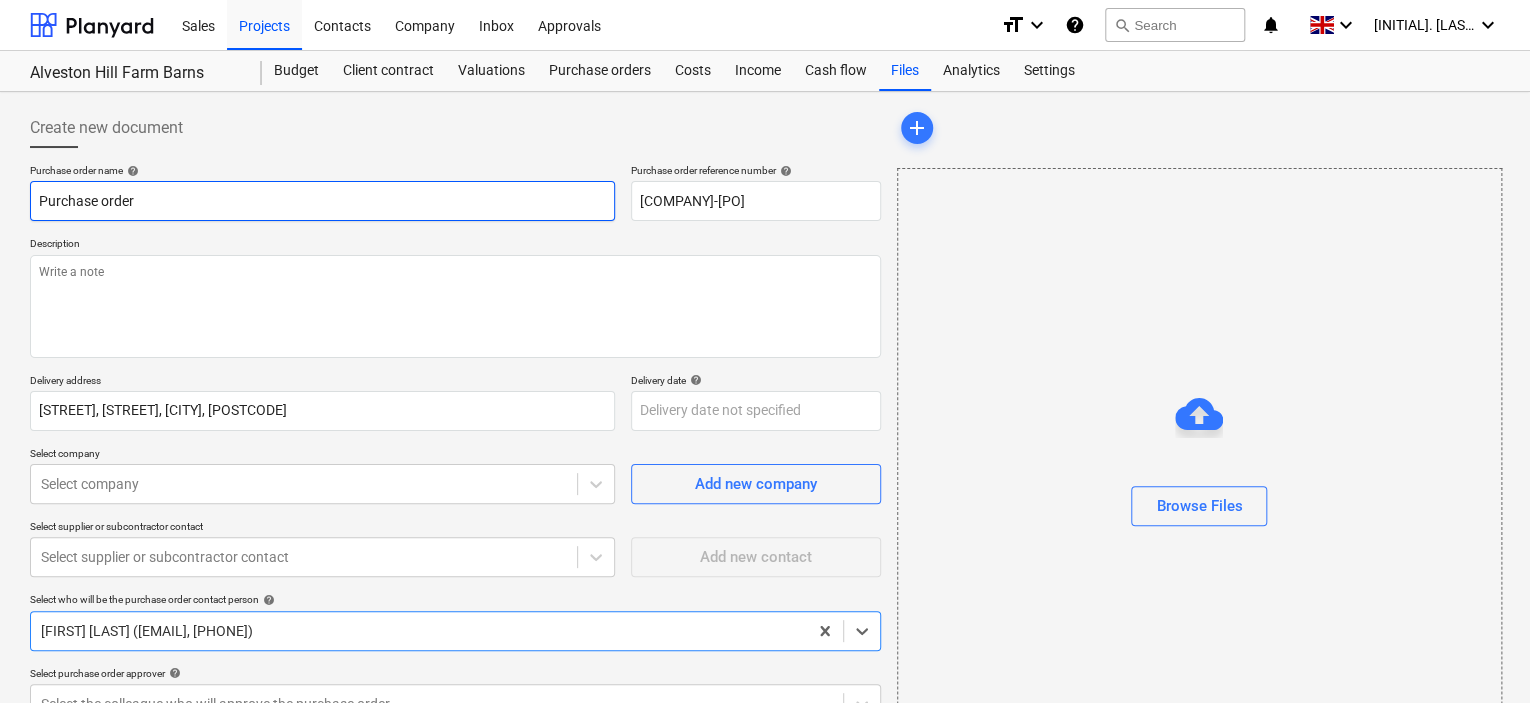 click on "Purchase order" at bounding box center [322, 201] 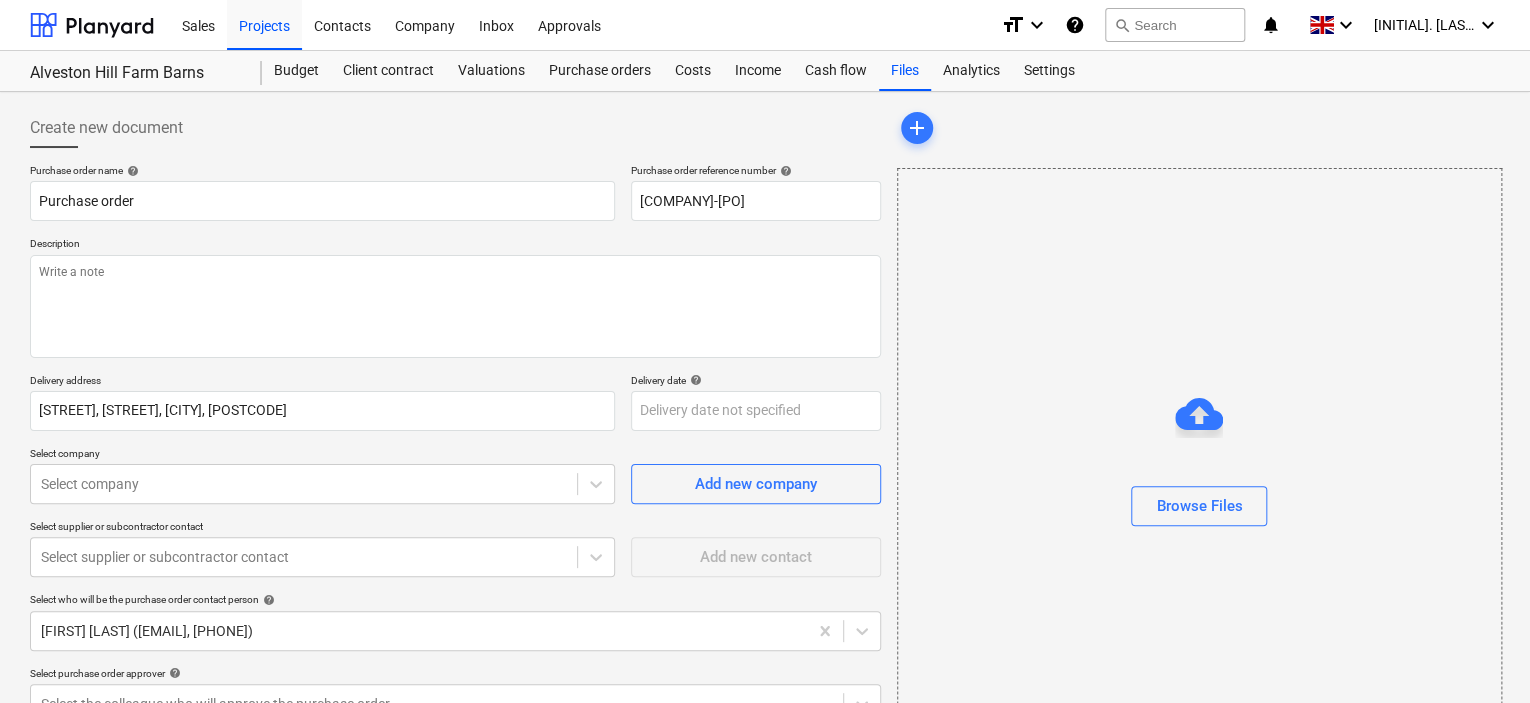 click on "Create new document" at bounding box center [455, 128] 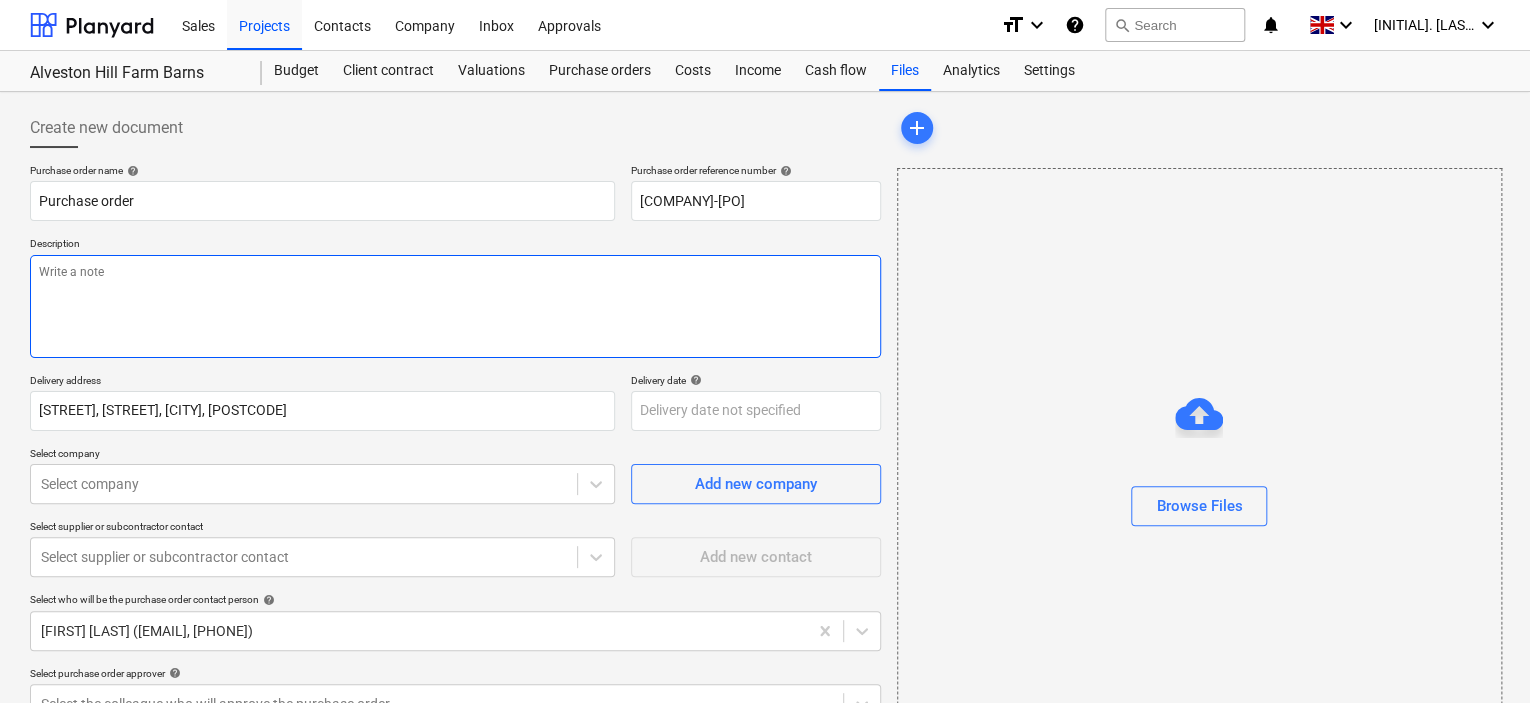 click at bounding box center [455, 306] 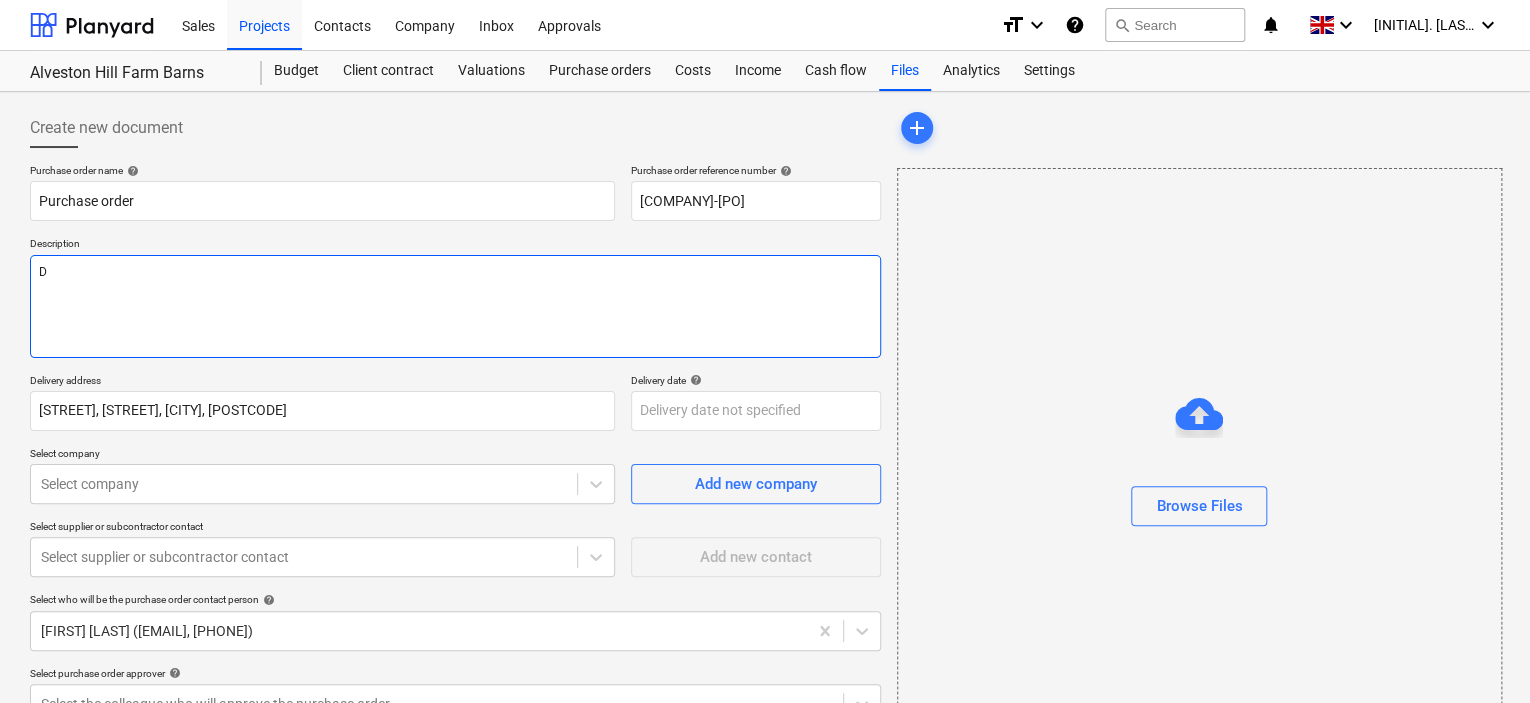 type on "x" 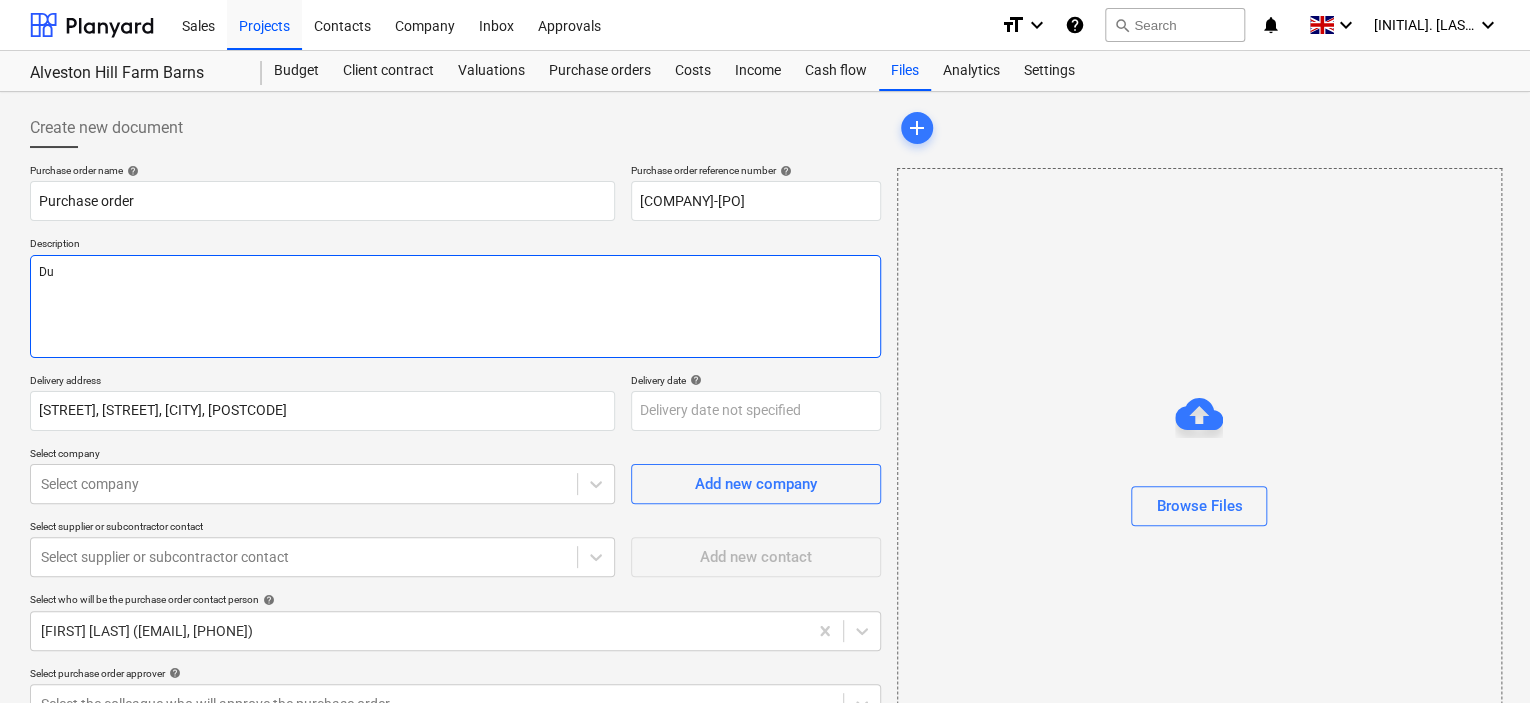 type on "x" 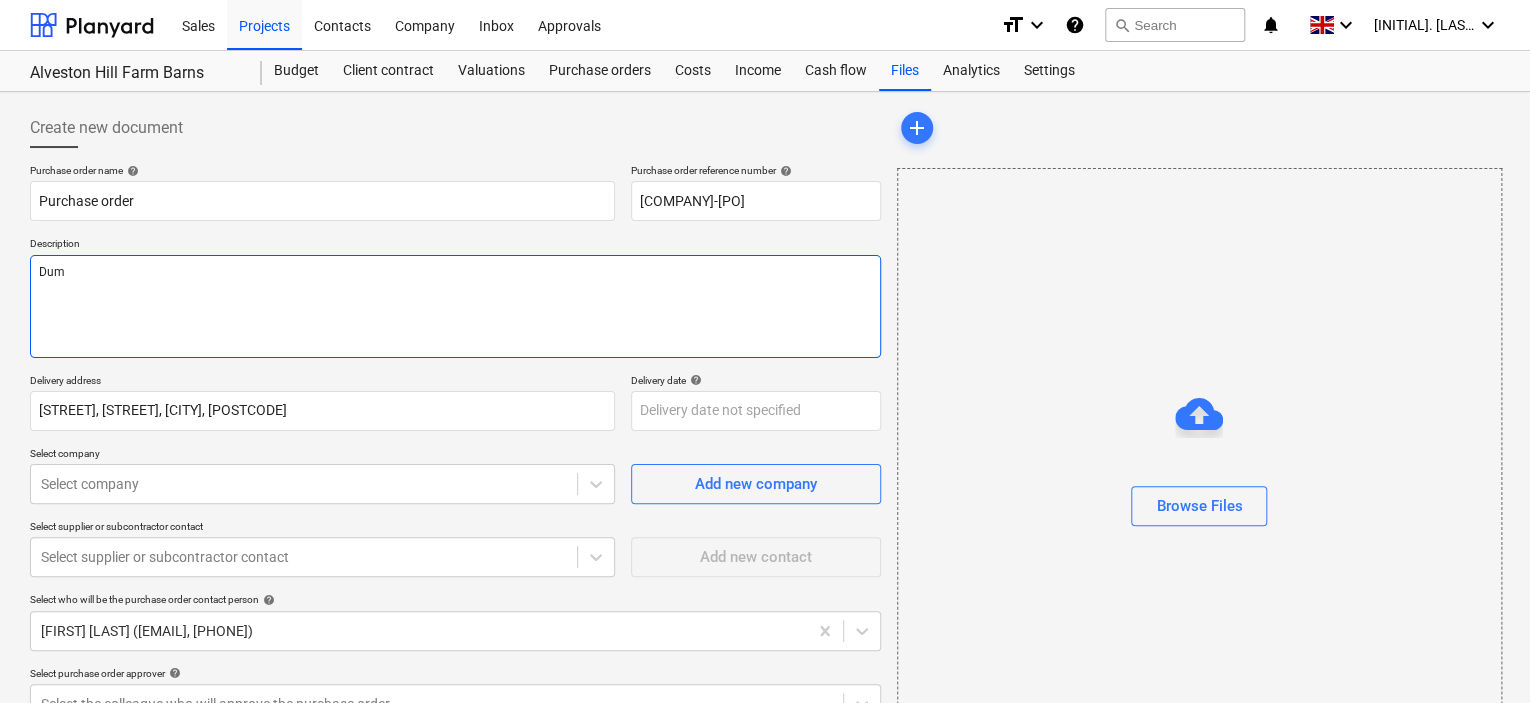 type on "x" 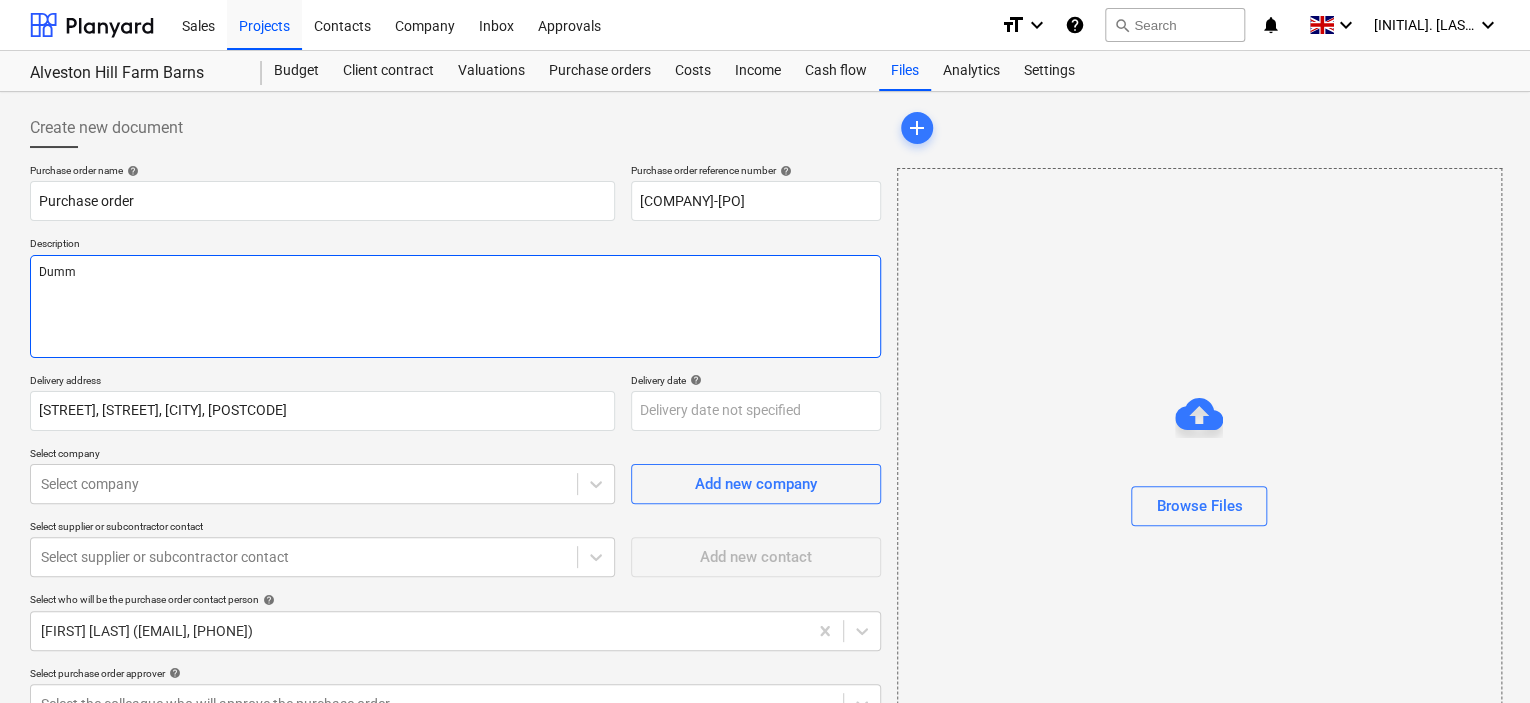 type on "Dummy" 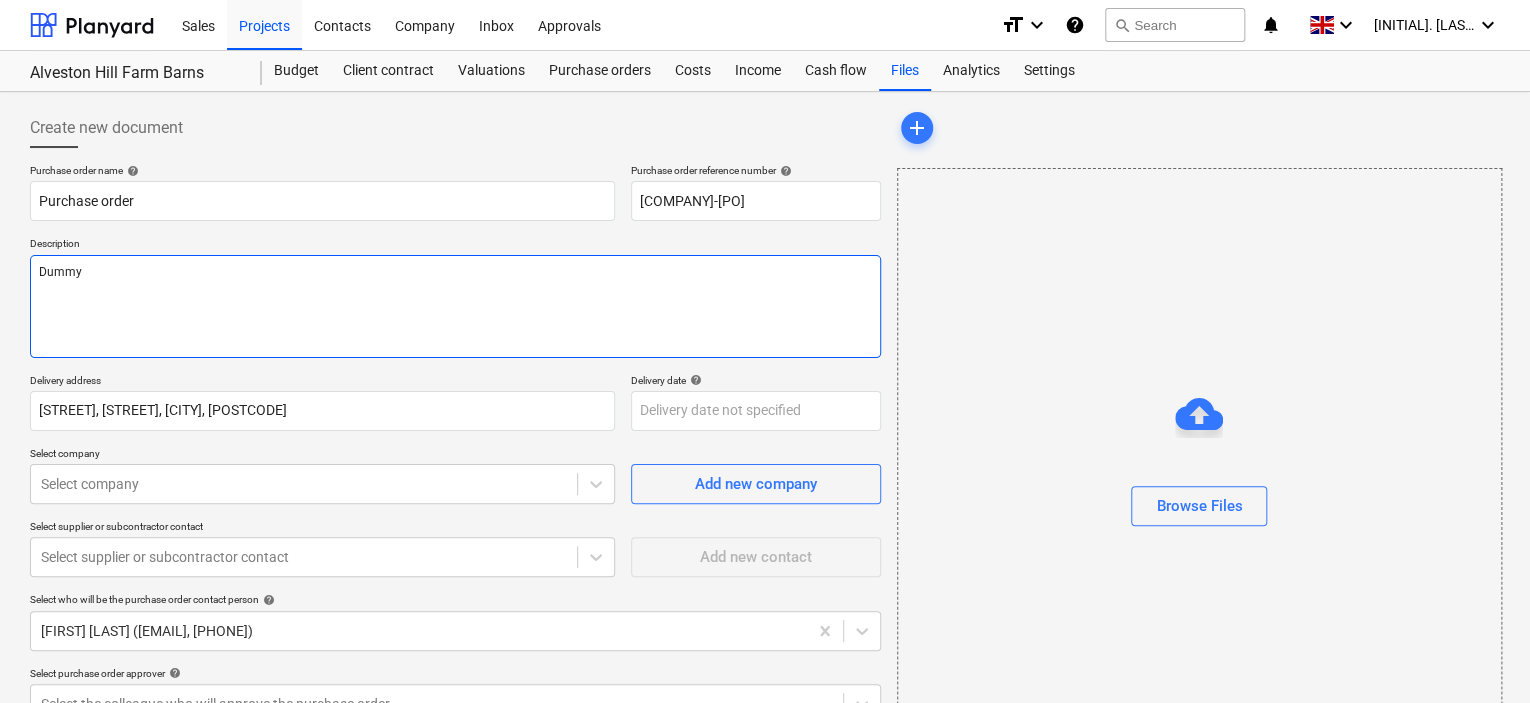 type on "x" 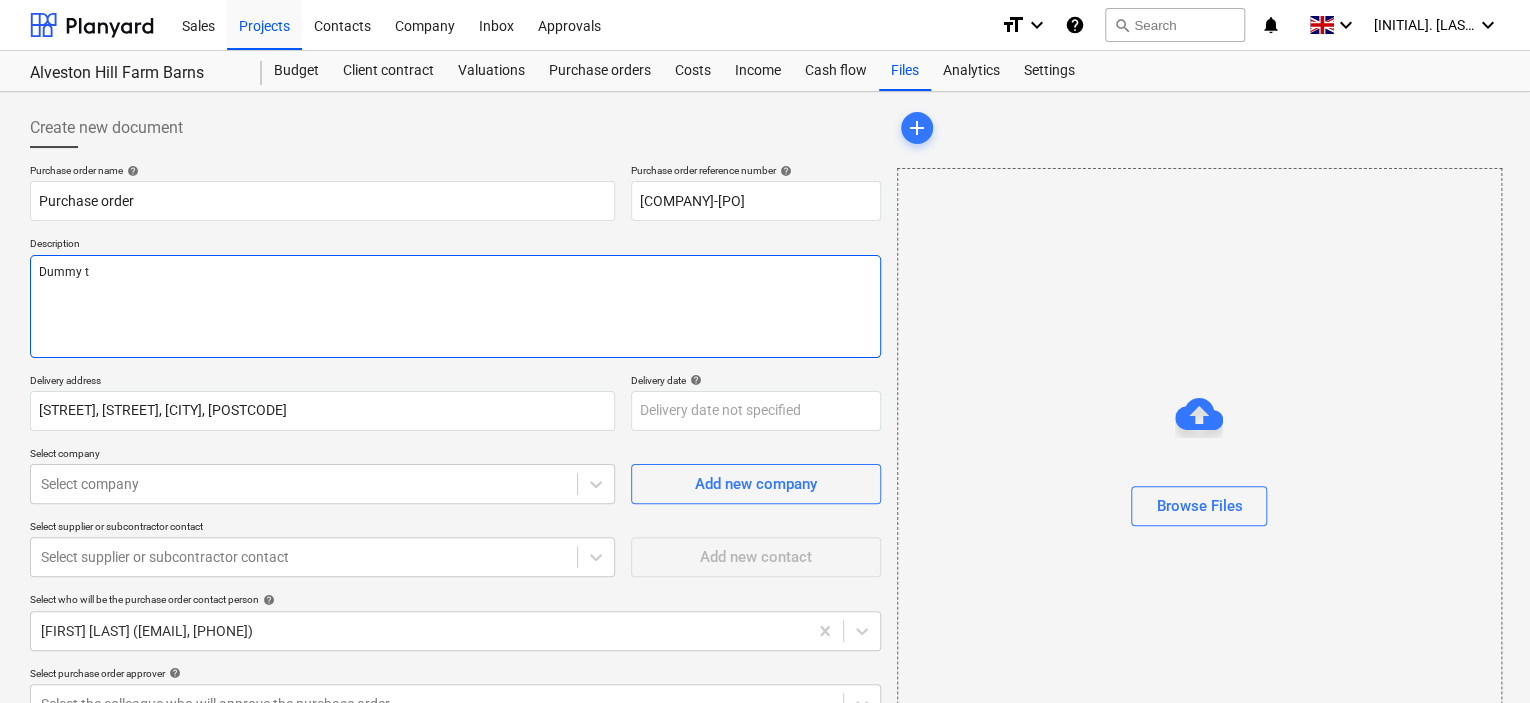 type on "Dummy te" 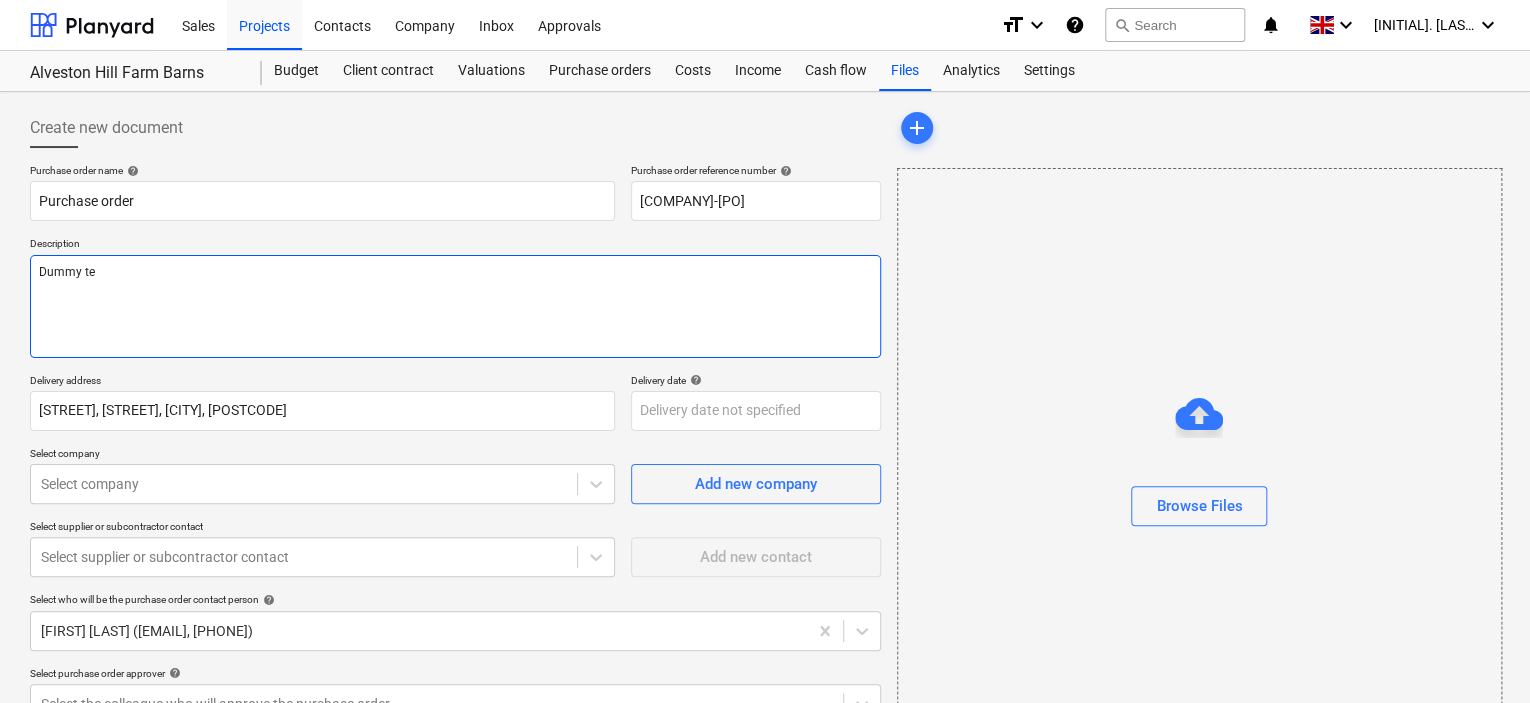 type on "x" 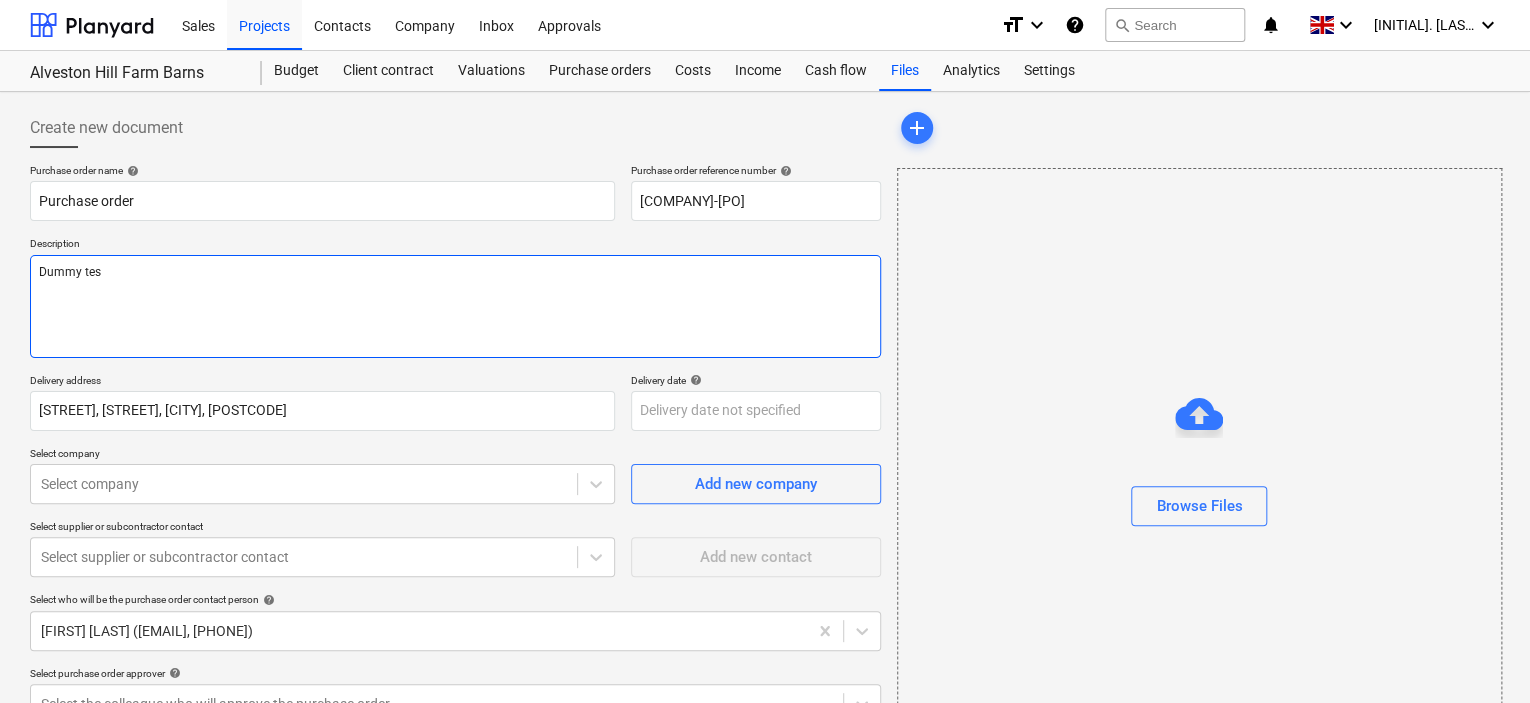 type on "x" 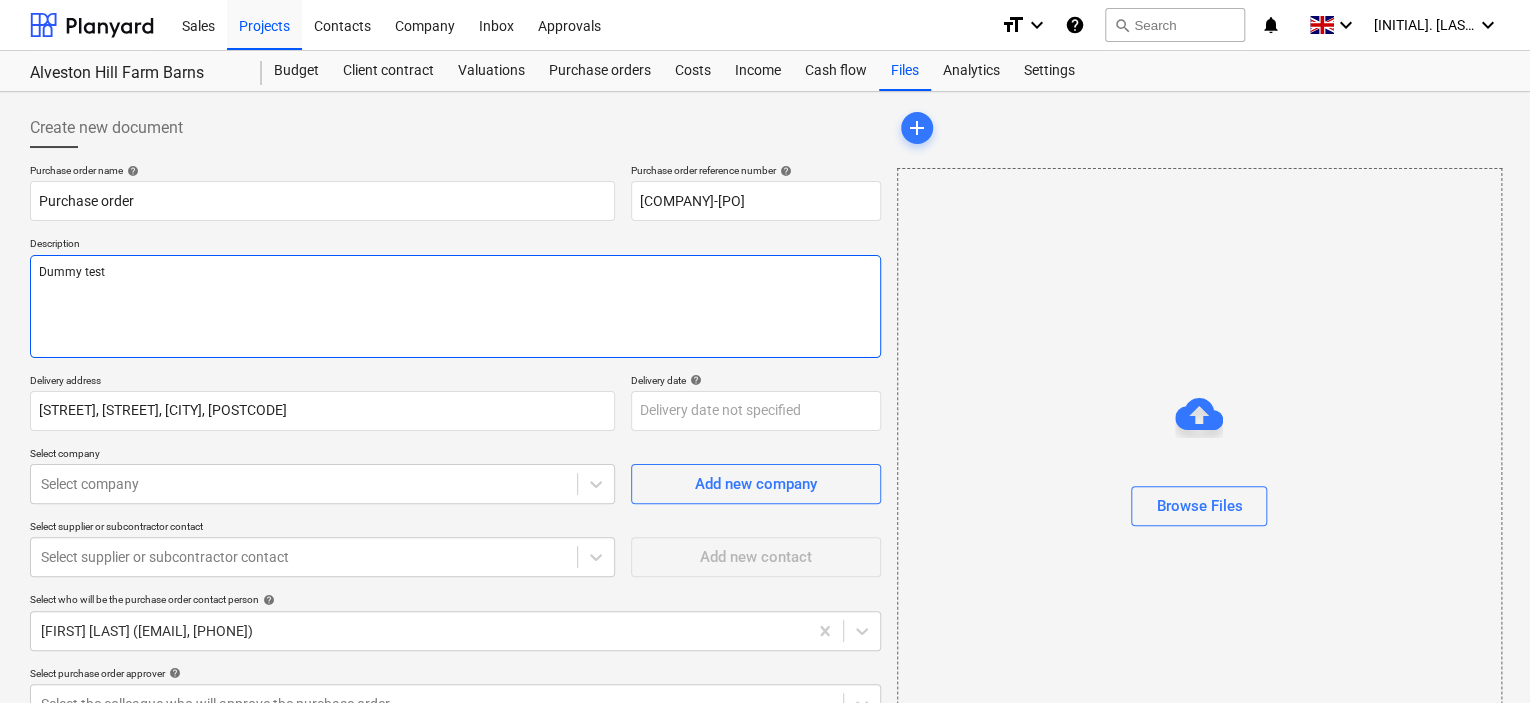 type on "x" 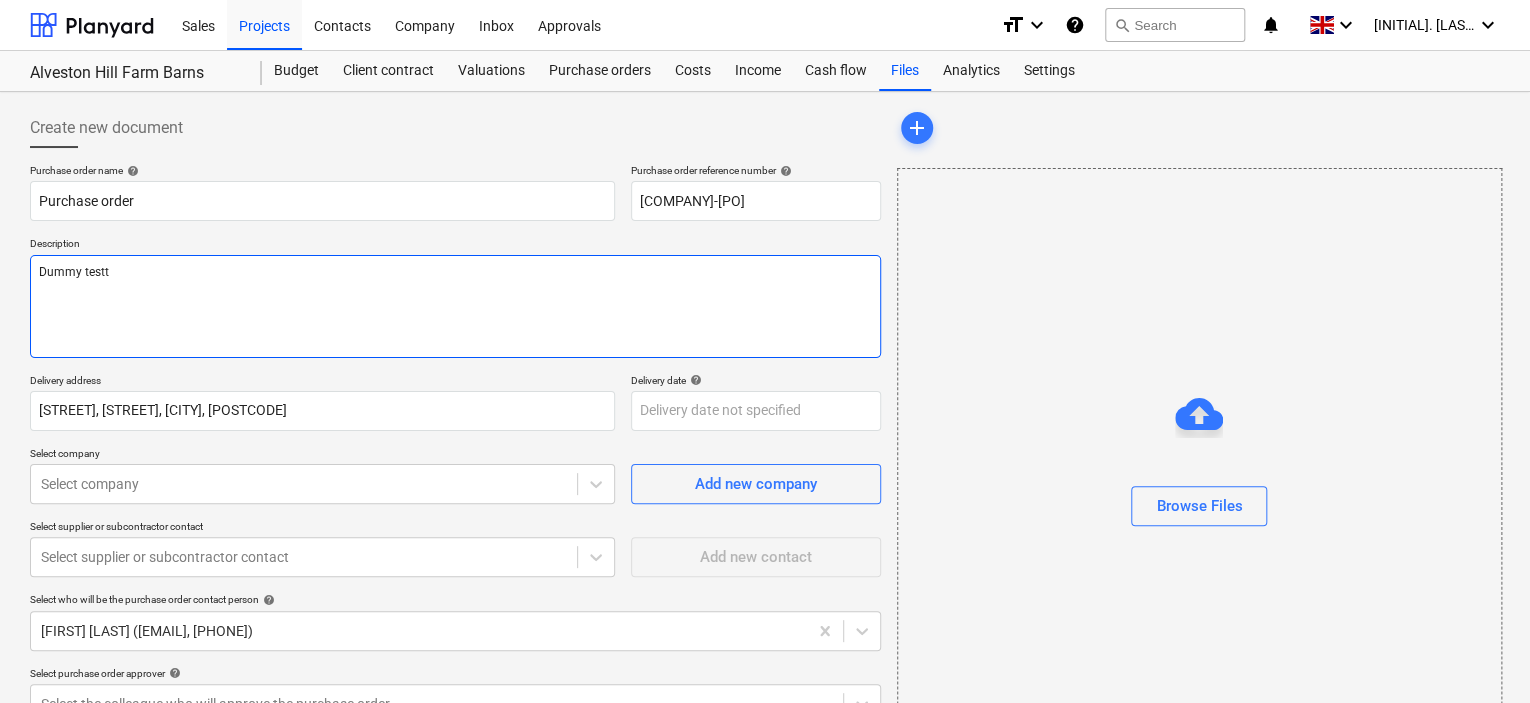 type on "x" 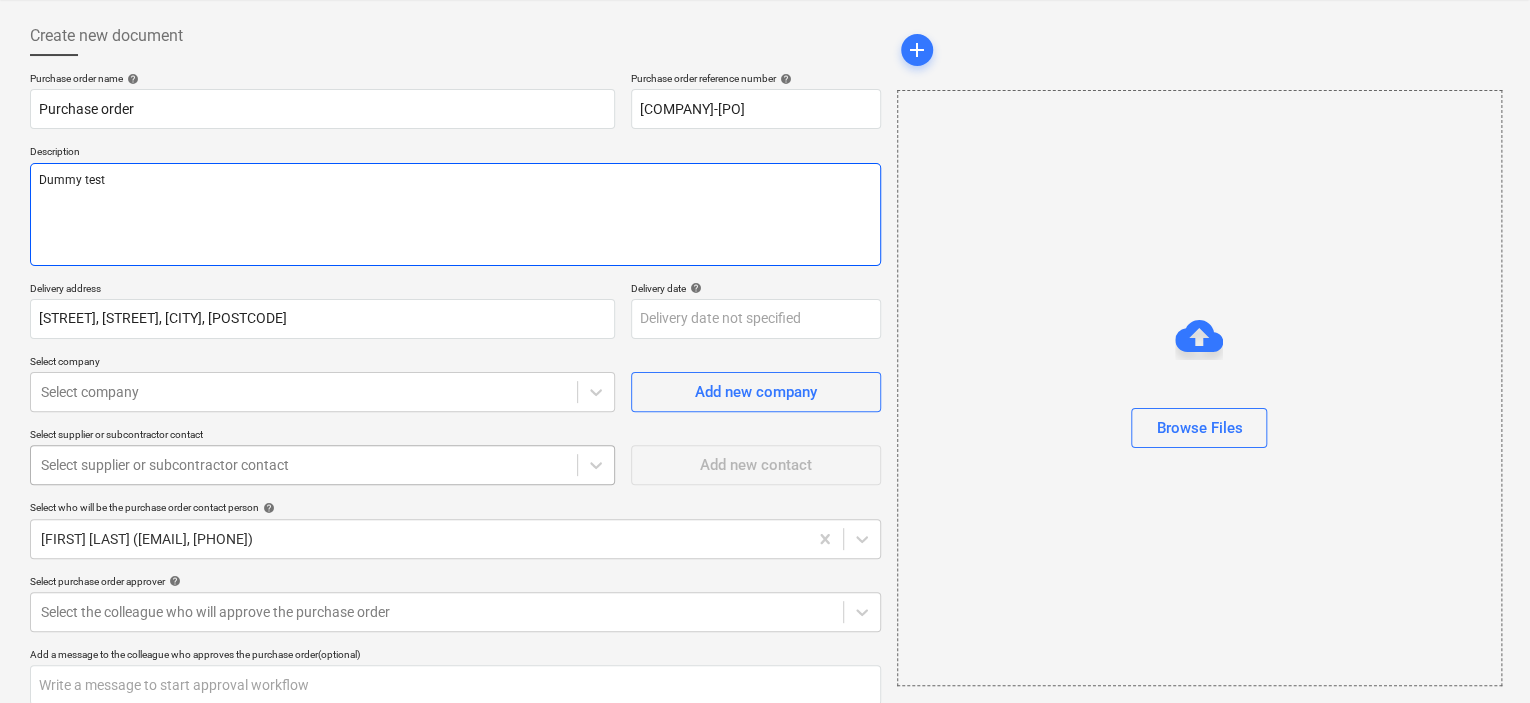scroll, scrollTop: 200, scrollLeft: 0, axis: vertical 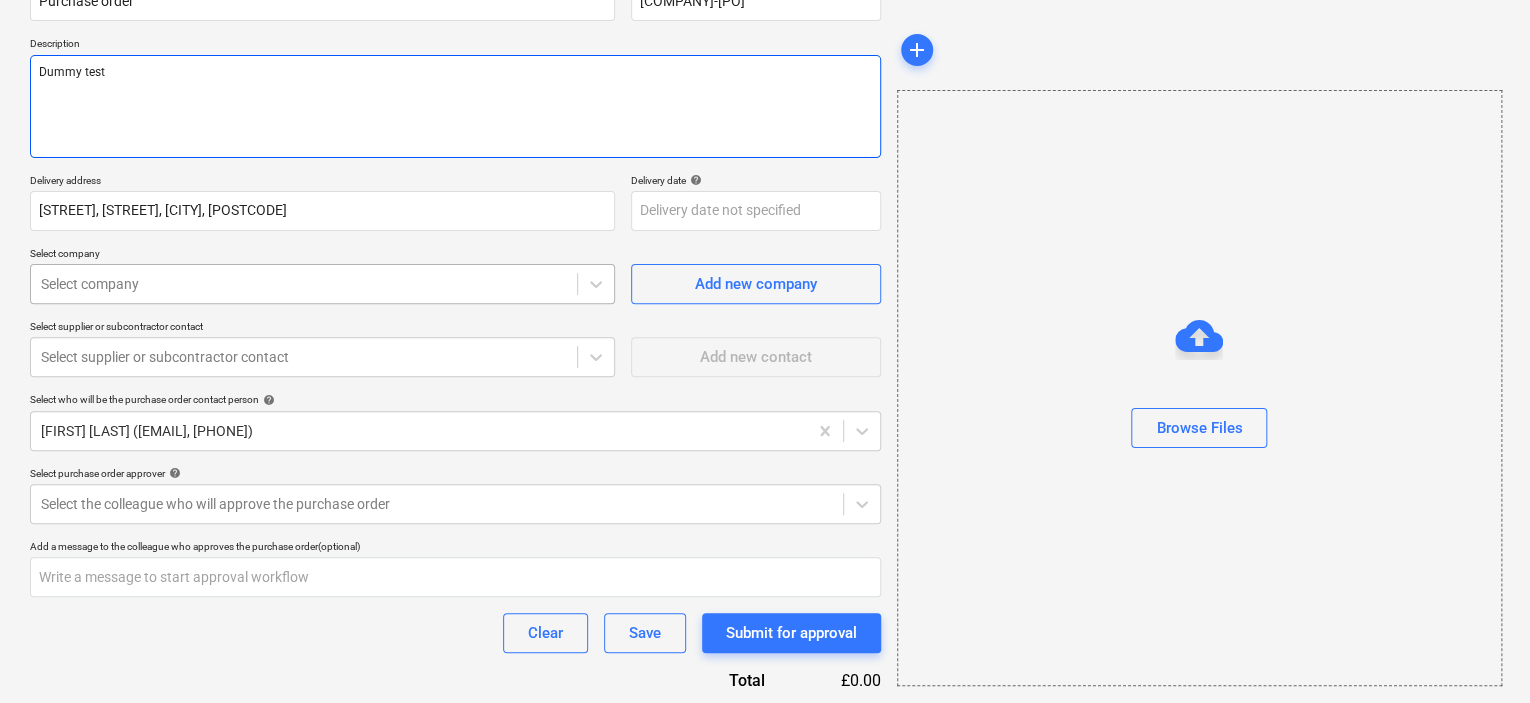 type on "Dummy test" 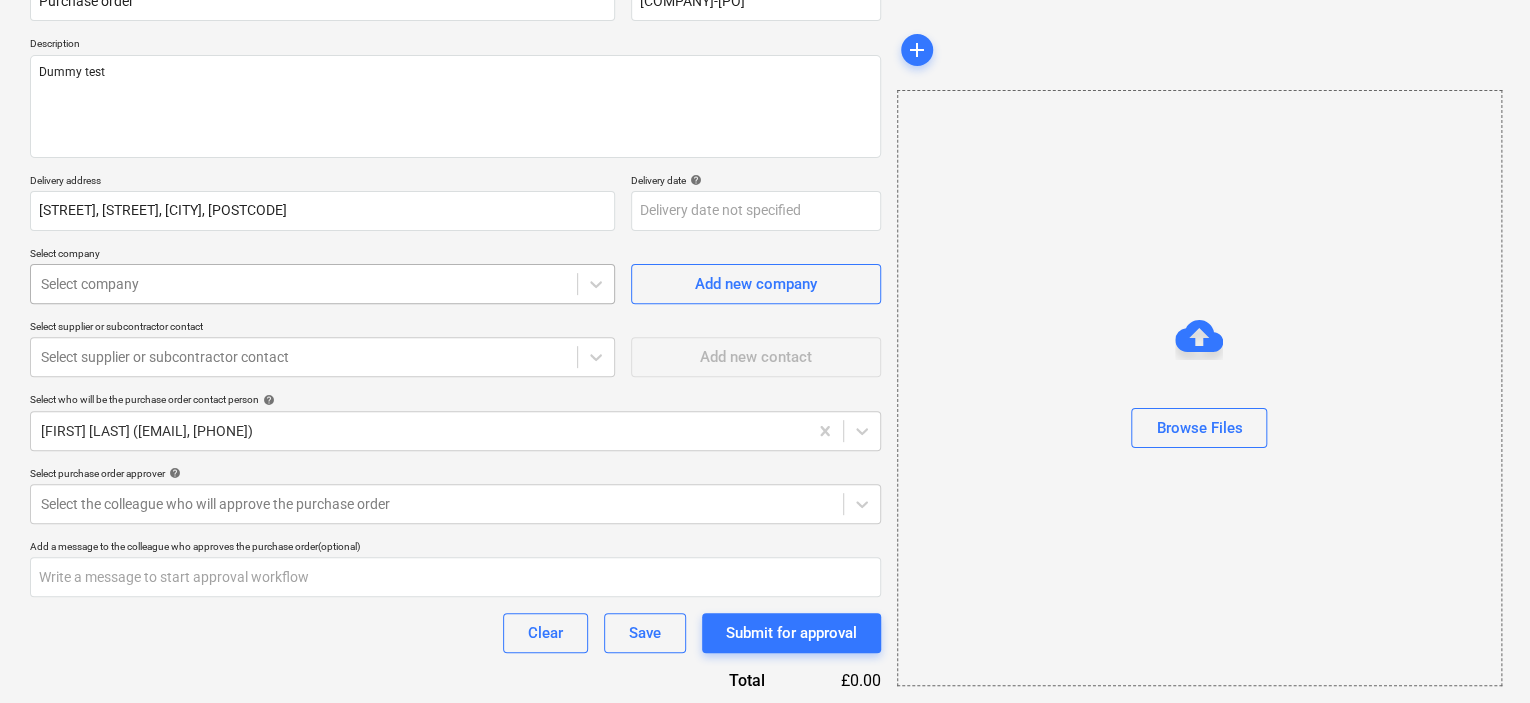 type on "x" 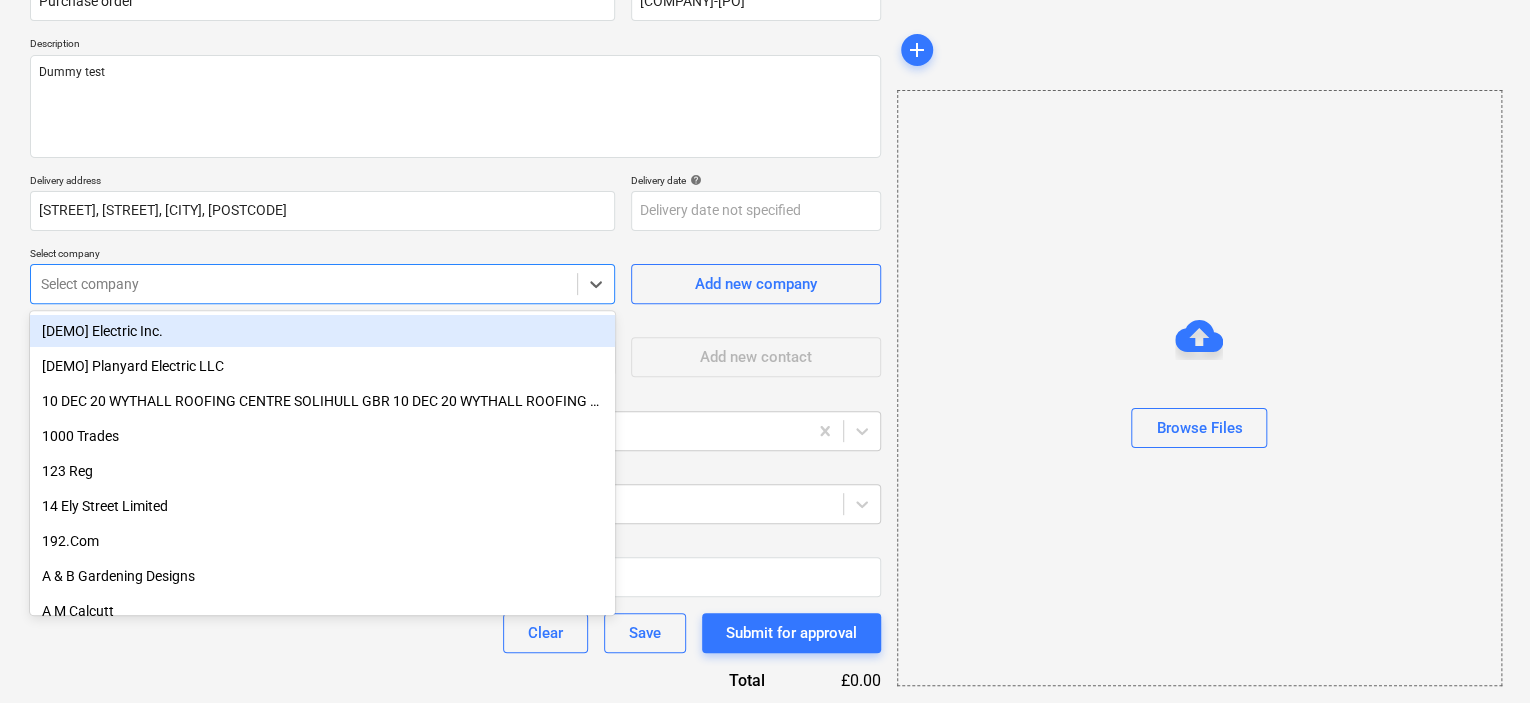click at bounding box center (304, 284) 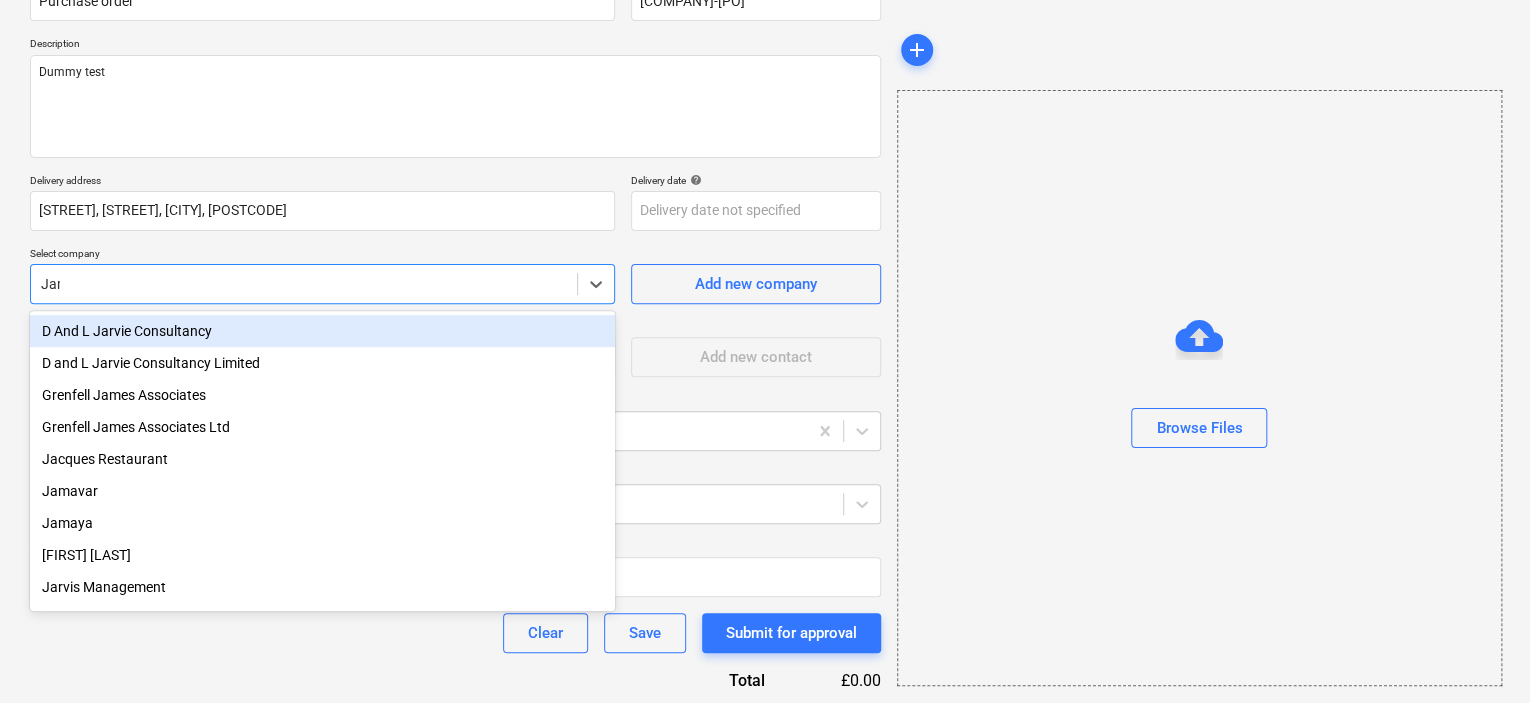 type on "Jame" 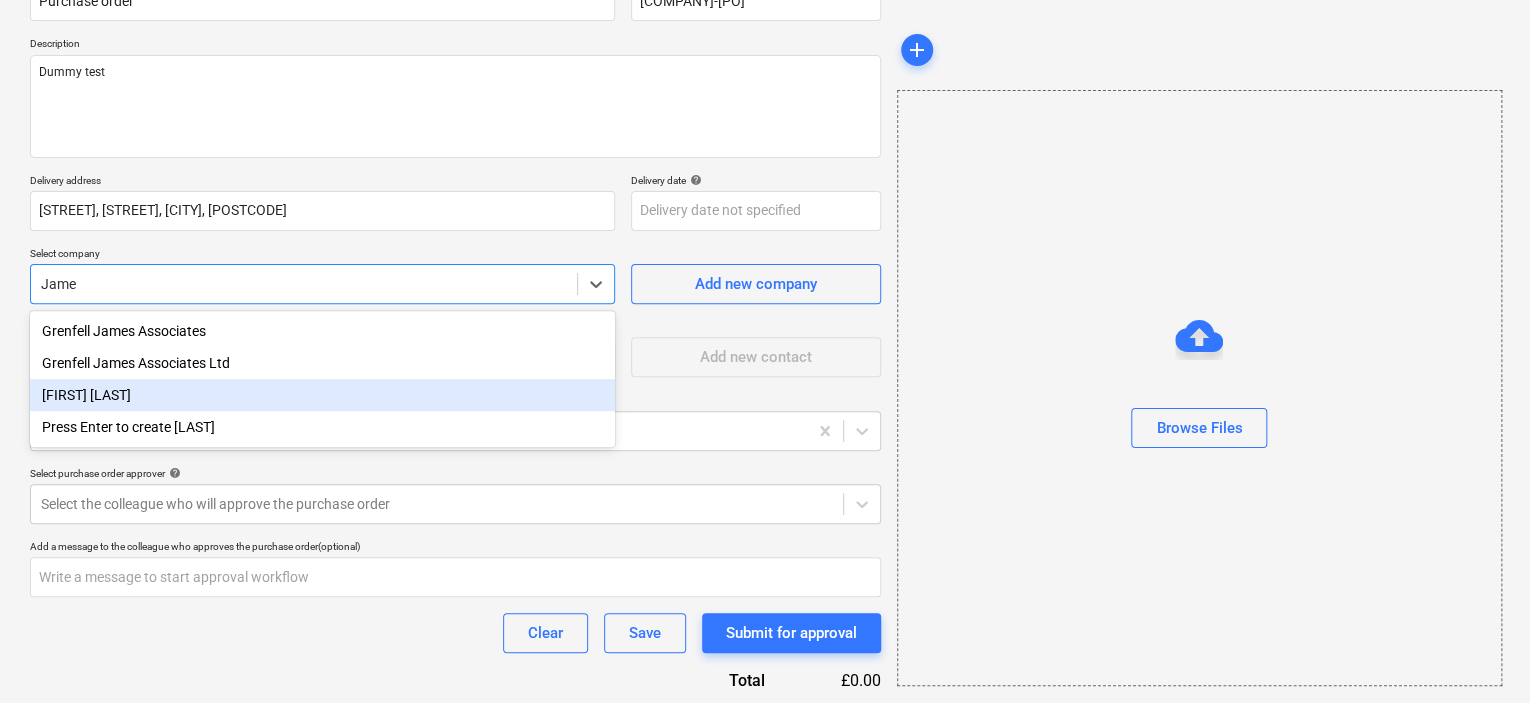 click on "[FIRST] [LAST]" at bounding box center [322, 395] 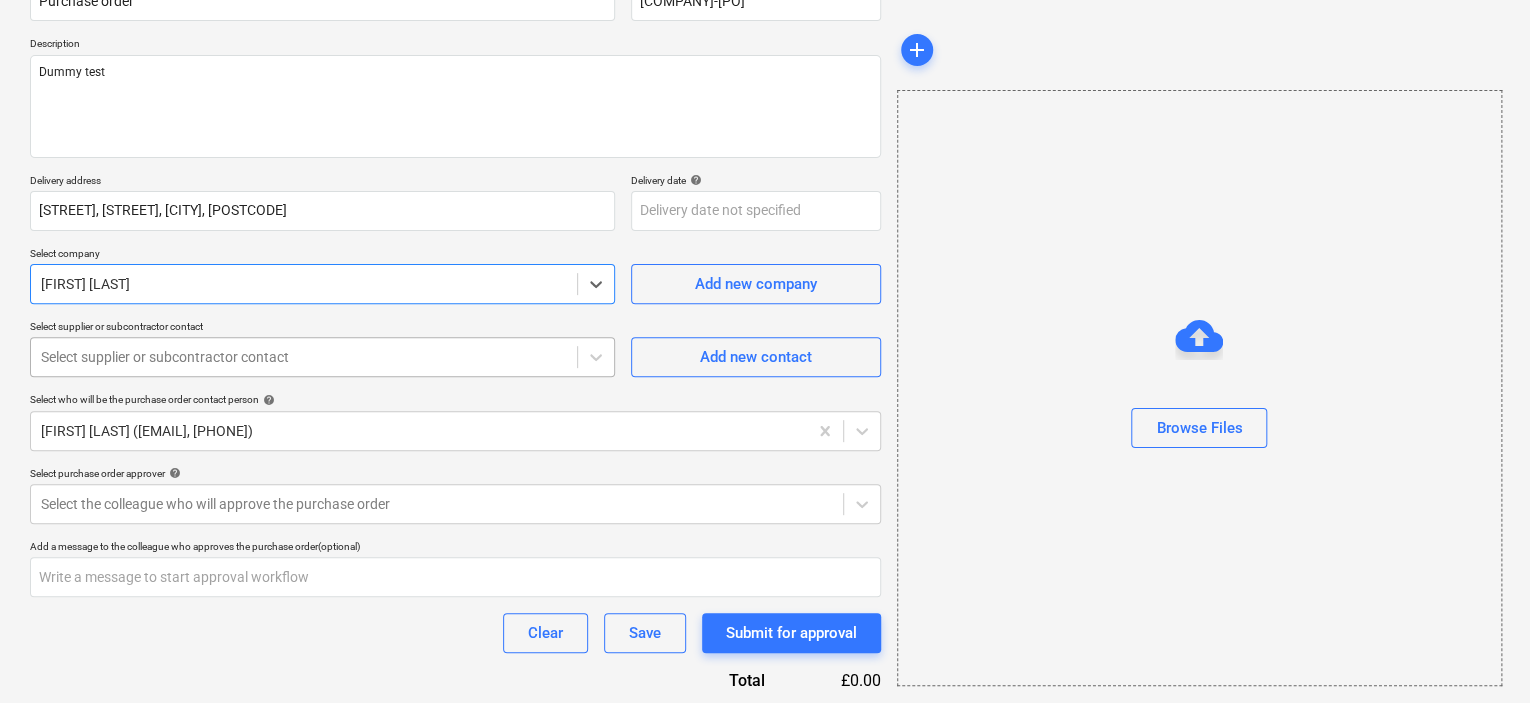 click on "Select supplier or subcontractor contact" at bounding box center (304, 357) 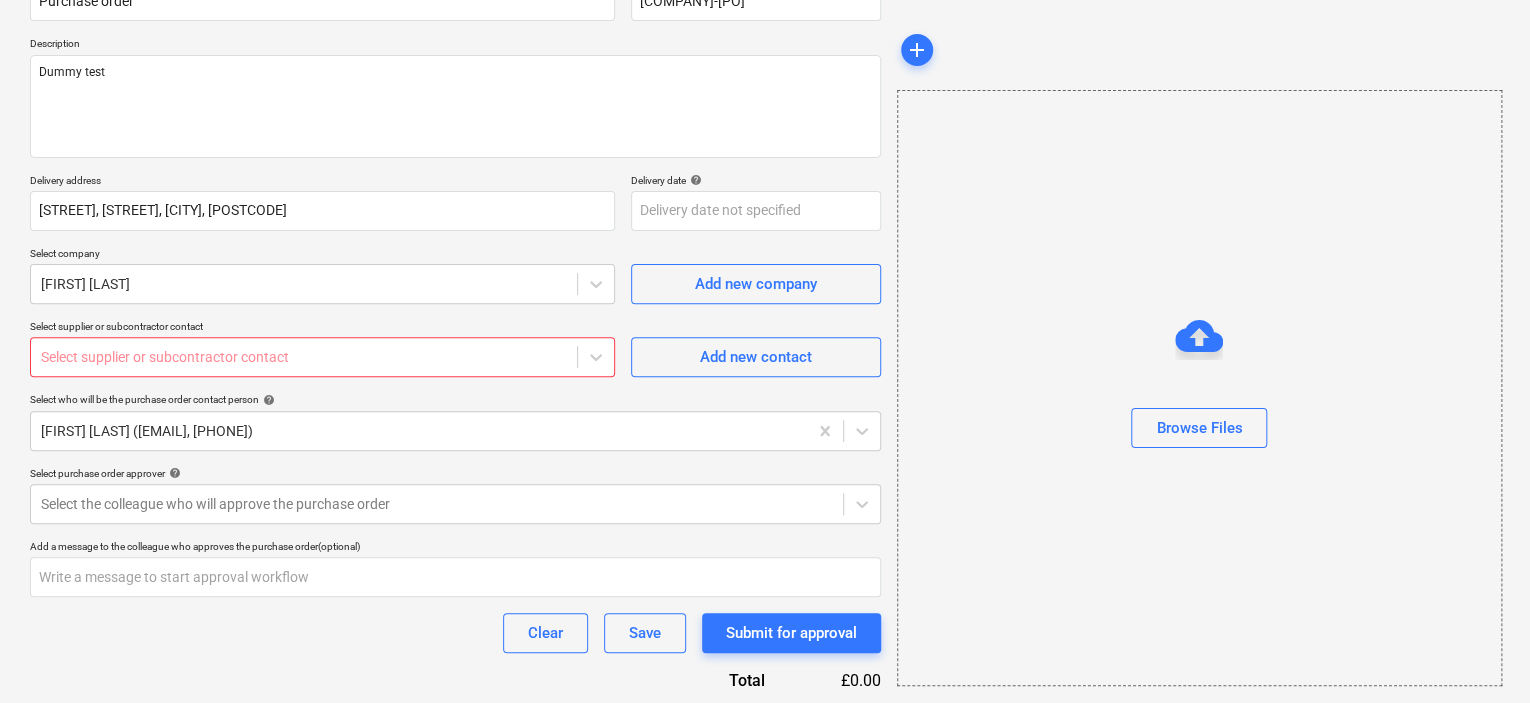 click on "Select supplier or subcontractor contact" at bounding box center [322, 328] 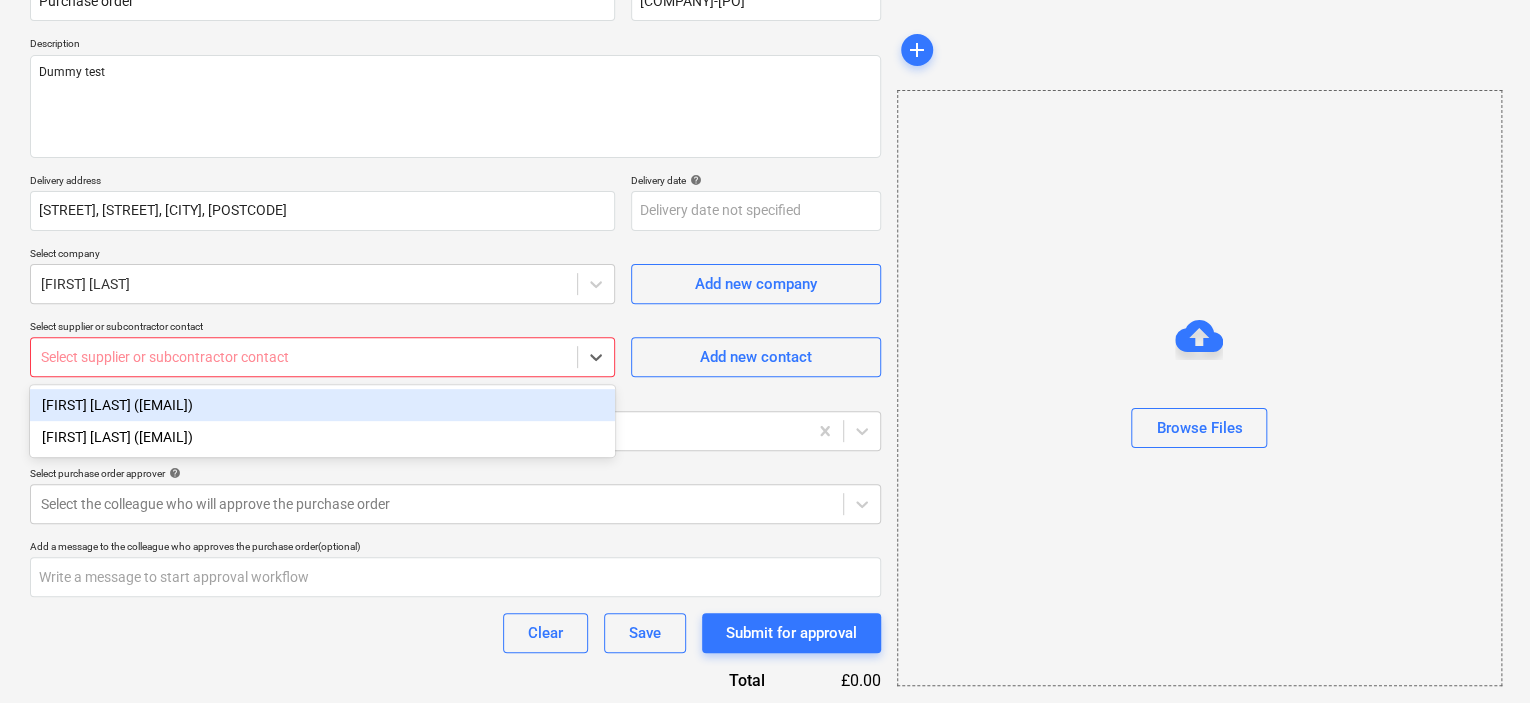 click on "[FIRST] [LAST] ([EMAIL])" at bounding box center (322, 405) 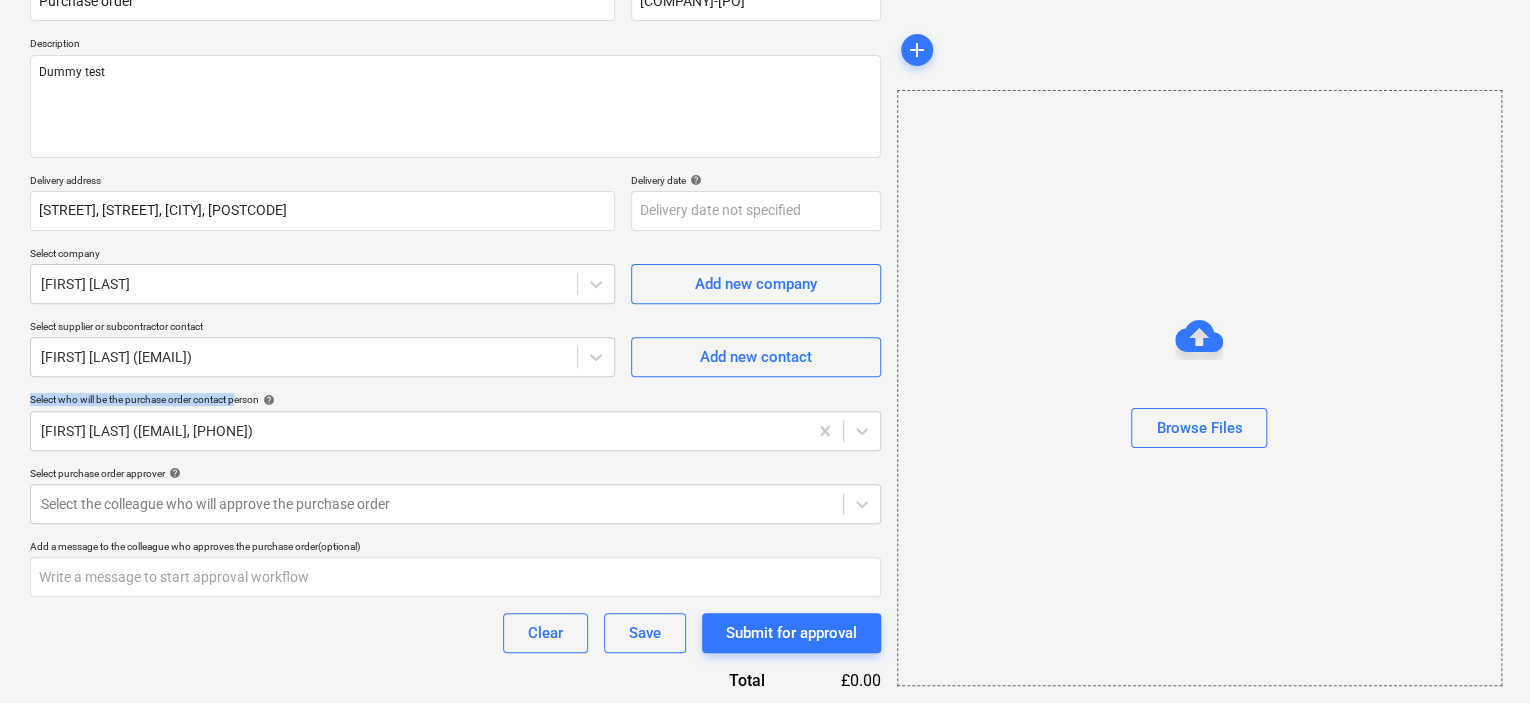 drag, startPoint x: 19, startPoint y: 395, endPoint x: 242, endPoint y: 396, distance: 223.00224 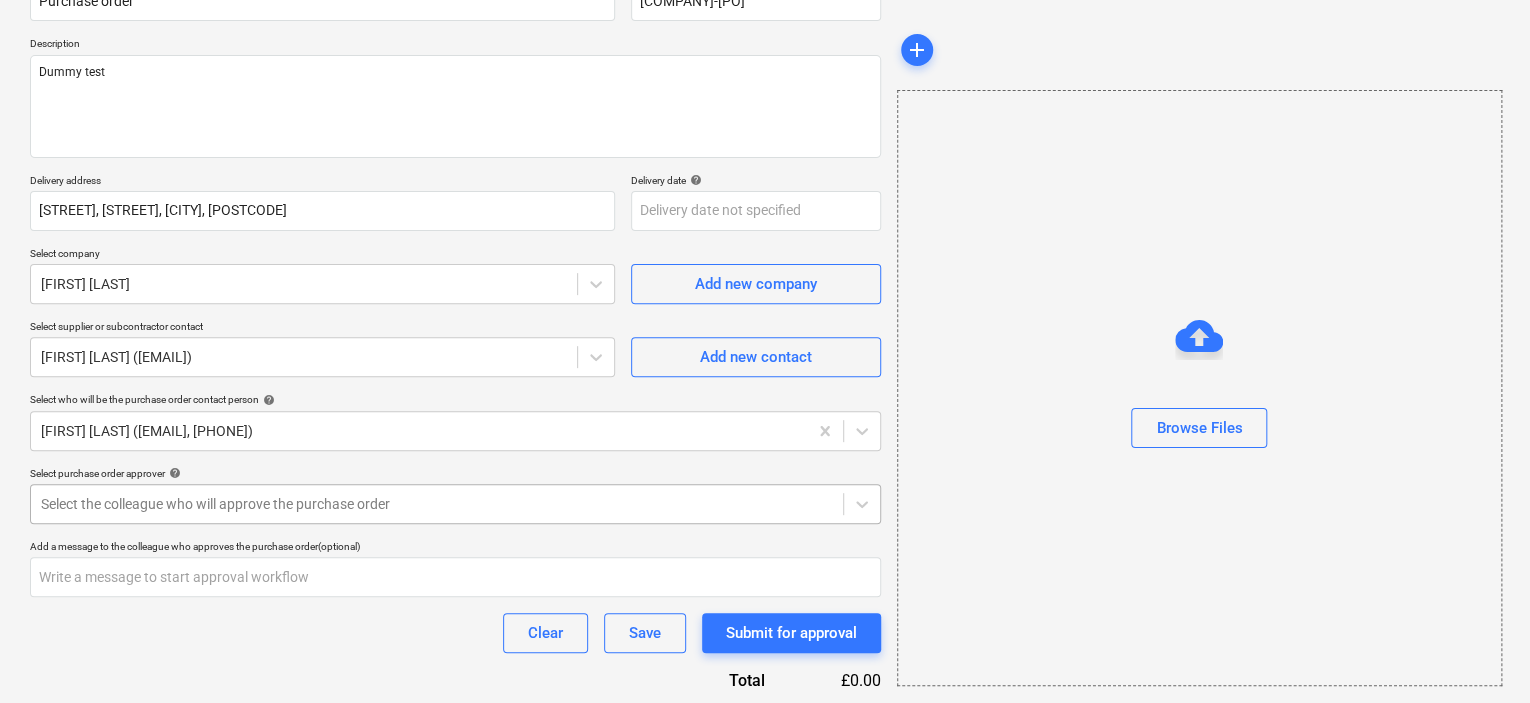 click at bounding box center (437, 504) 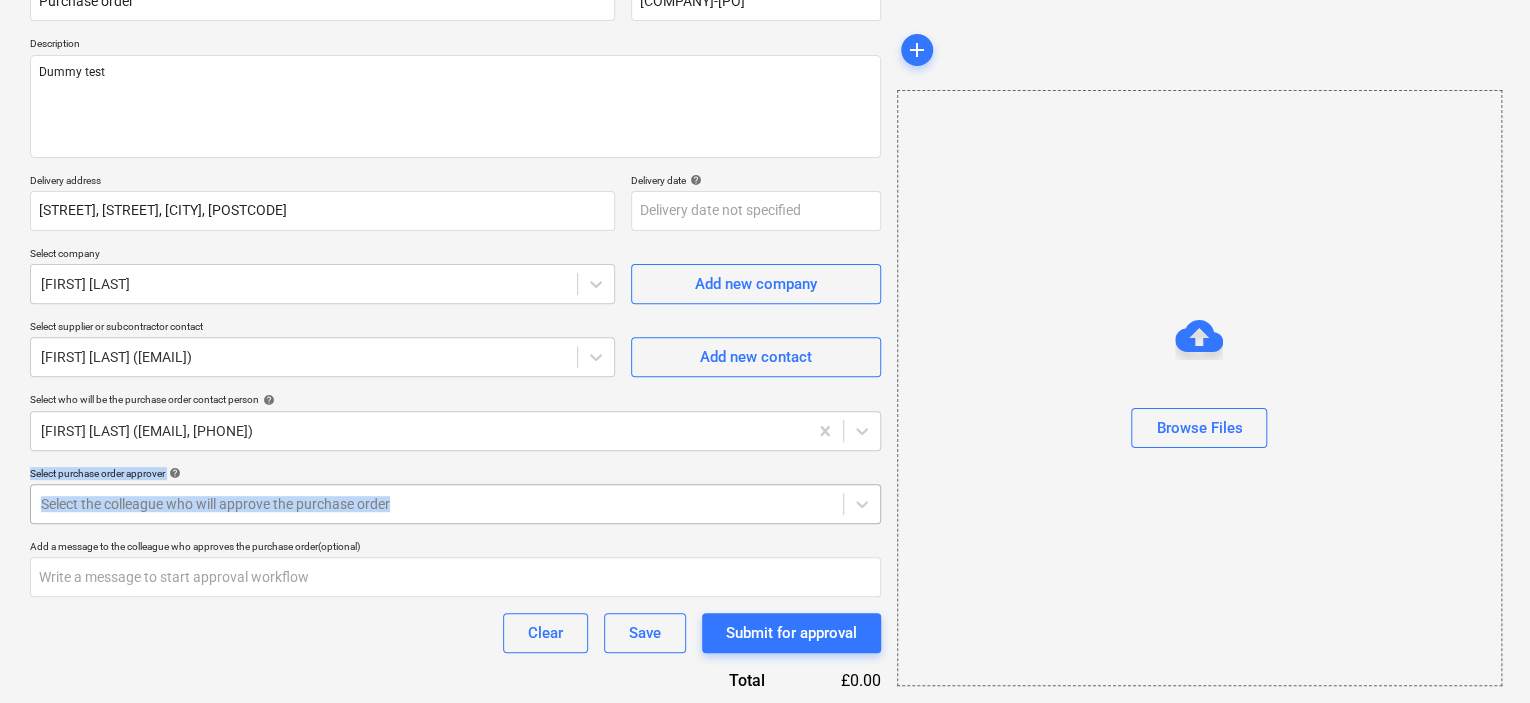 drag, startPoint x: 24, startPoint y: 473, endPoint x: 205, endPoint y: 492, distance: 181.9945 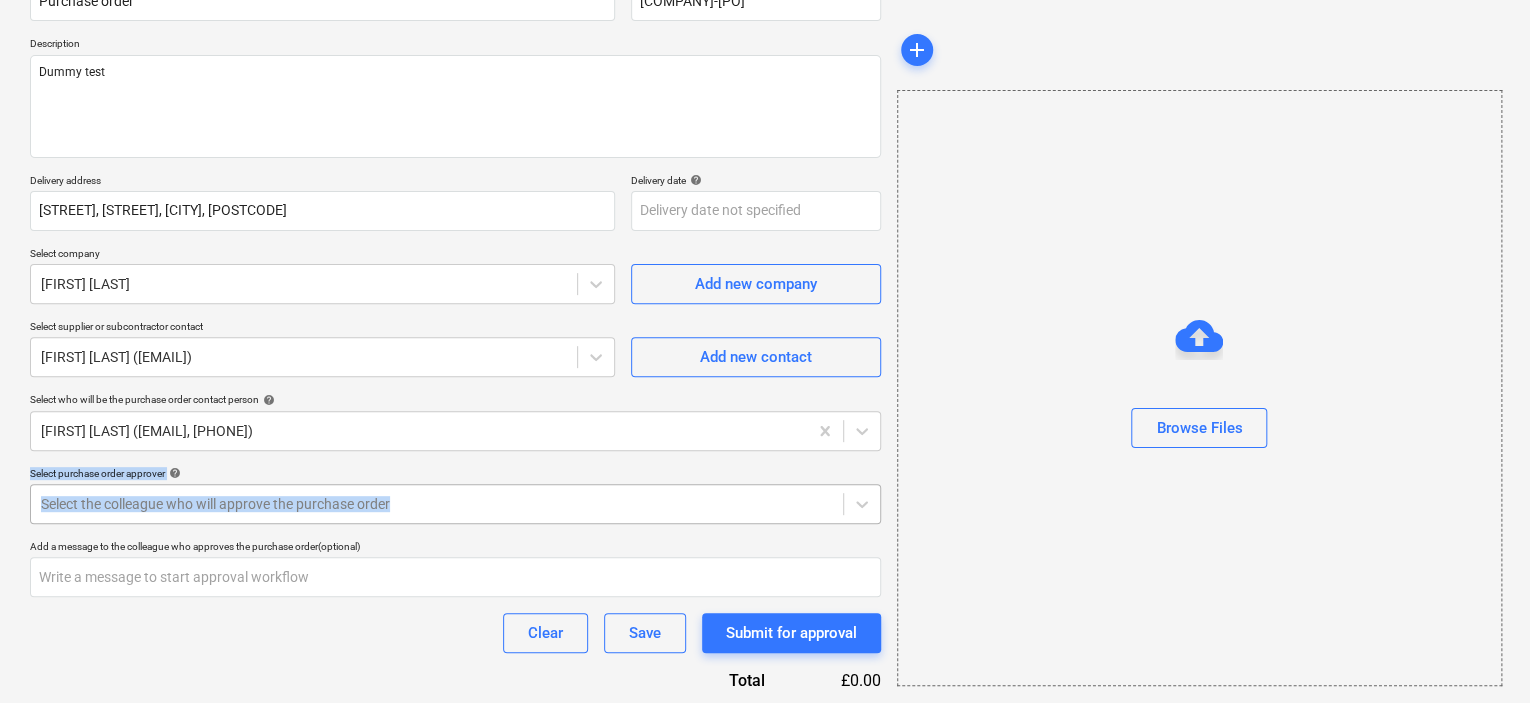 click on "Create new document Purchase order name help Purchase order Purchase order reference number help [COMPANY]-[PO] Description Dummy test Delivery address [STREET], [STREET], [CITY] Delivery date help Press the down arrow key to interact with the calendar and
select a date. Press the question mark key to get the keyboard shortcuts for changing dates. Select company [FIRST] [LAST]   Add new company Select supplier or subcontractor contact [FIRST] [LAST] ([EMAIL]) Add new contact Select who will be the purchase order contact person help [FIRST] [LAST] ([EMAIL], [PHONE]) Select purchase order approver help Select the colleague who will approve the purchase order Add a message to the colleague who approves the purchase order  (optional) Clear Save Submit for approval Total £0.00 Select line-items to add help Search or select a line-item Select in bulk" at bounding box center [455, 337] 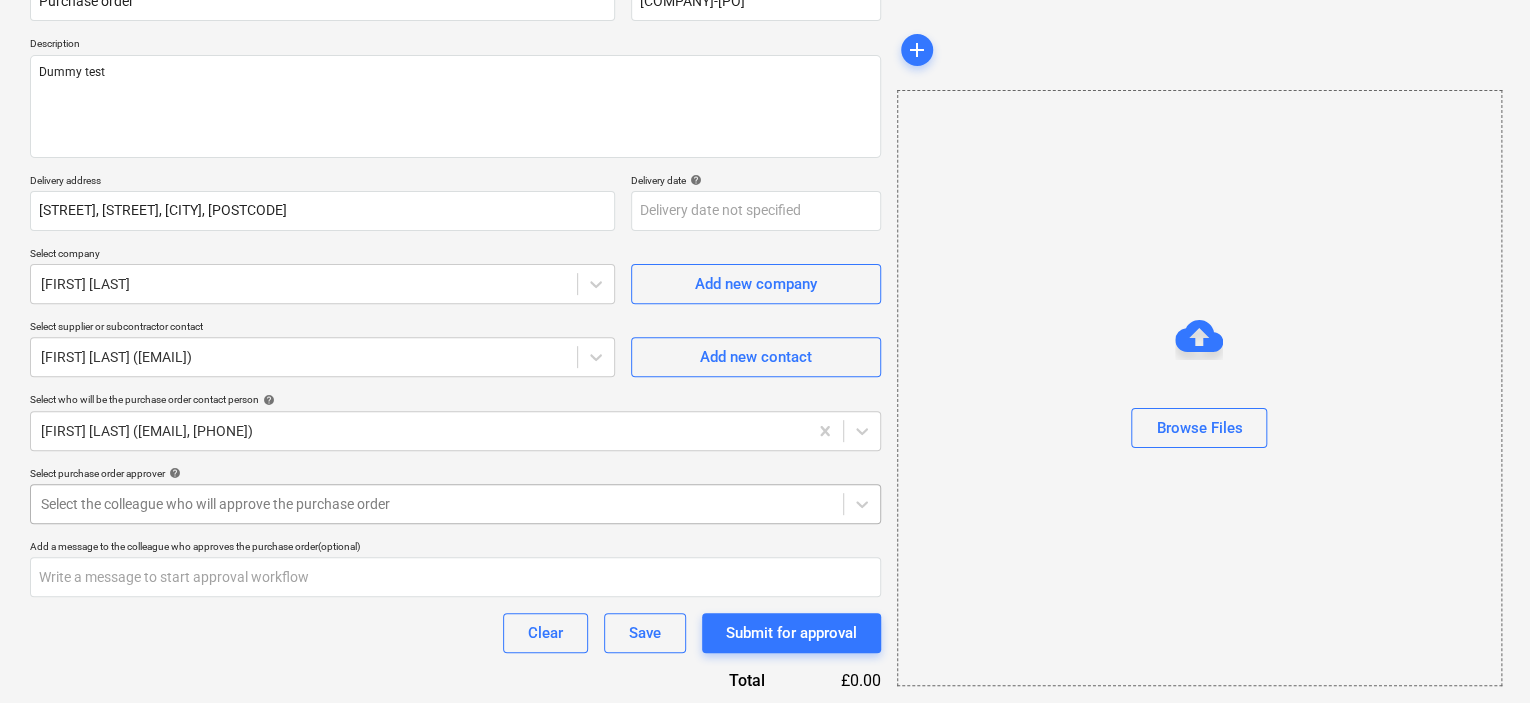 click at bounding box center (437, 504) 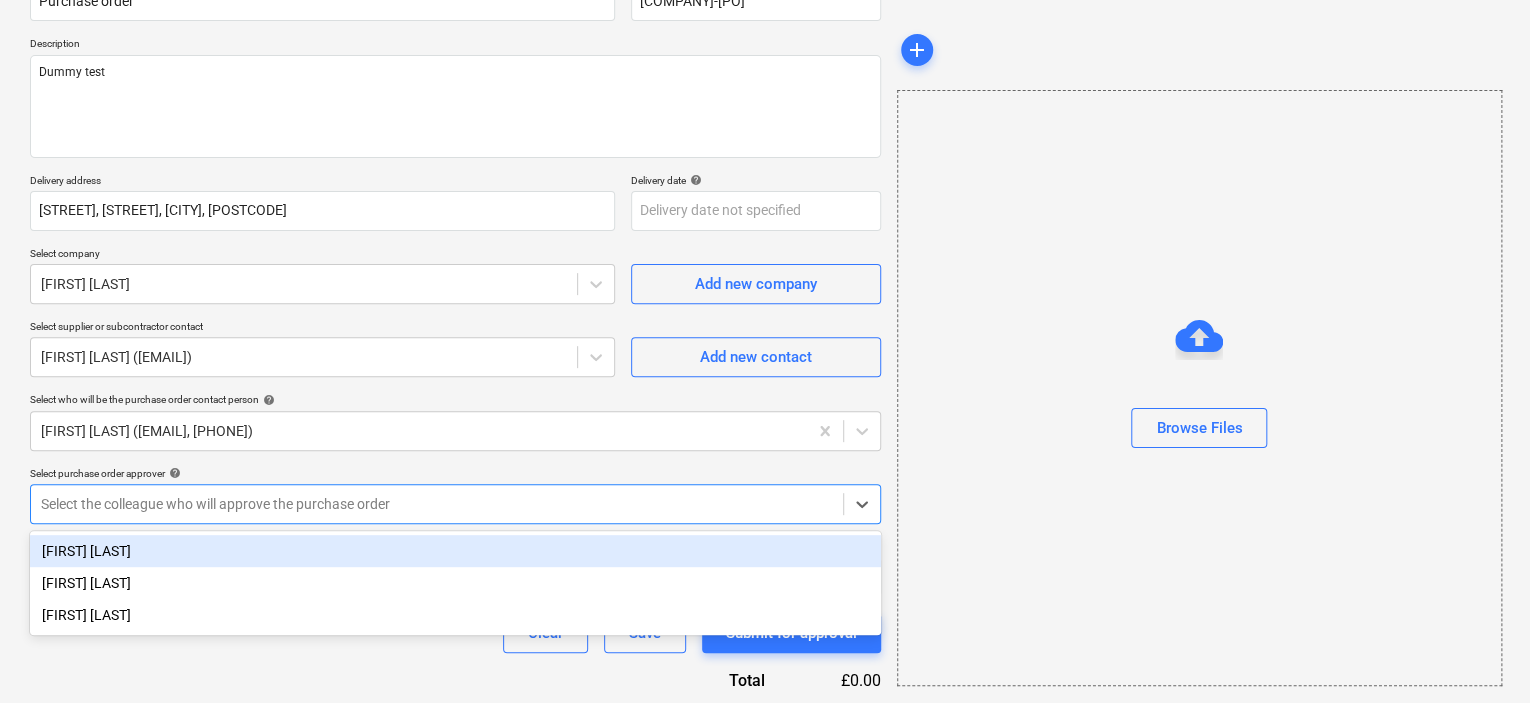 click on "Select purchase order approver help" at bounding box center [455, 473] 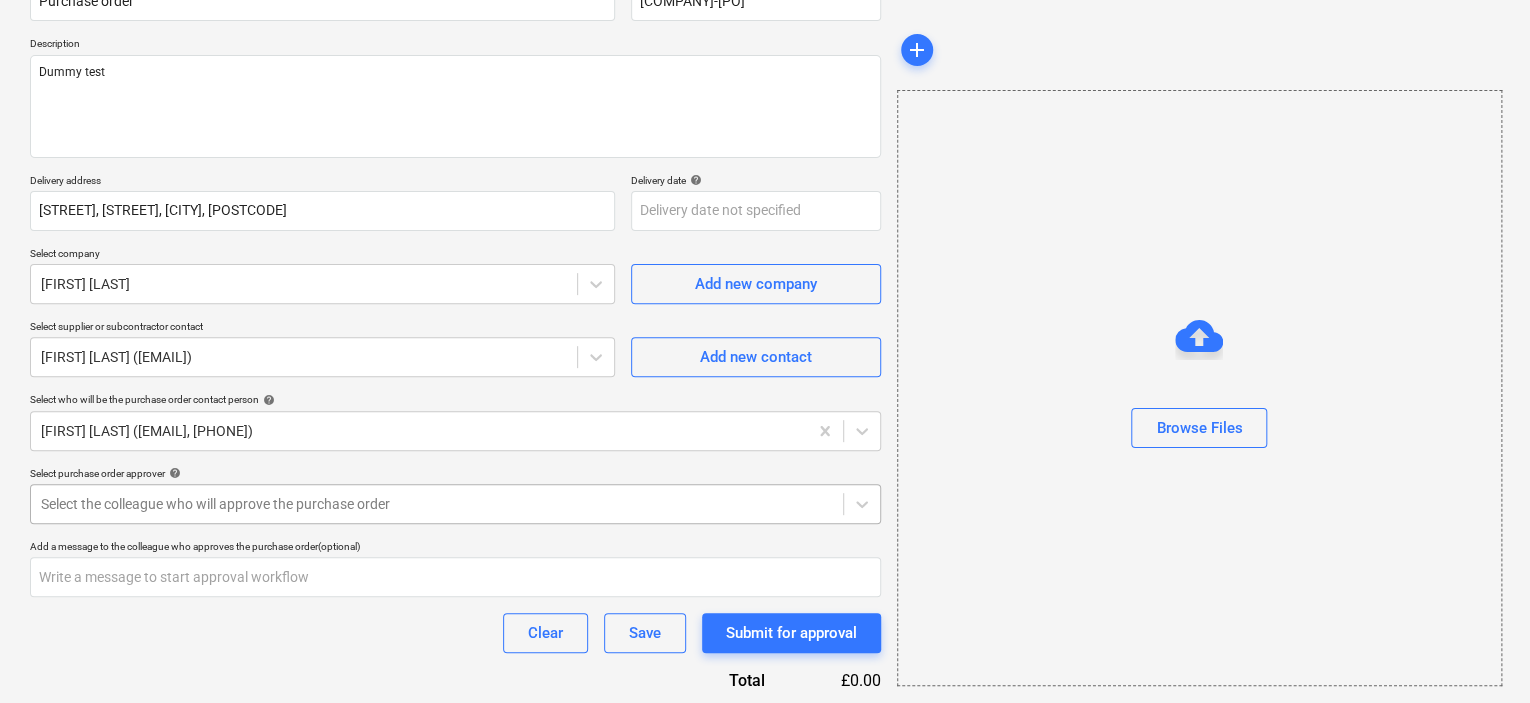 click at bounding box center (437, 504) 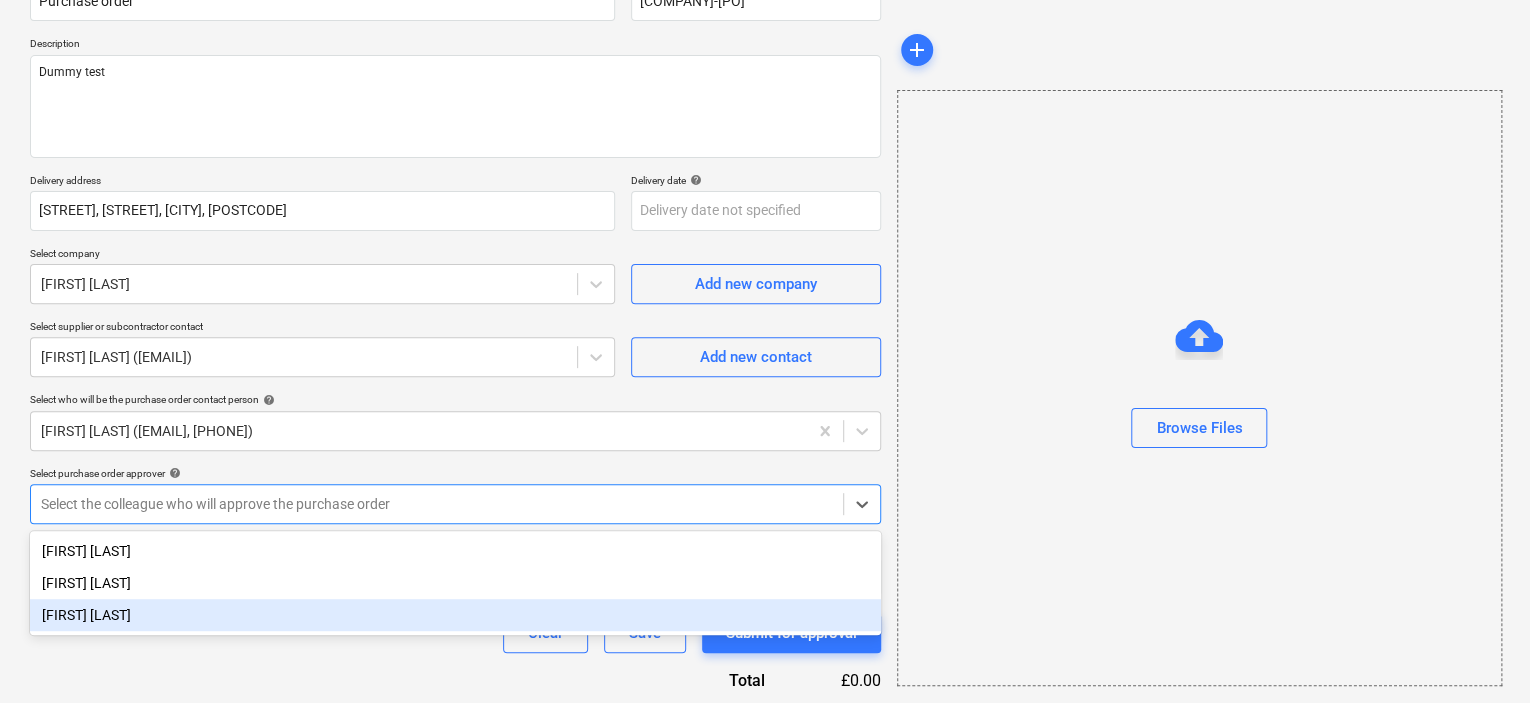click on "[FIRST] [LAST]" at bounding box center [455, 615] 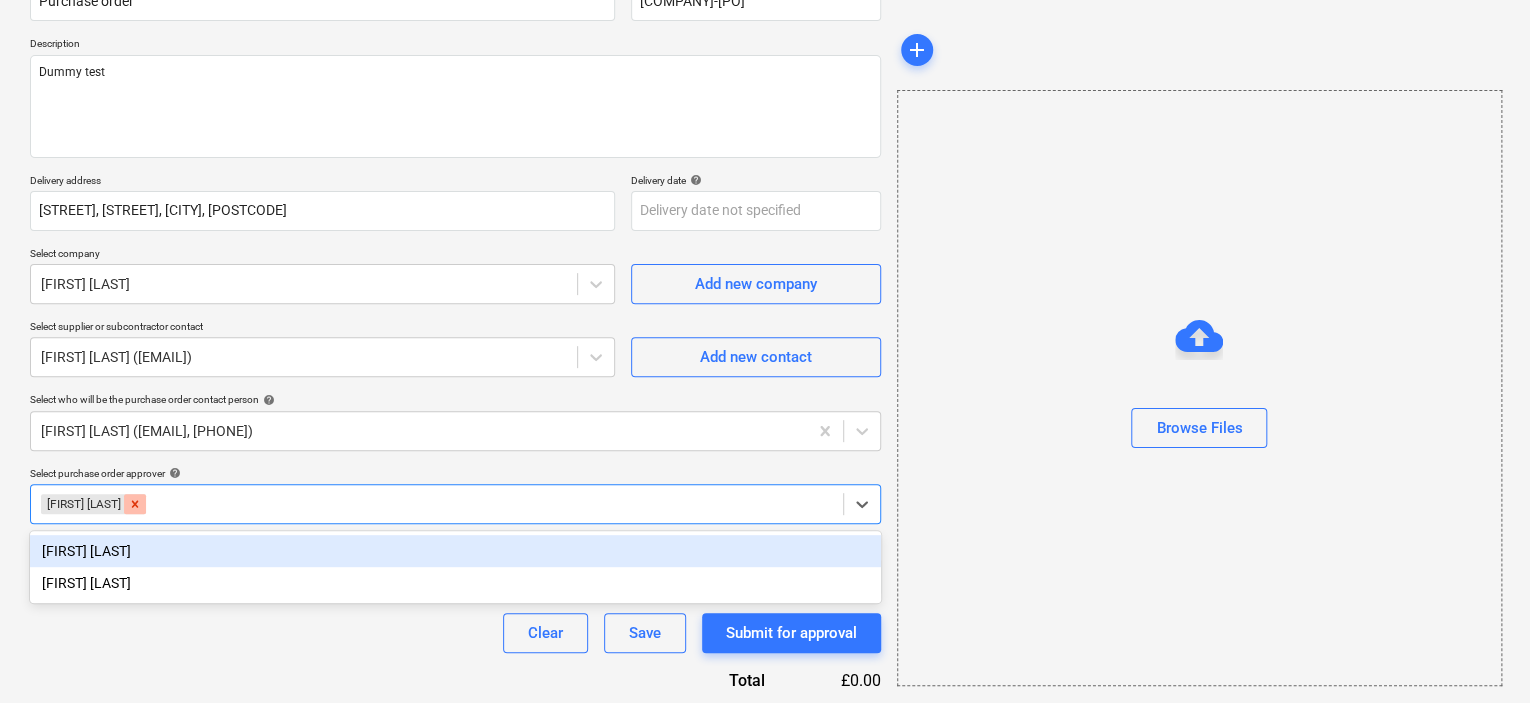 click 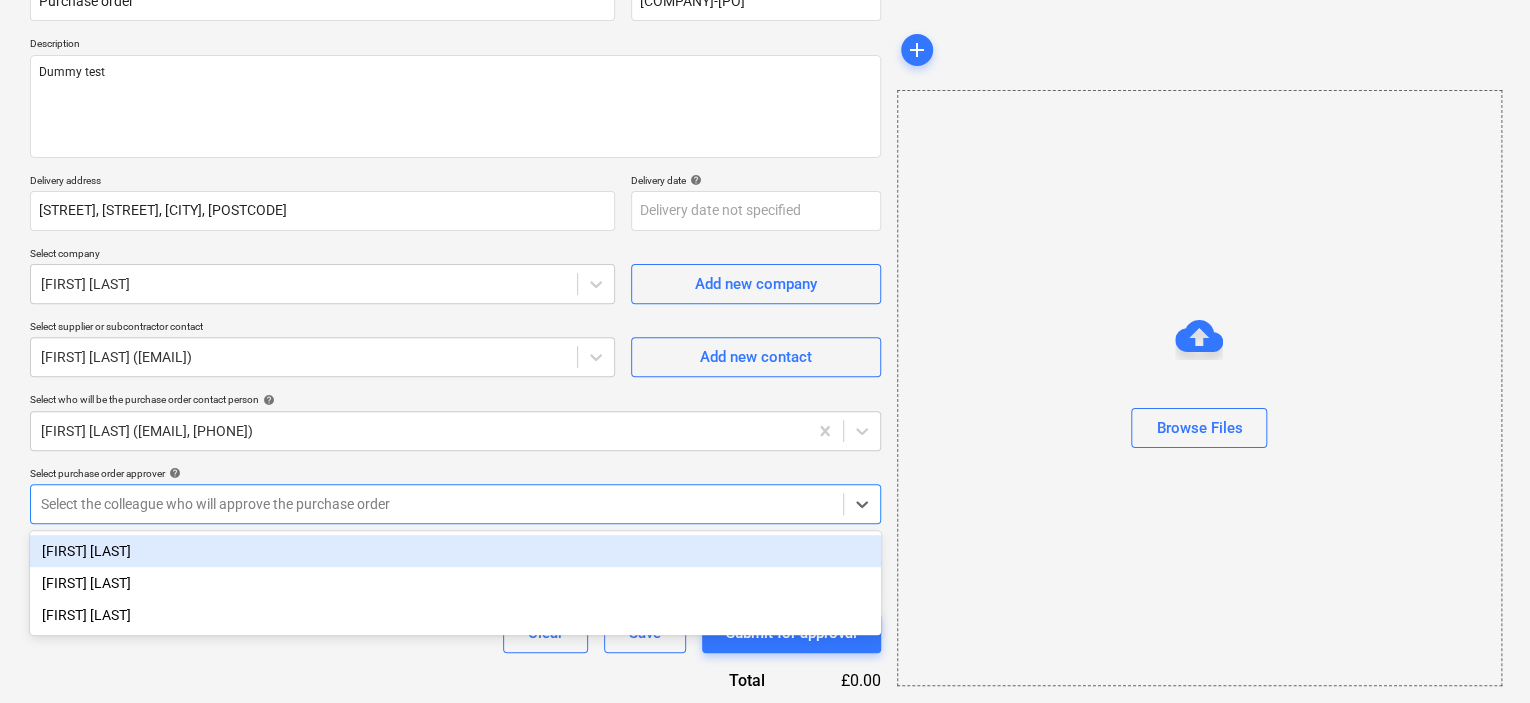 click on "Purchase order name help Purchase order Purchase order reference number help [COMPANY]-[PO] Description Dummy test Delivery address [STREET], [STREET], [CITY] Delivery date help Press the down arrow key to interact with the calendar and
select a date. Press the question mark key to get the keyboard shortcuts for changing dates. Select company [FIRST] [LAST]   Add new company Select supplier or subcontractor contact [FIRST] [LAST] ([EMAIL]) Add new contact Select who will be the purchase order contact person help [FIRST] [LAST] ([EMAIL], [PHONE]) Select purchase order approver help option [FIRST] [LAST], deselected. option [FIRST] [LAST] focused, 1 of 3. 3 results available. Use Up and Down to choose options, press Enter to select the currently focused option, press Escape to exit the menu, press Tab to select the option and exit the menu. Select the colleague who will approve the purchase order  (optional) Clear Save Submit for approval Total" at bounding box center [455, 365] 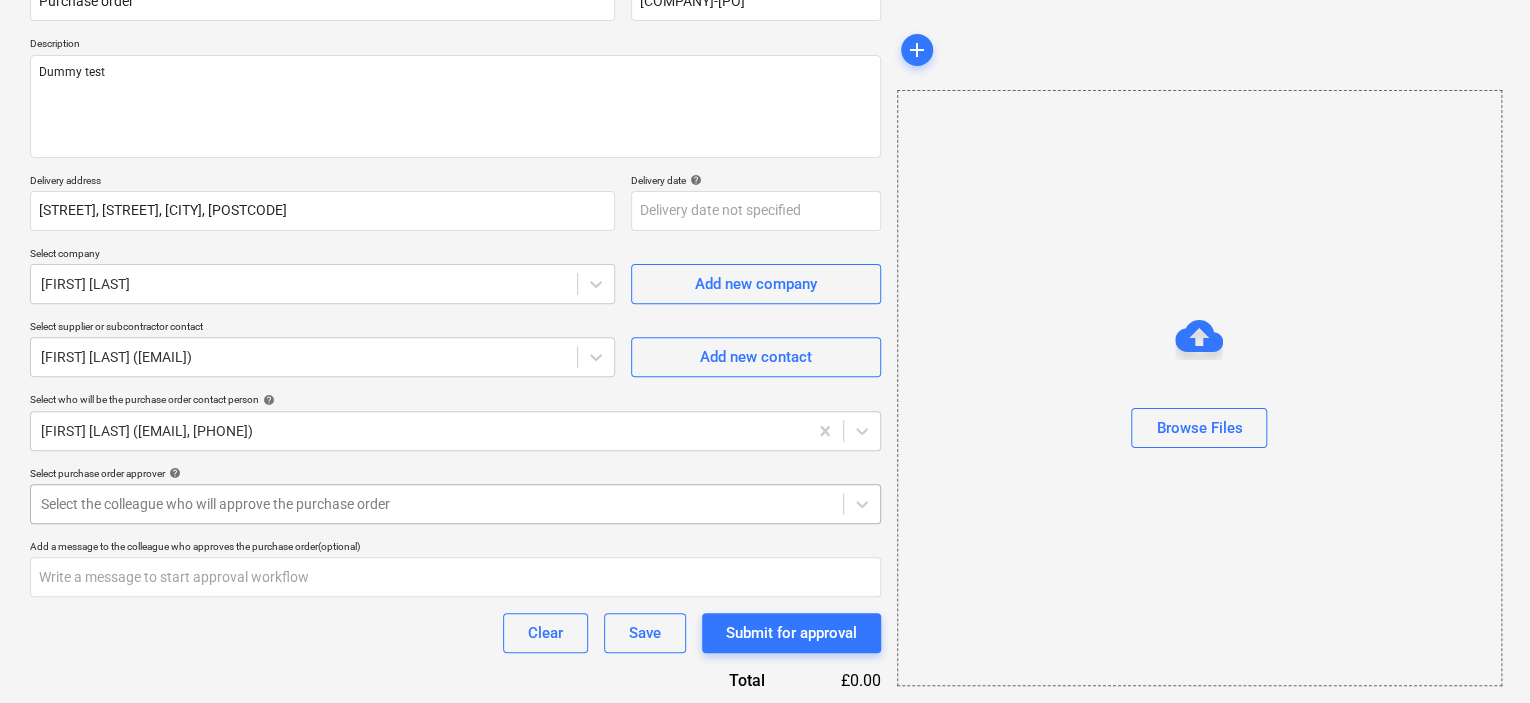 click on "Select the colleague who will approve the purchase order" at bounding box center (437, 504) 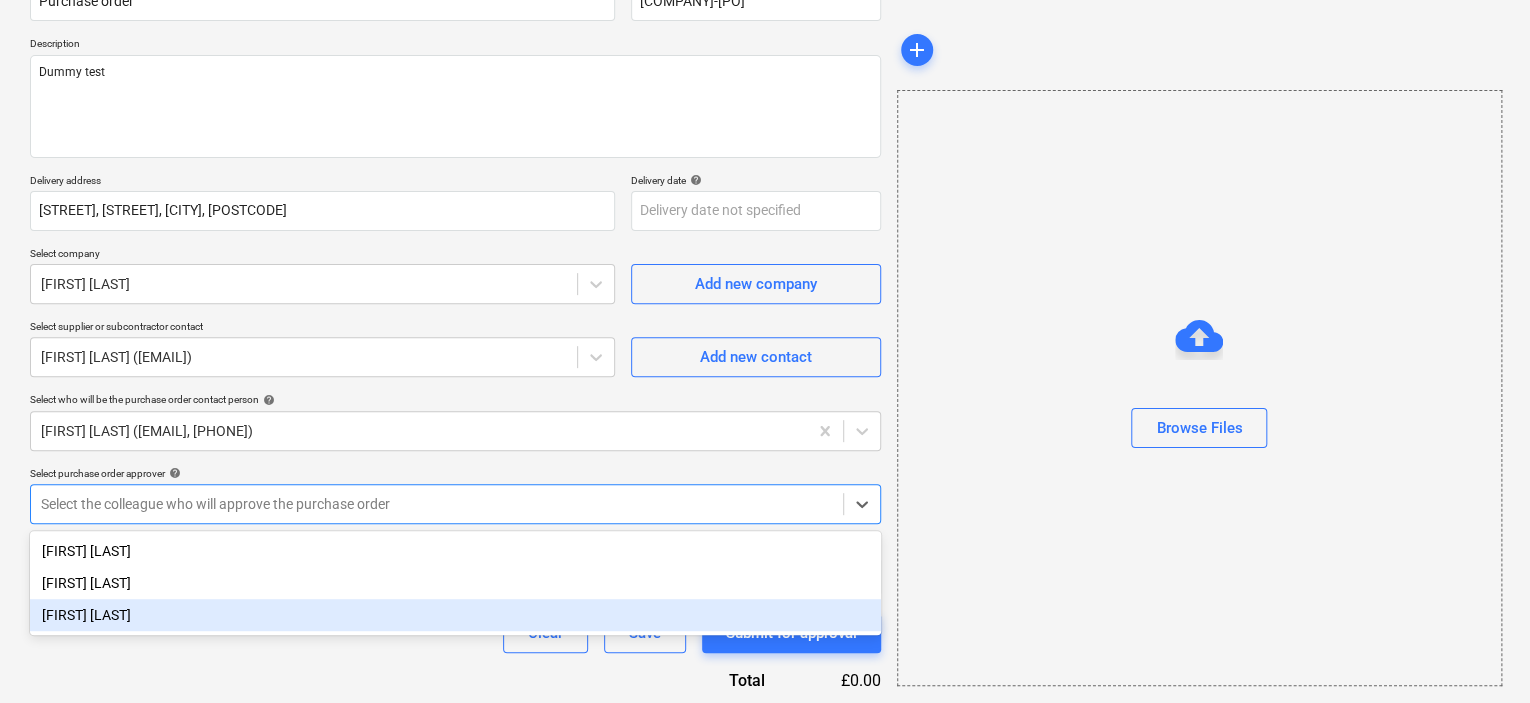 click on "[FIRST] [LAST]" at bounding box center (455, 615) 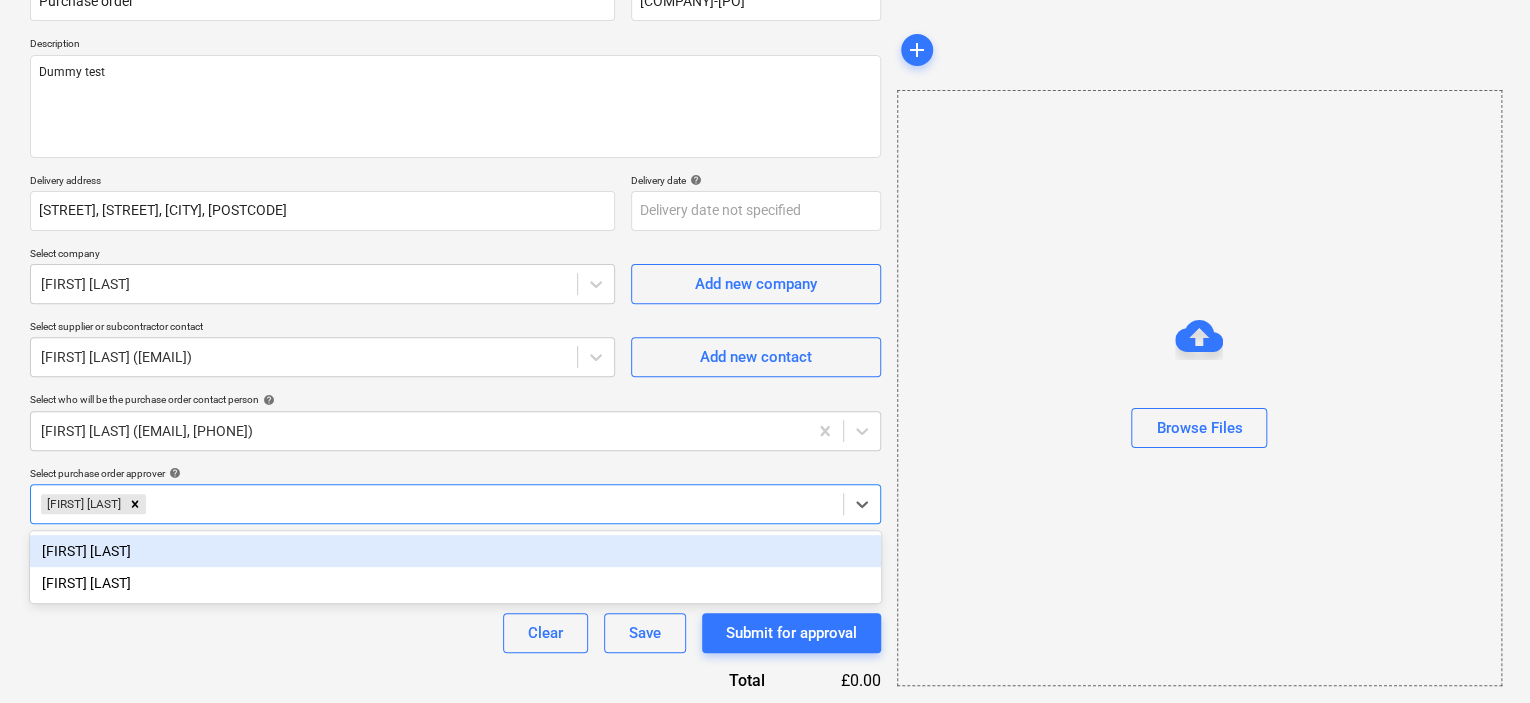 click on "Select purchase order approver help" at bounding box center (455, 473) 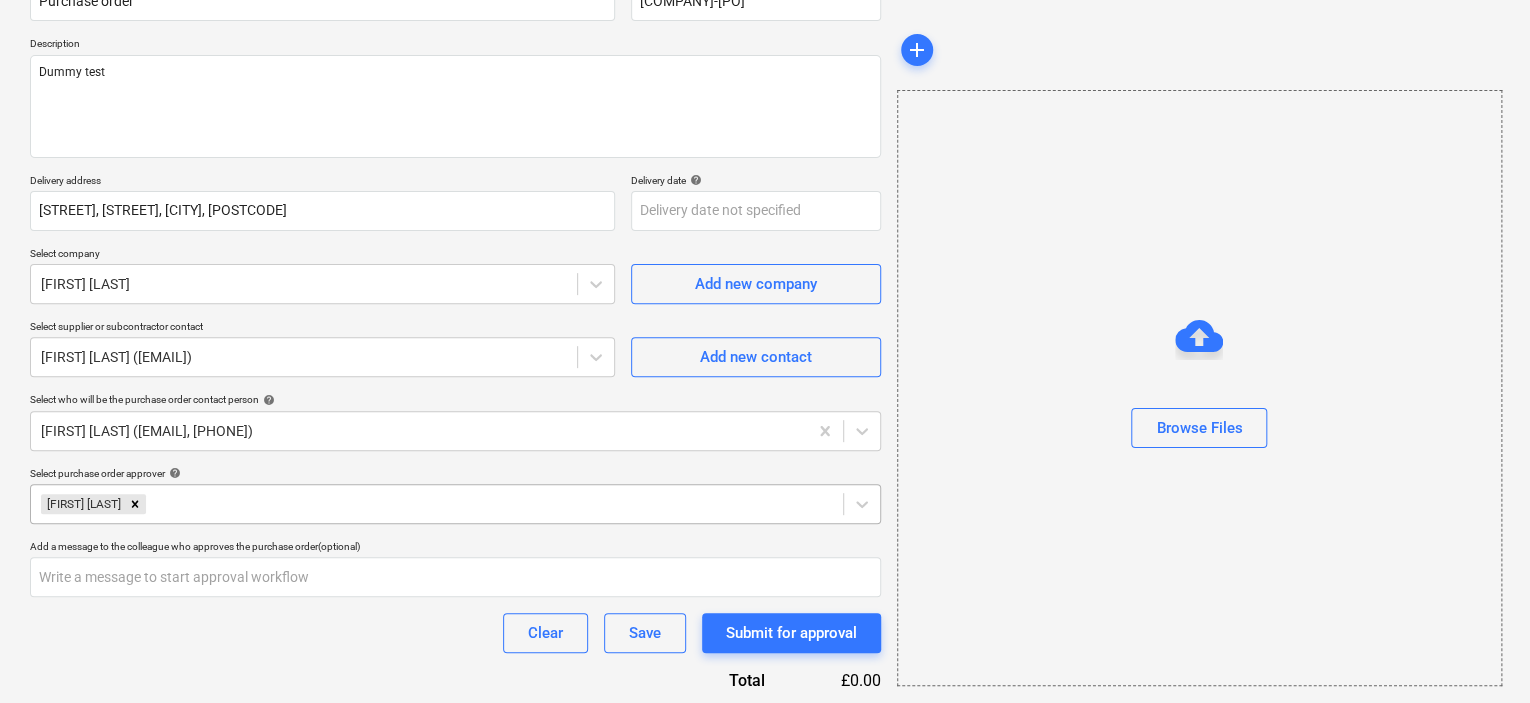click on "[FIRST] [LAST]" at bounding box center (437, 504) 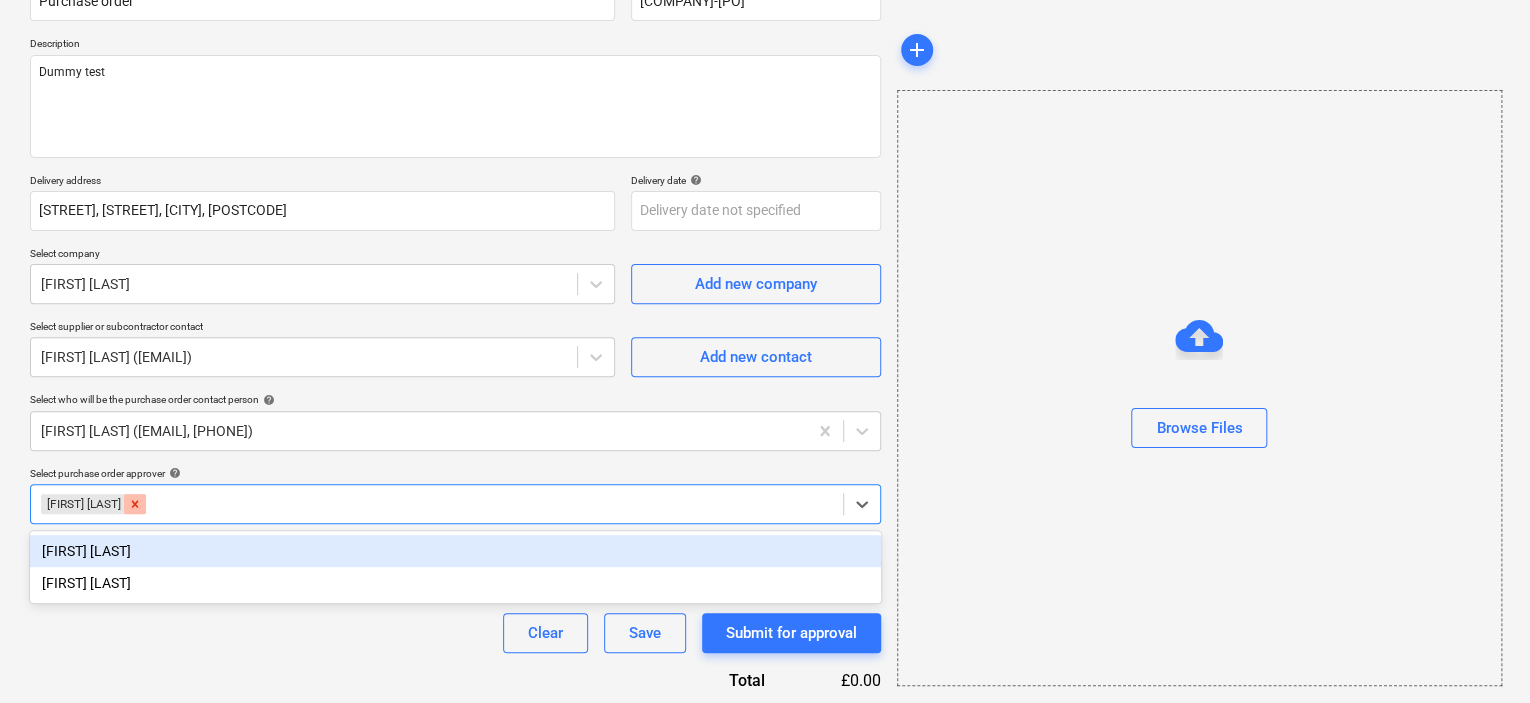 click 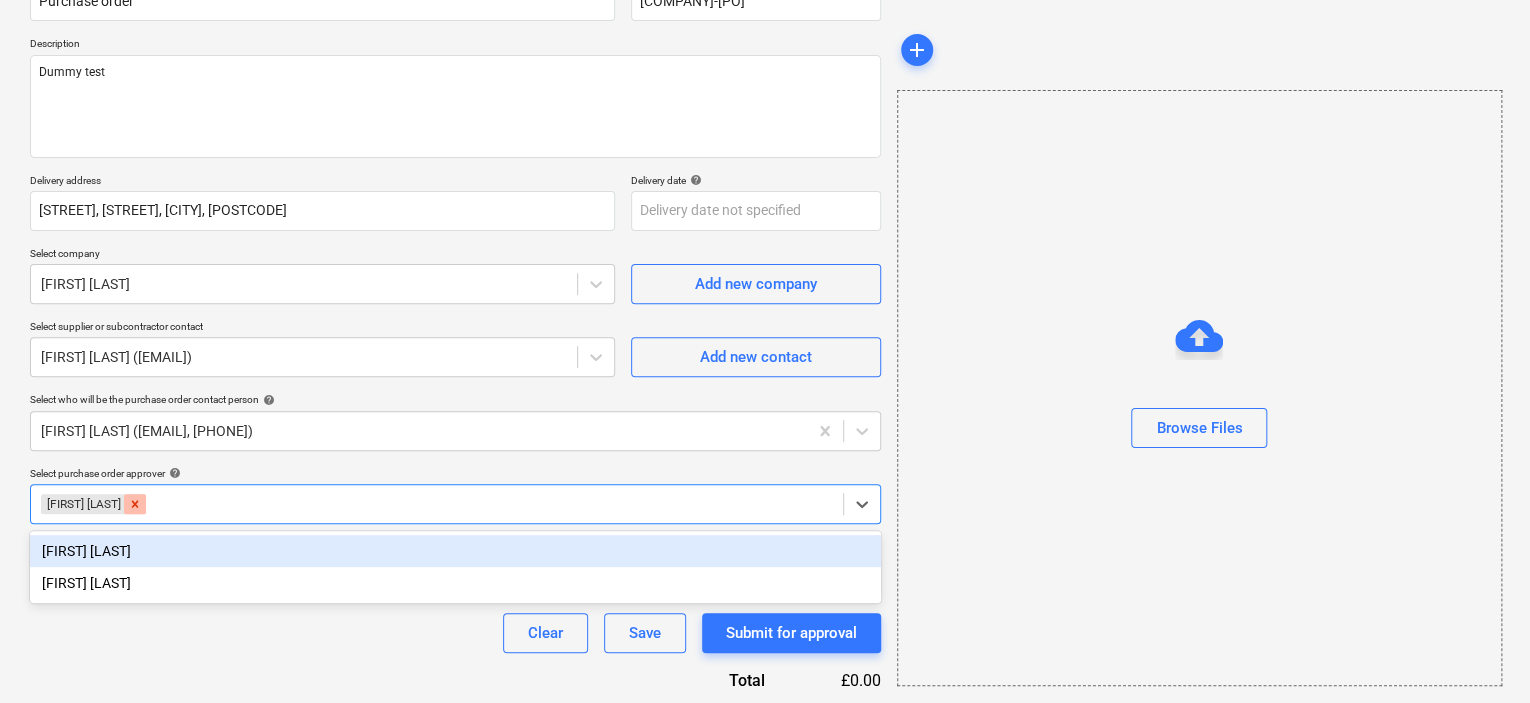 type on "x" 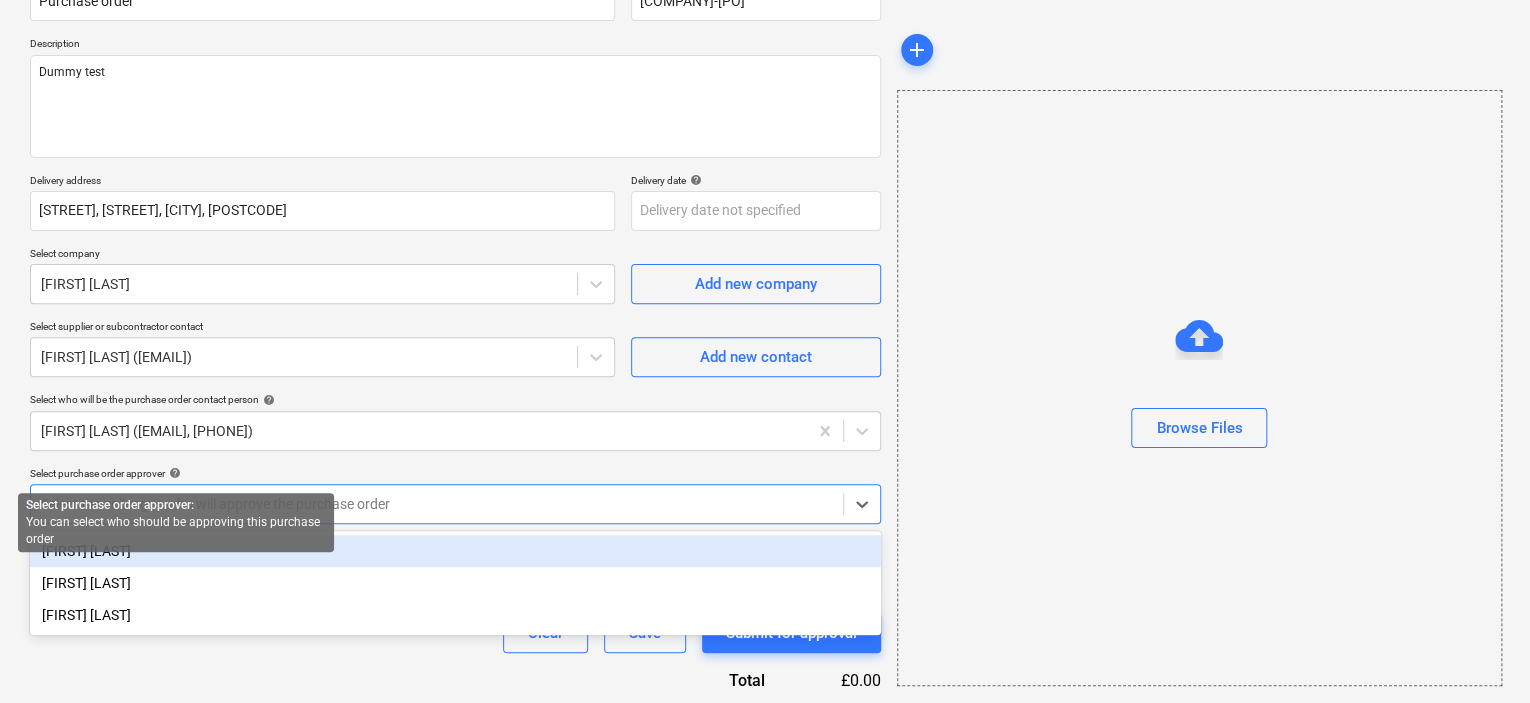 click on "help" at bounding box center (173, 473) 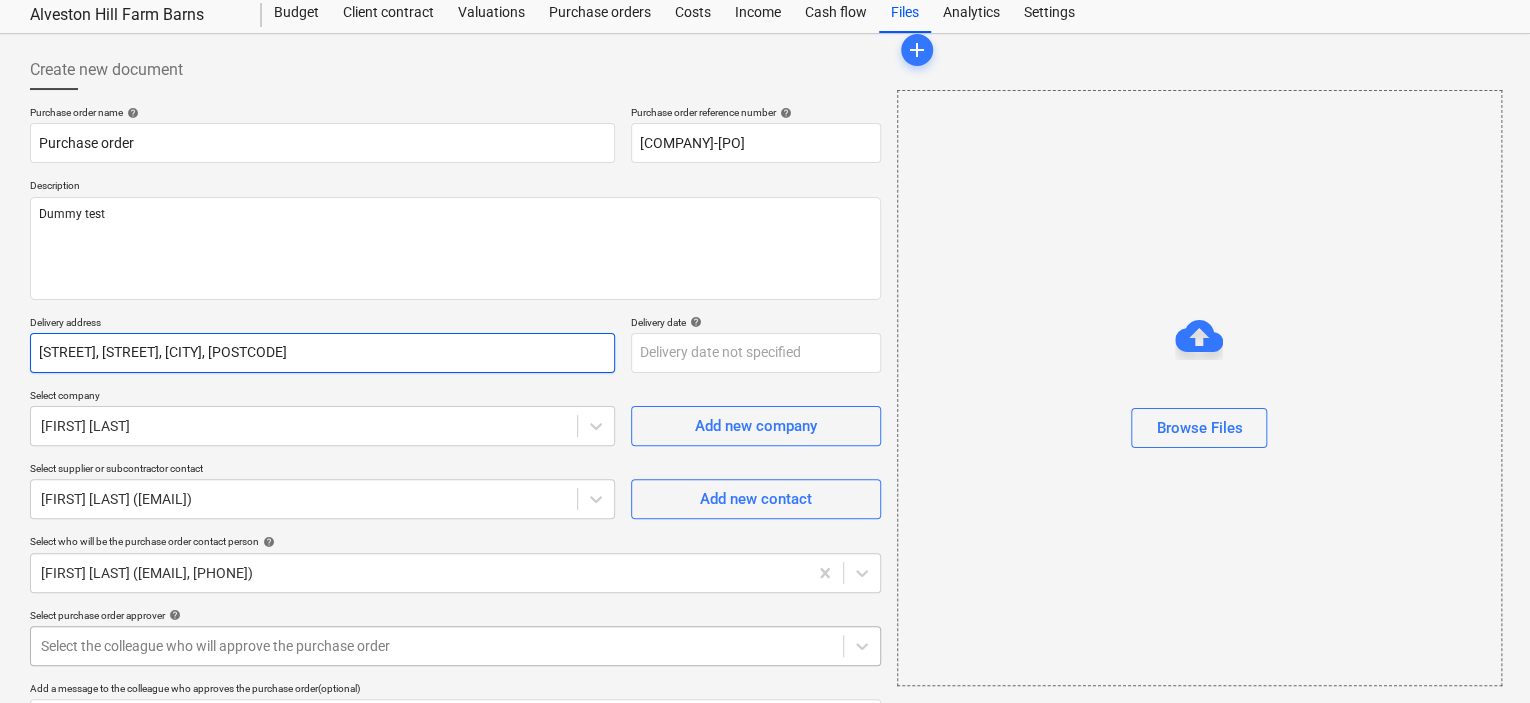 scroll, scrollTop: 0, scrollLeft: 0, axis: both 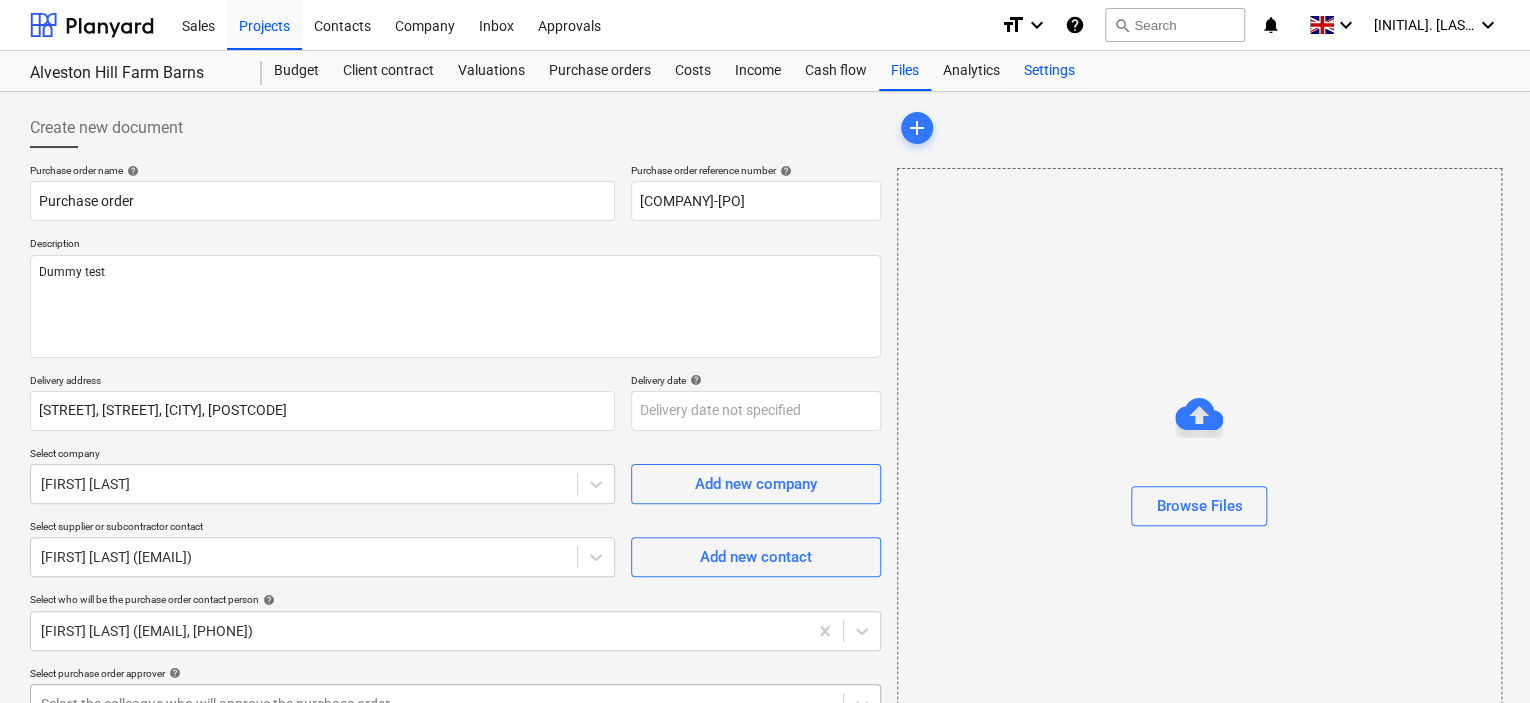 click on "Settings" at bounding box center (1049, 71) 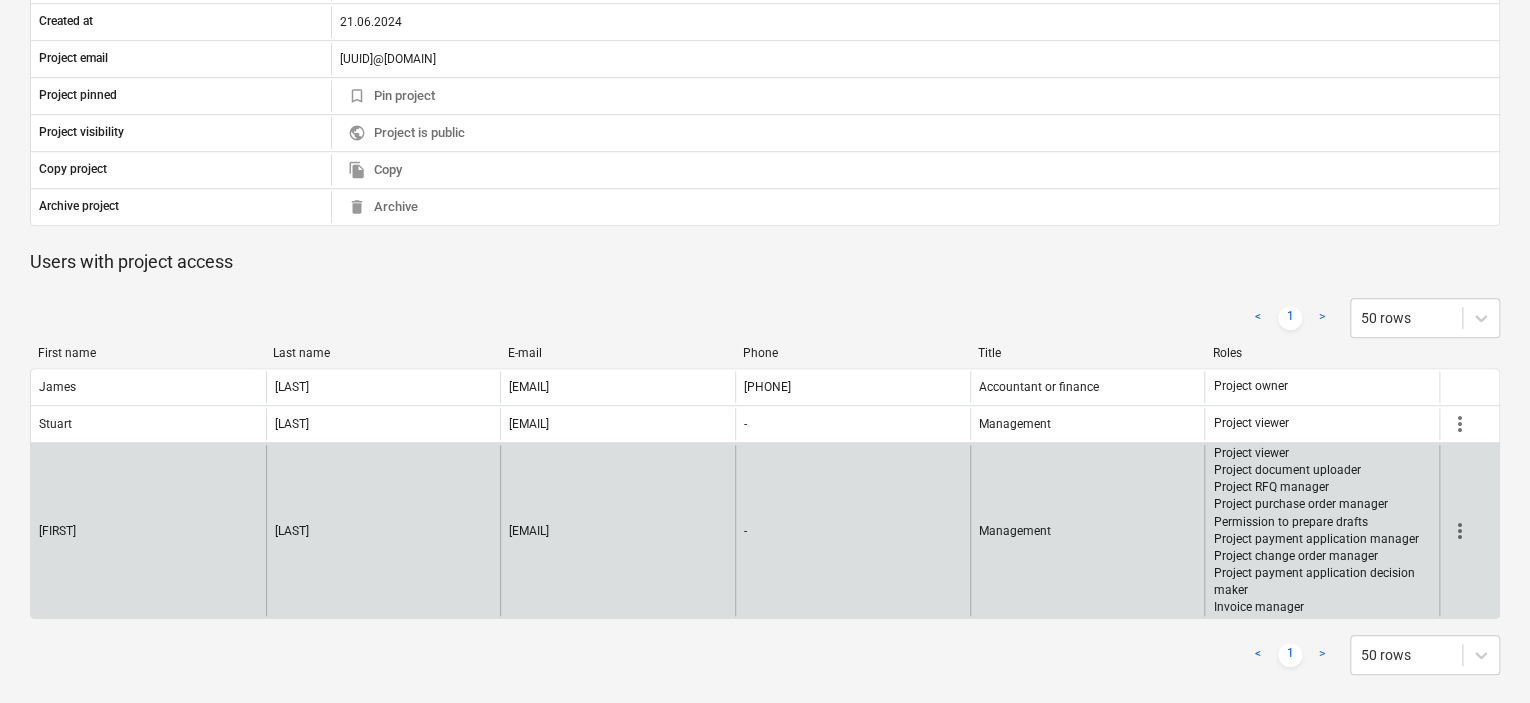 scroll, scrollTop: 582, scrollLeft: 0, axis: vertical 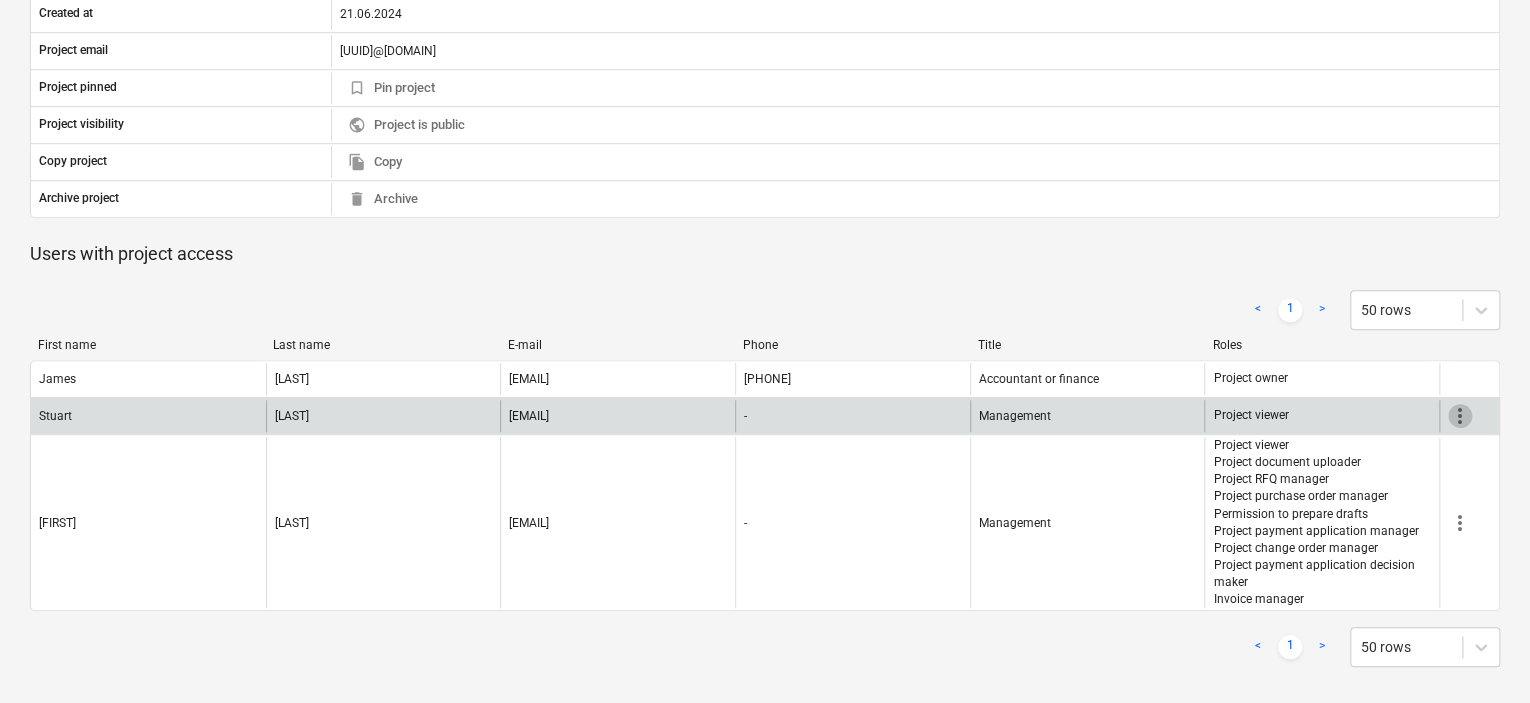 click on "more_vert" at bounding box center (1460, 416) 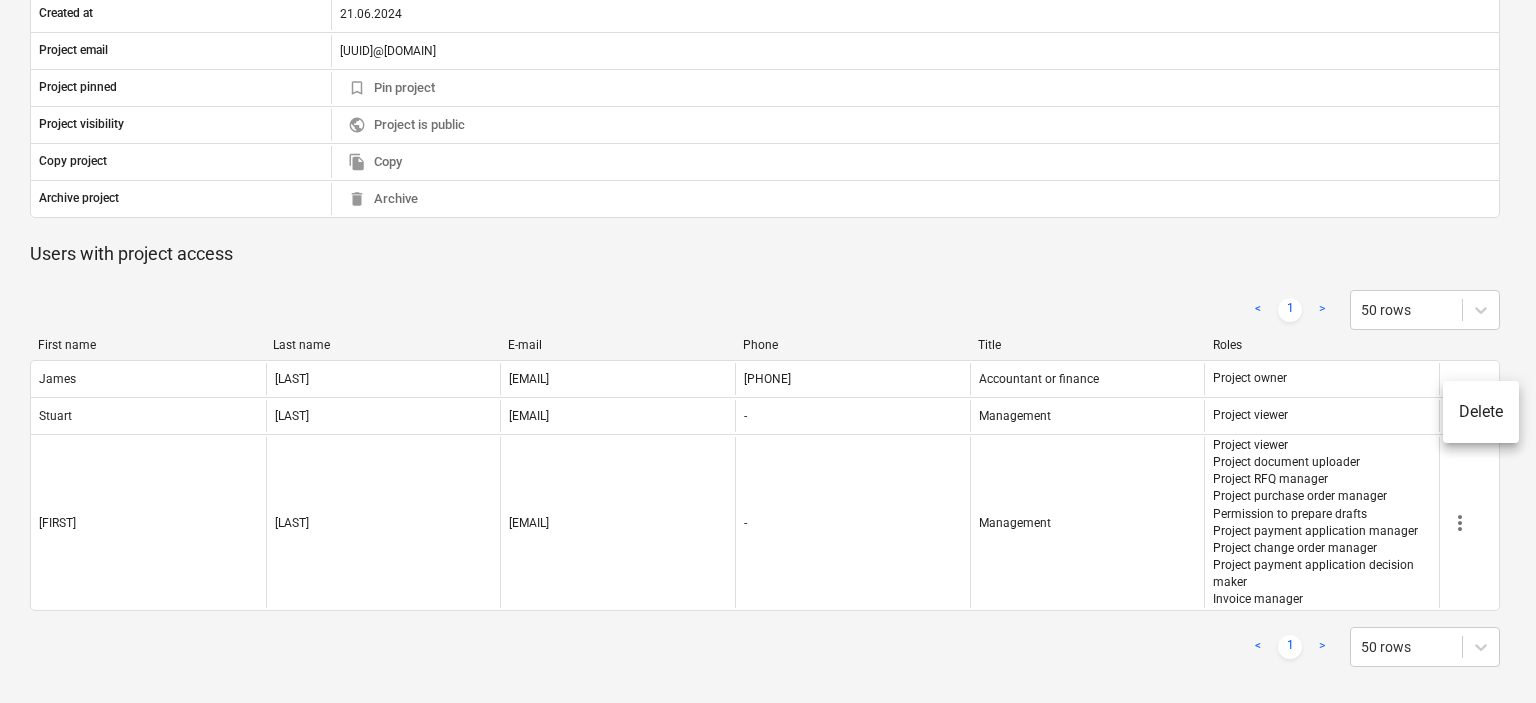 click at bounding box center [768, 351] 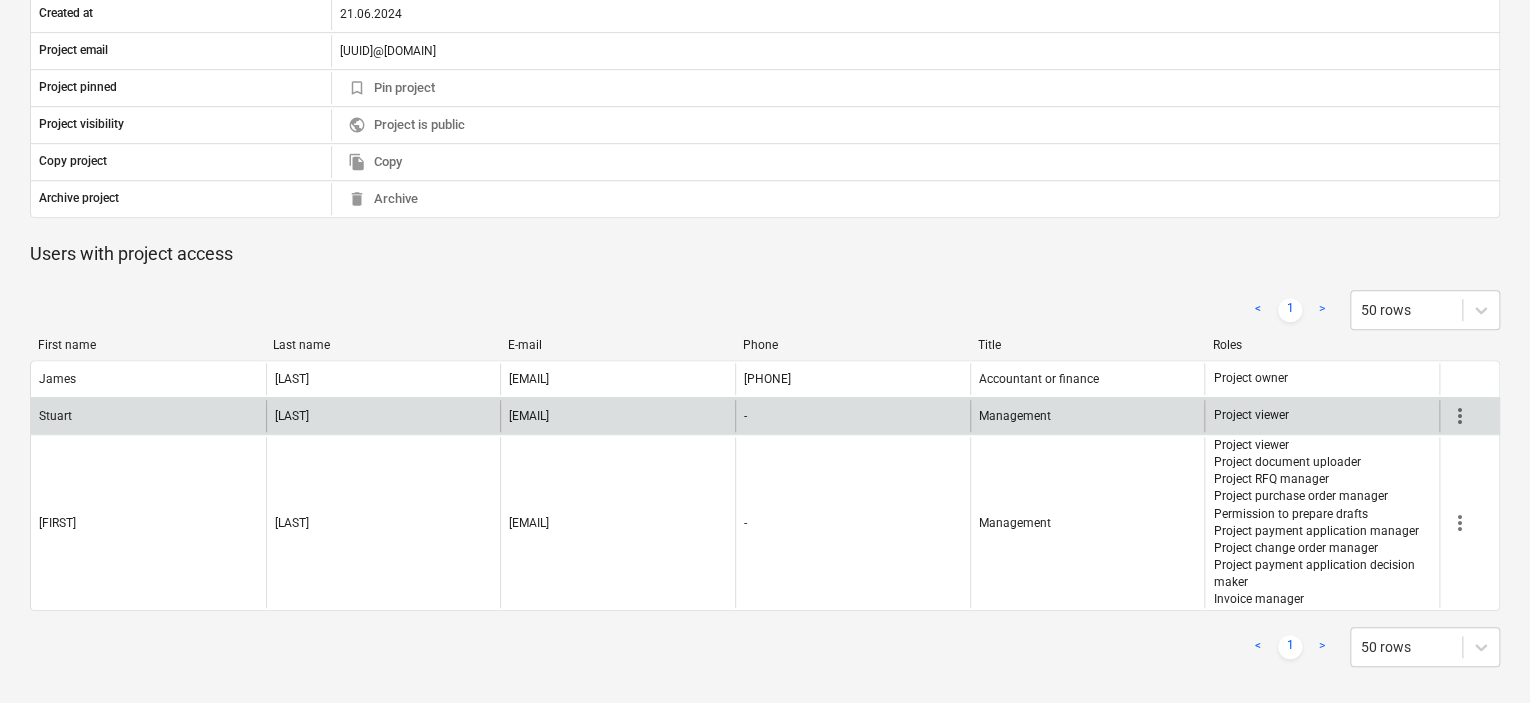 drag, startPoint x: 969, startPoint y: 408, endPoint x: 1000, endPoint y: 410, distance: 31.06445 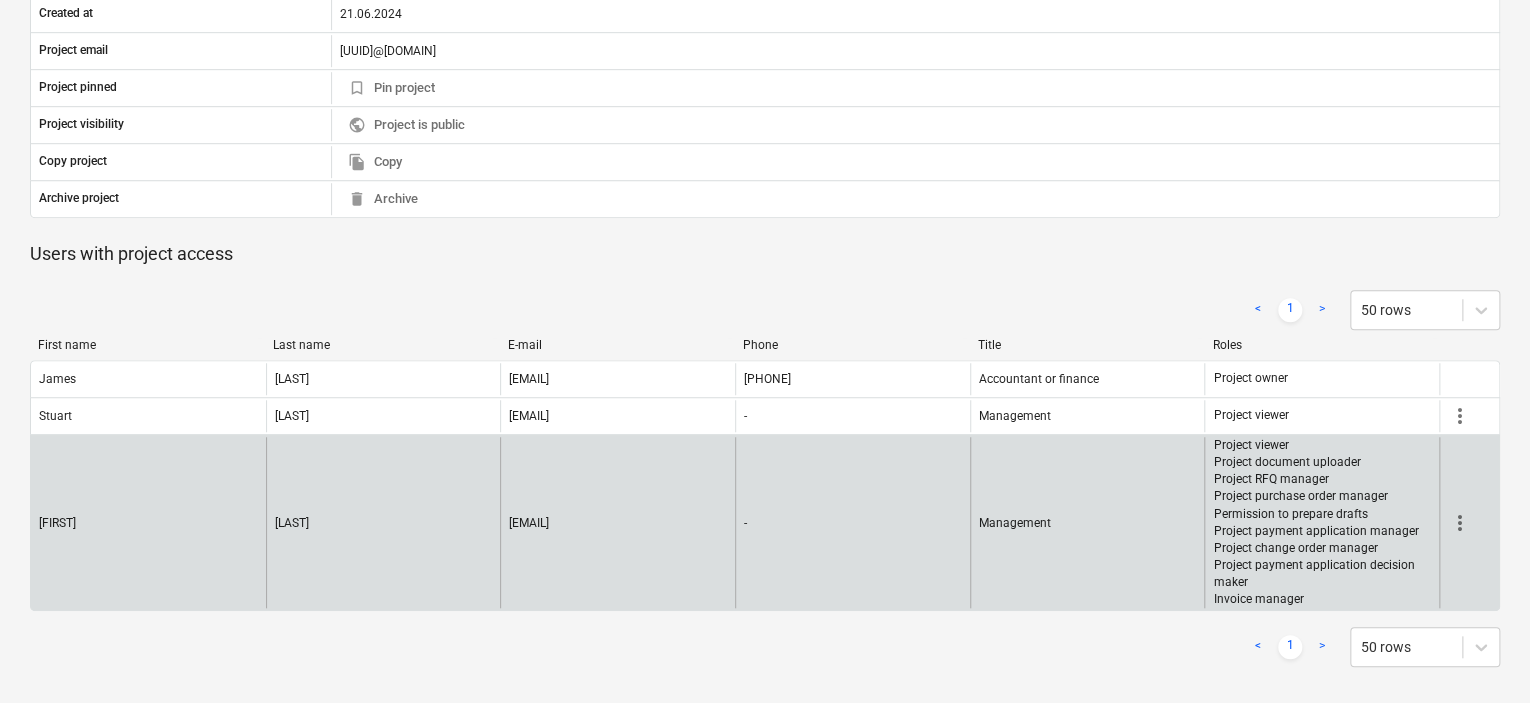 click on "more_vert" at bounding box center [1460, 523] 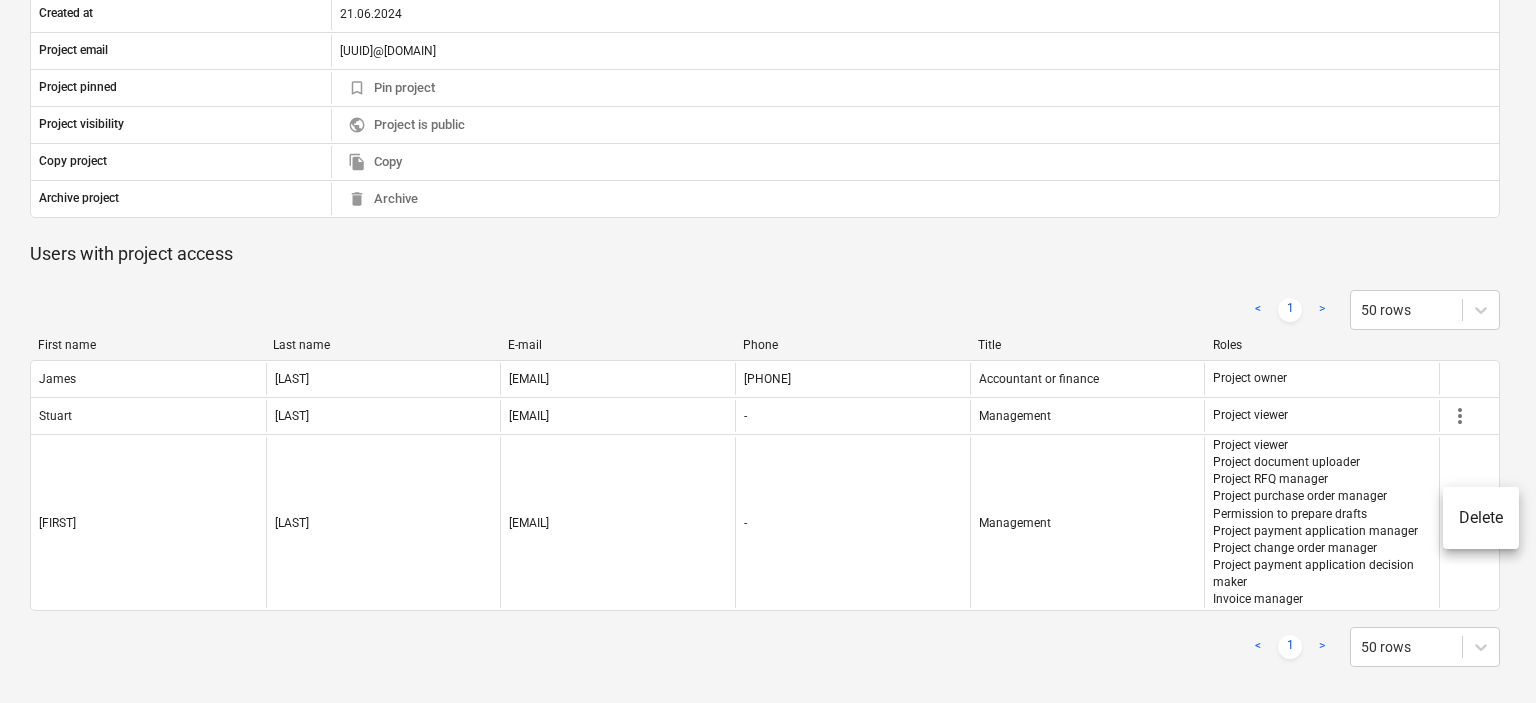 click at bounding box center [768, 351] 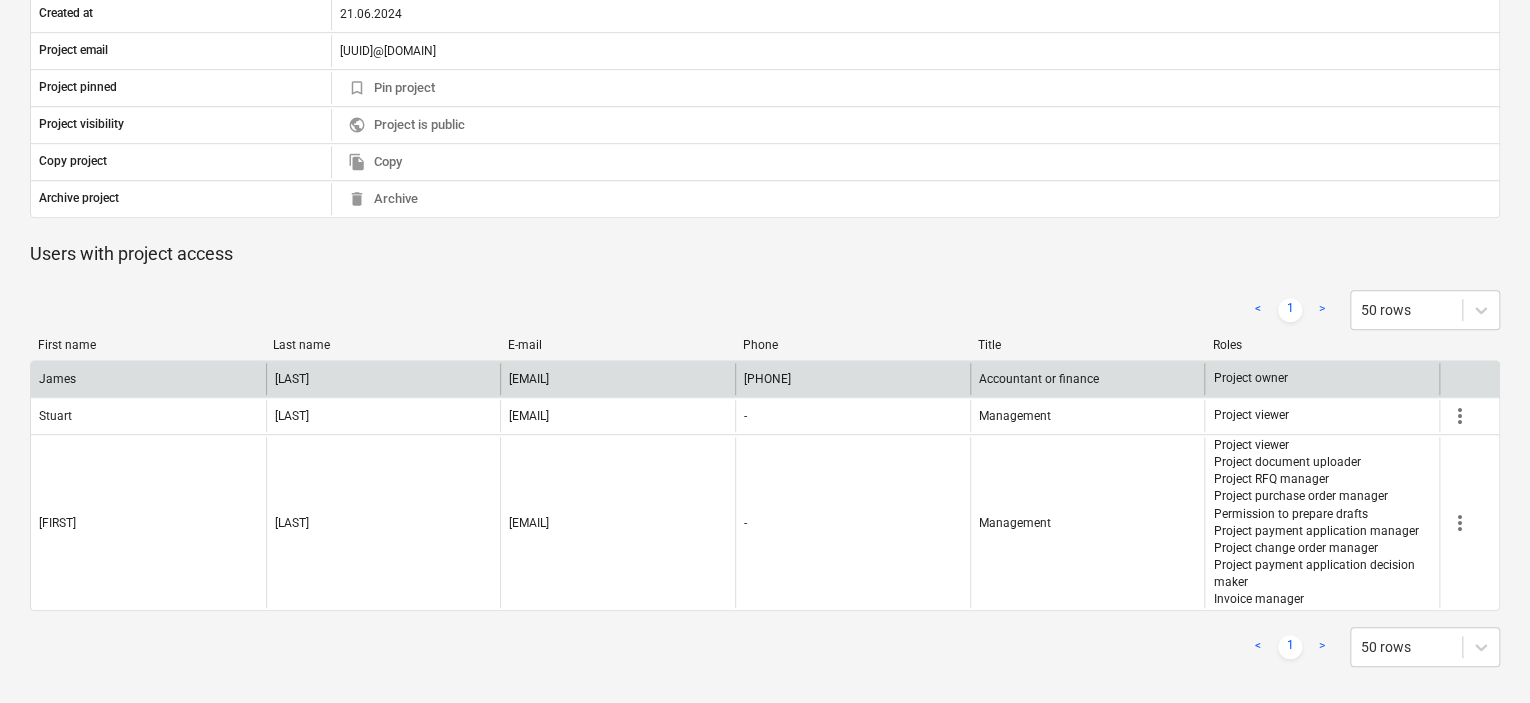 click on "Project owner" at bounding box center [1321, 379] 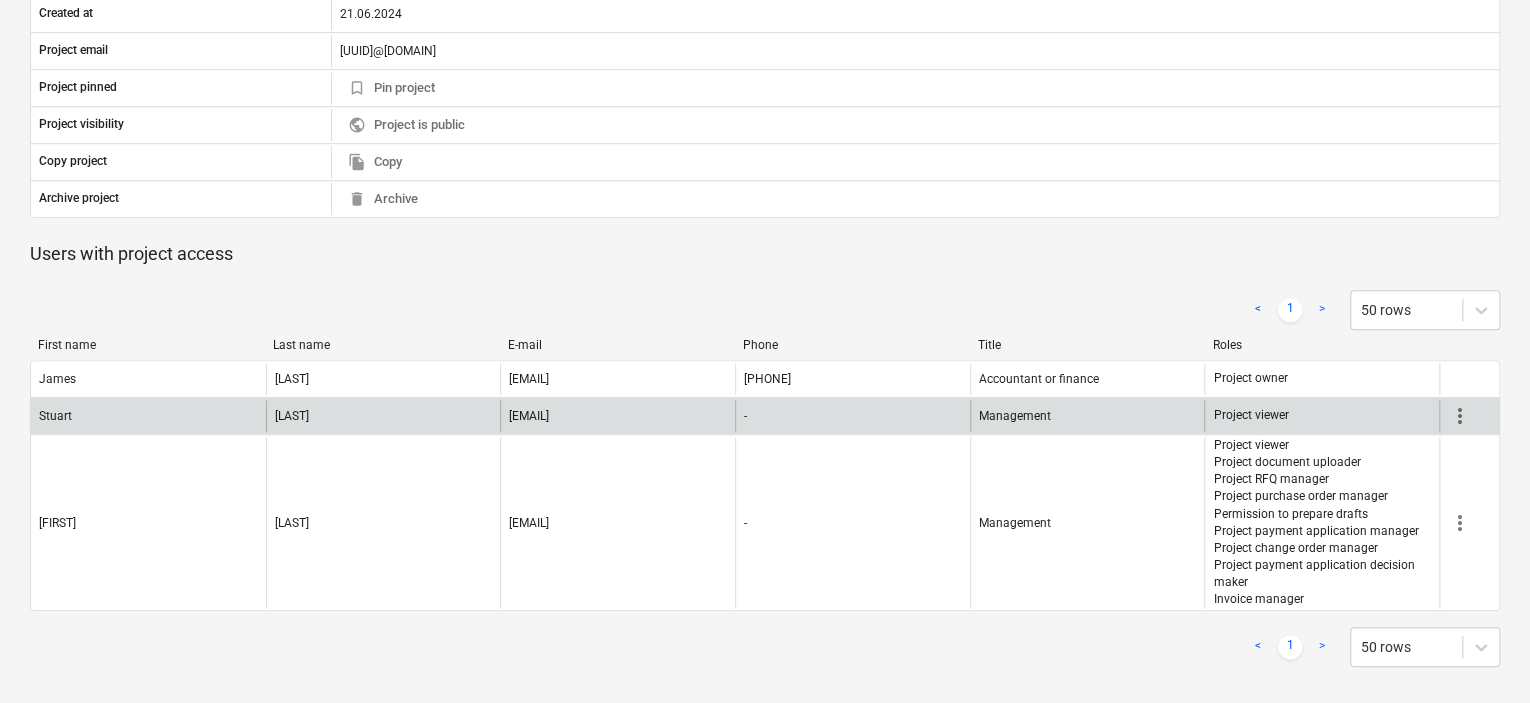 click on "more_vert" at bounding box center [1460, 416] 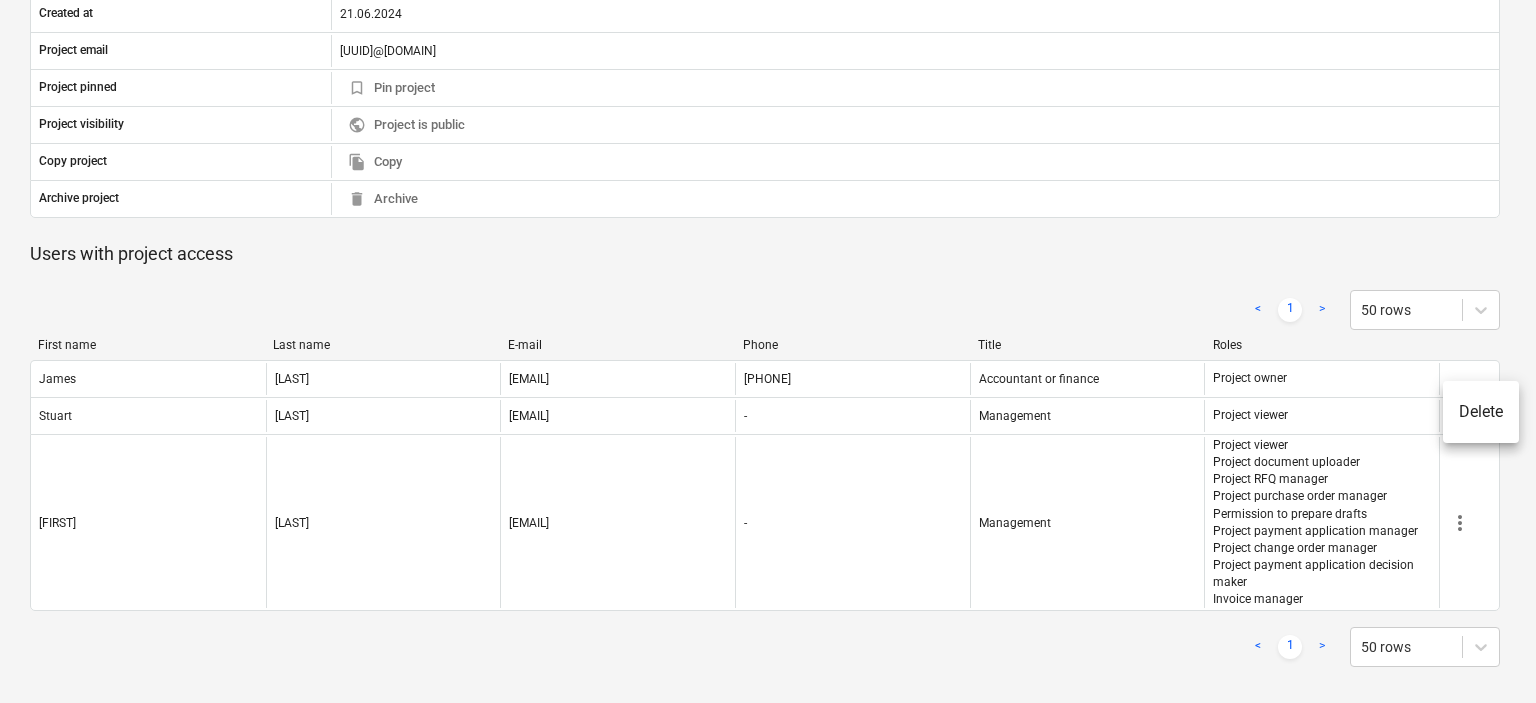 click at bounding box center (768, 351) 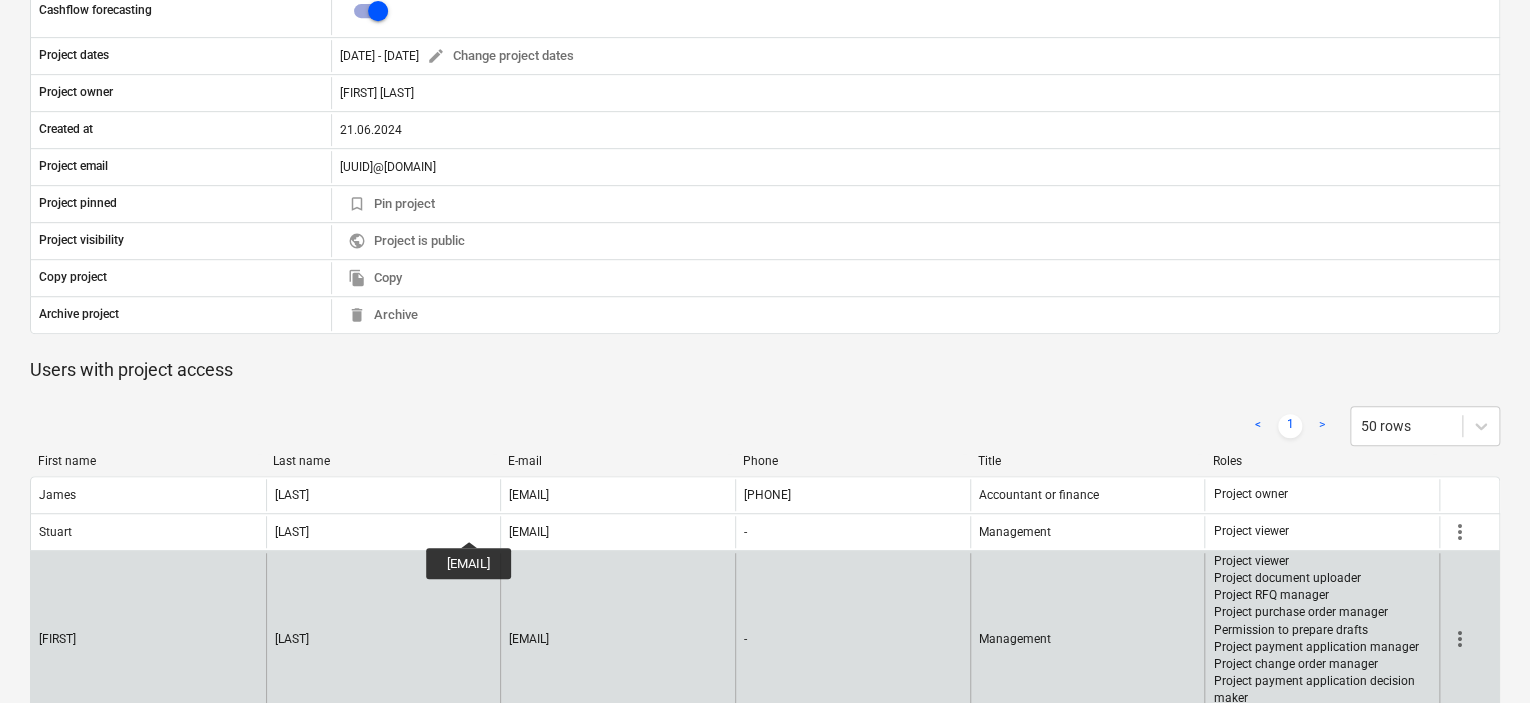 scroll, scrollTop: 500, scrollLeft: 0, axis: vertical 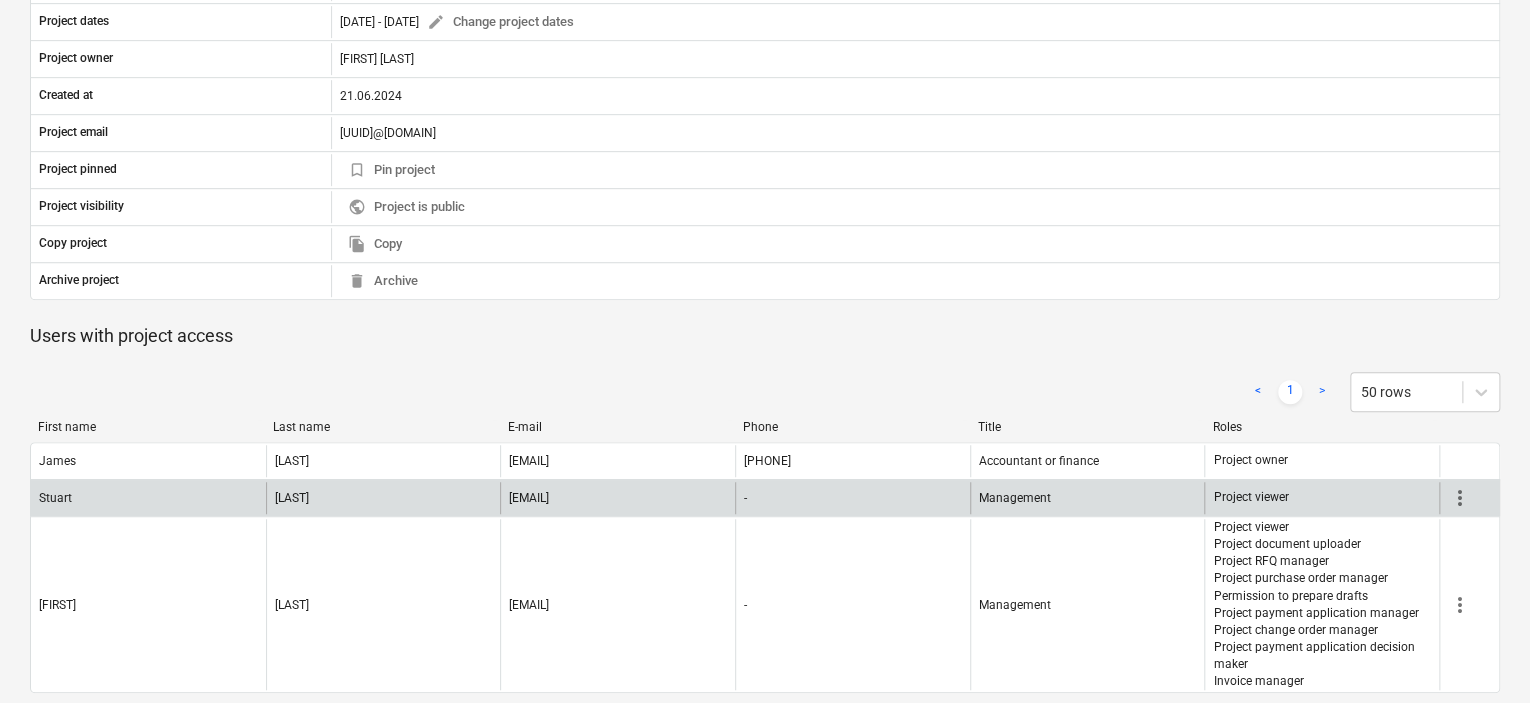 click on "-" at bounding box center [852, 498] 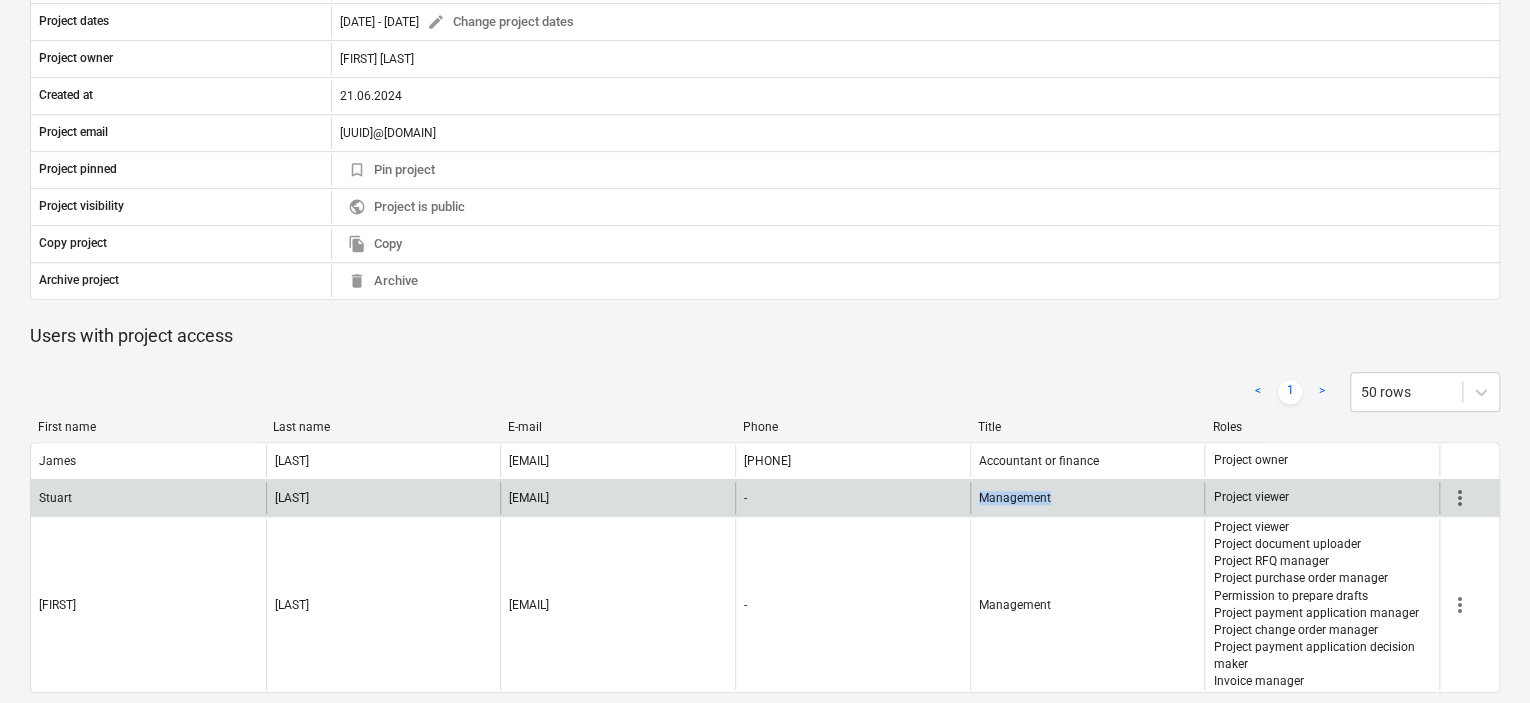 click on "Management" at bounding box center (1015, 498) 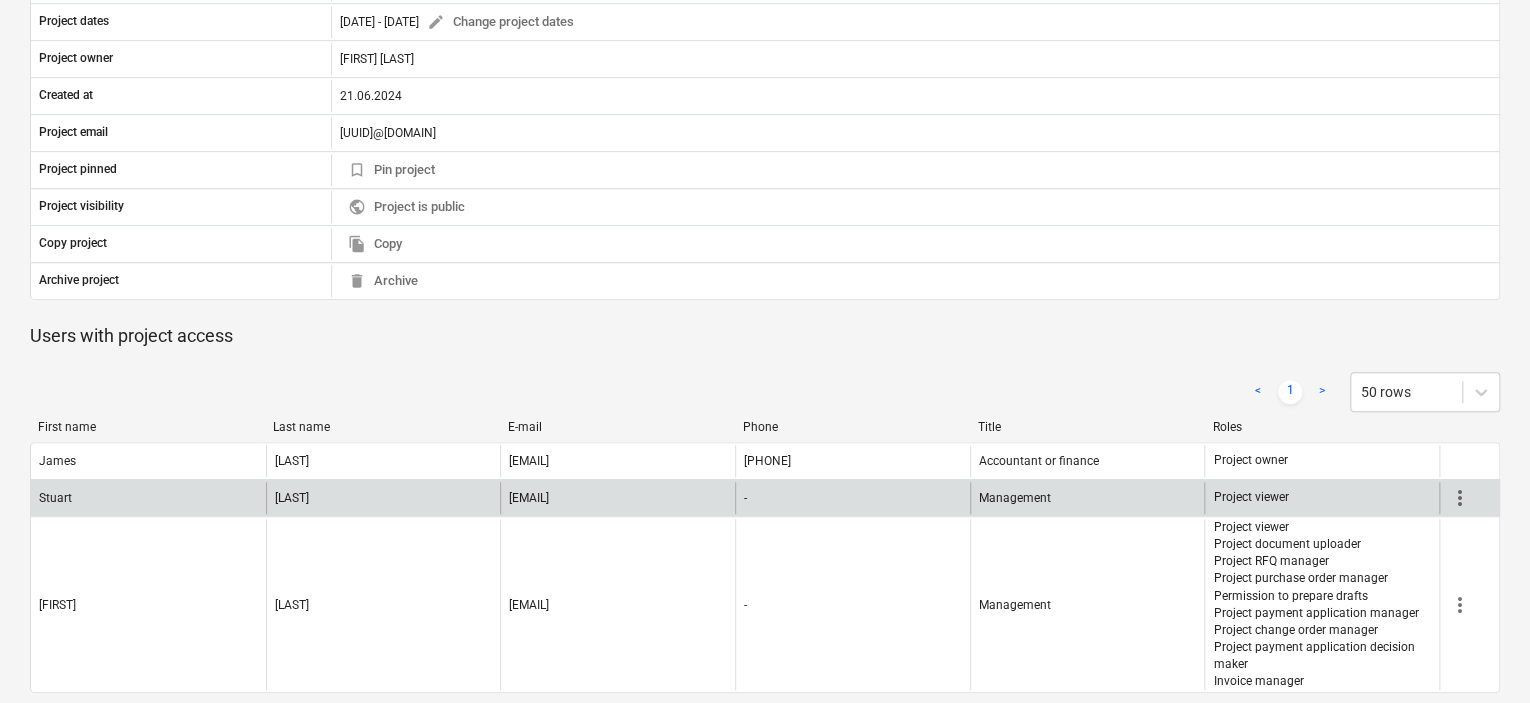 click on "Project viewer" at bounding box center [1321, 498] 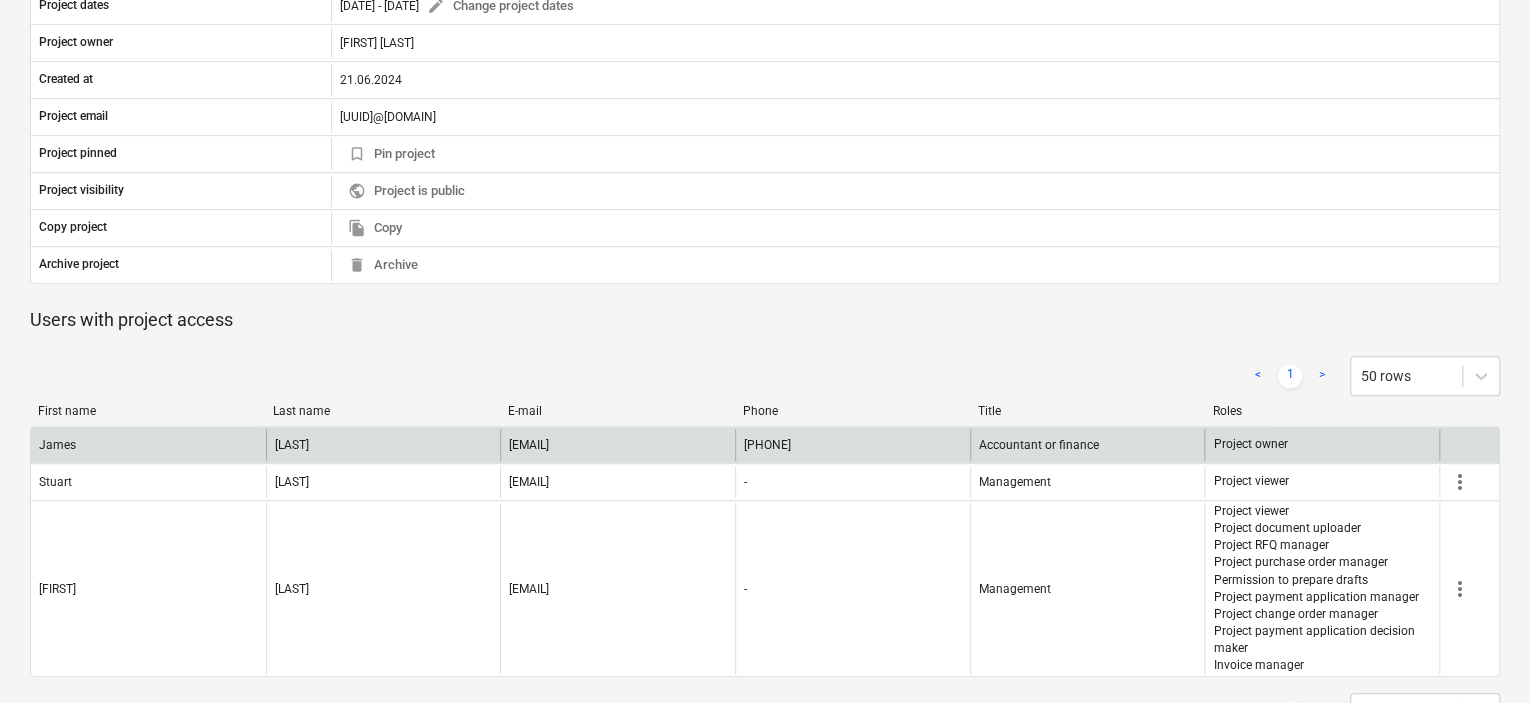 scroll, scrollTop: 524, scrollLeft: 0, axis: vertical 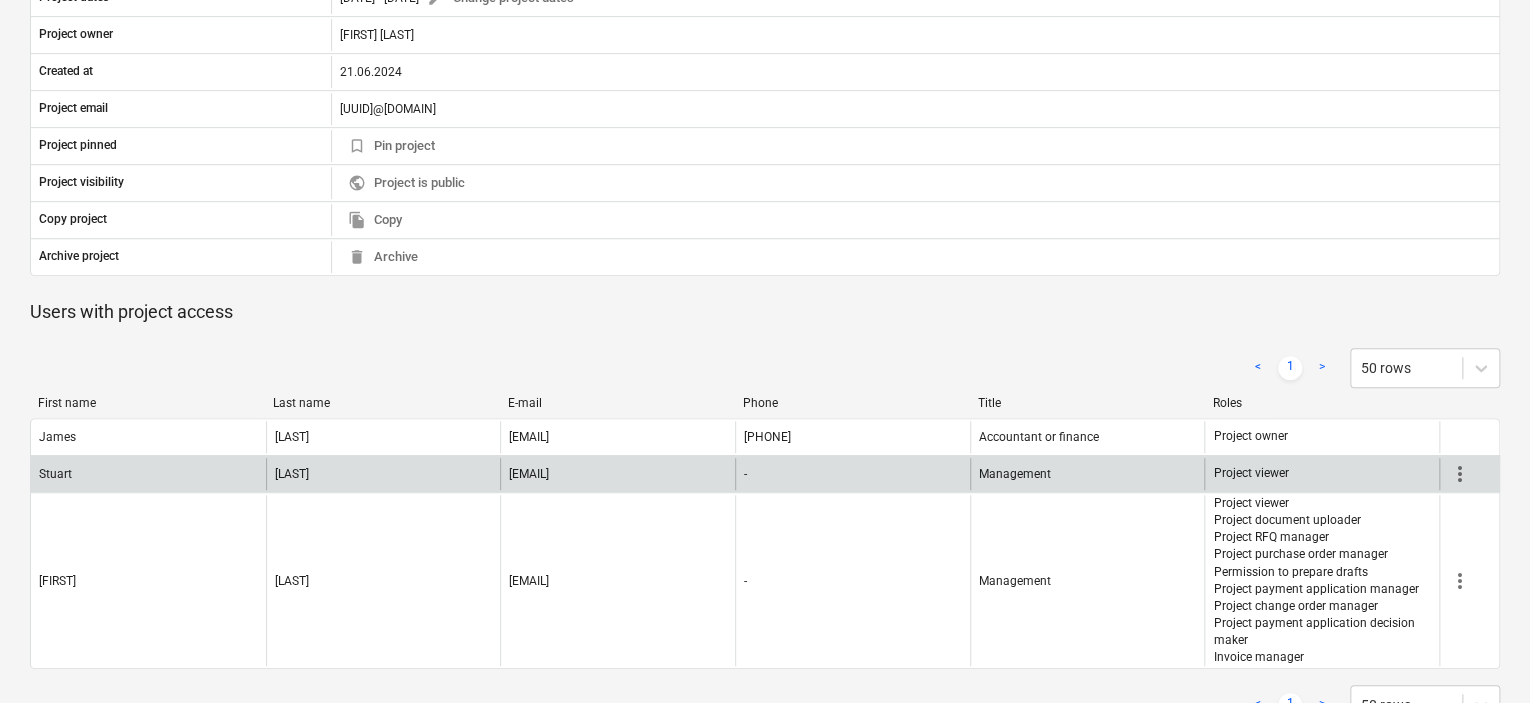 click on "Project viewer" at bounding box center (1321, 474) 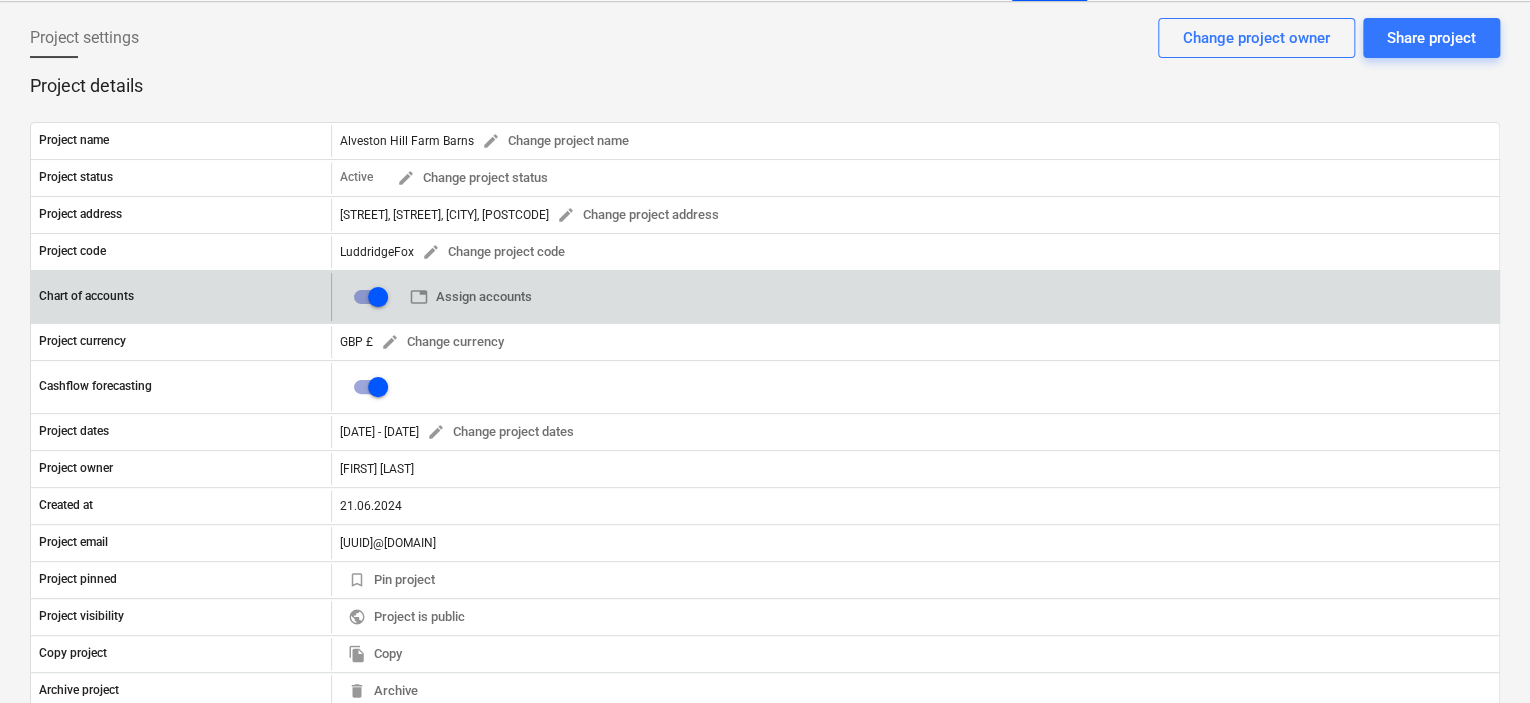 scroll, scrollTop: 0, scrollLeft: 0, axis: both 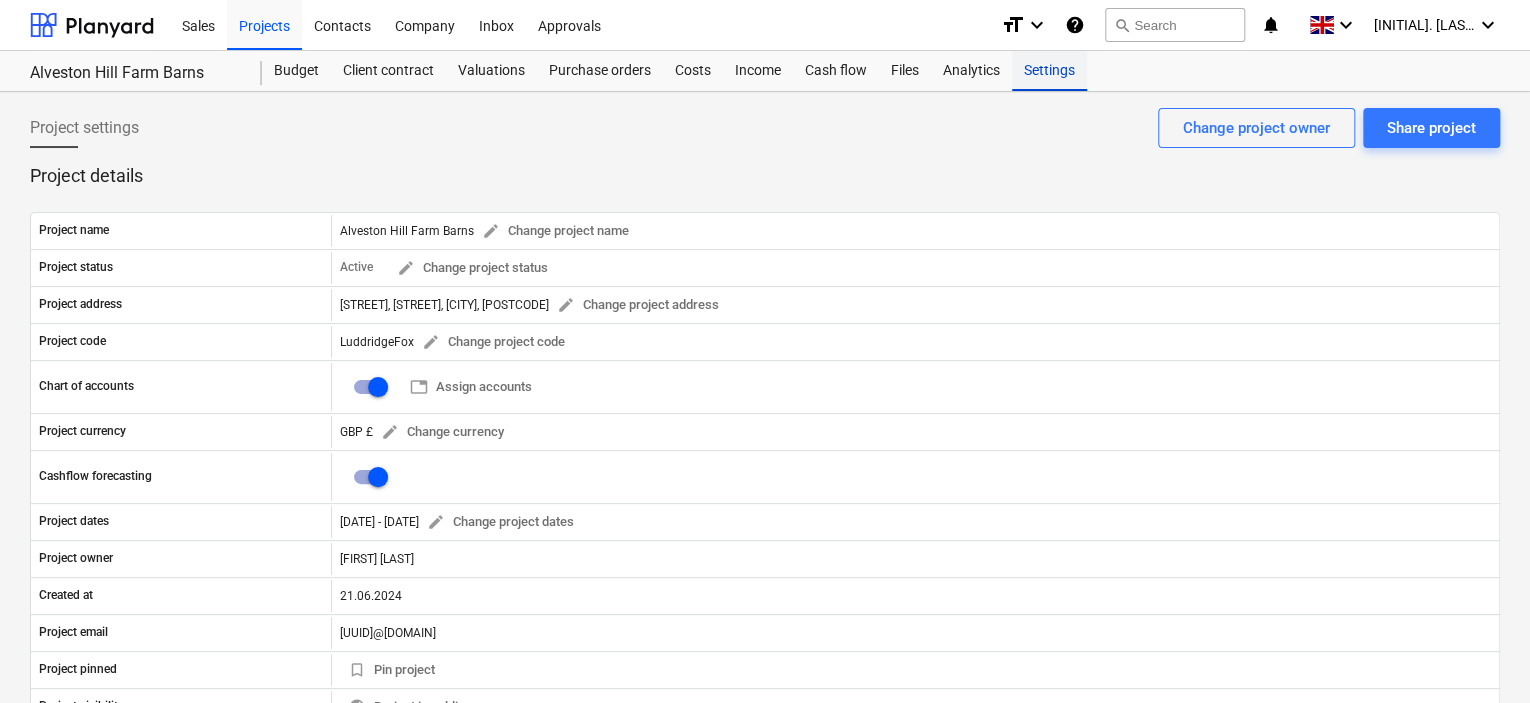 click on "Settings" at bounding box center [1049, 71] 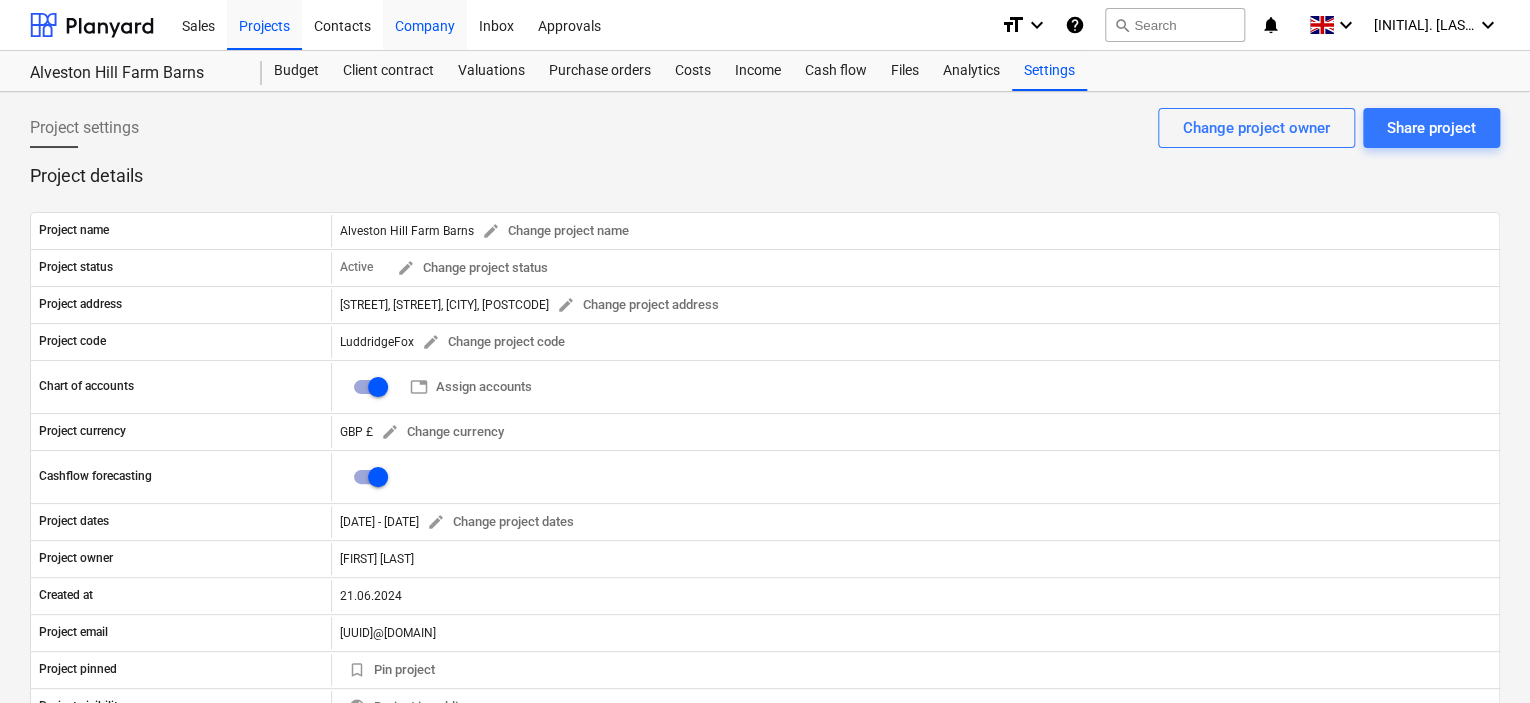 click on "Company" at bounding box center (425, 24) 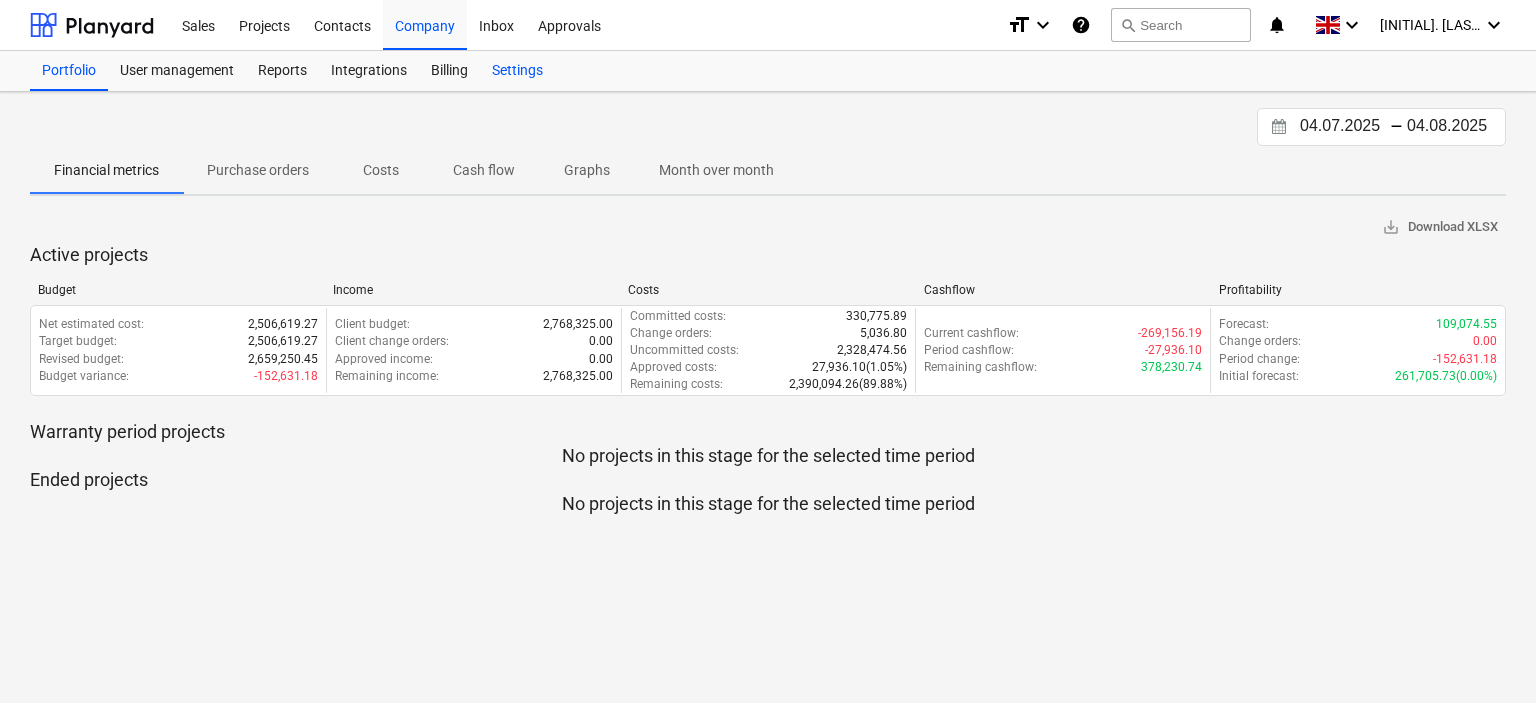 click on "Settings" at bounding box center [517, 71] 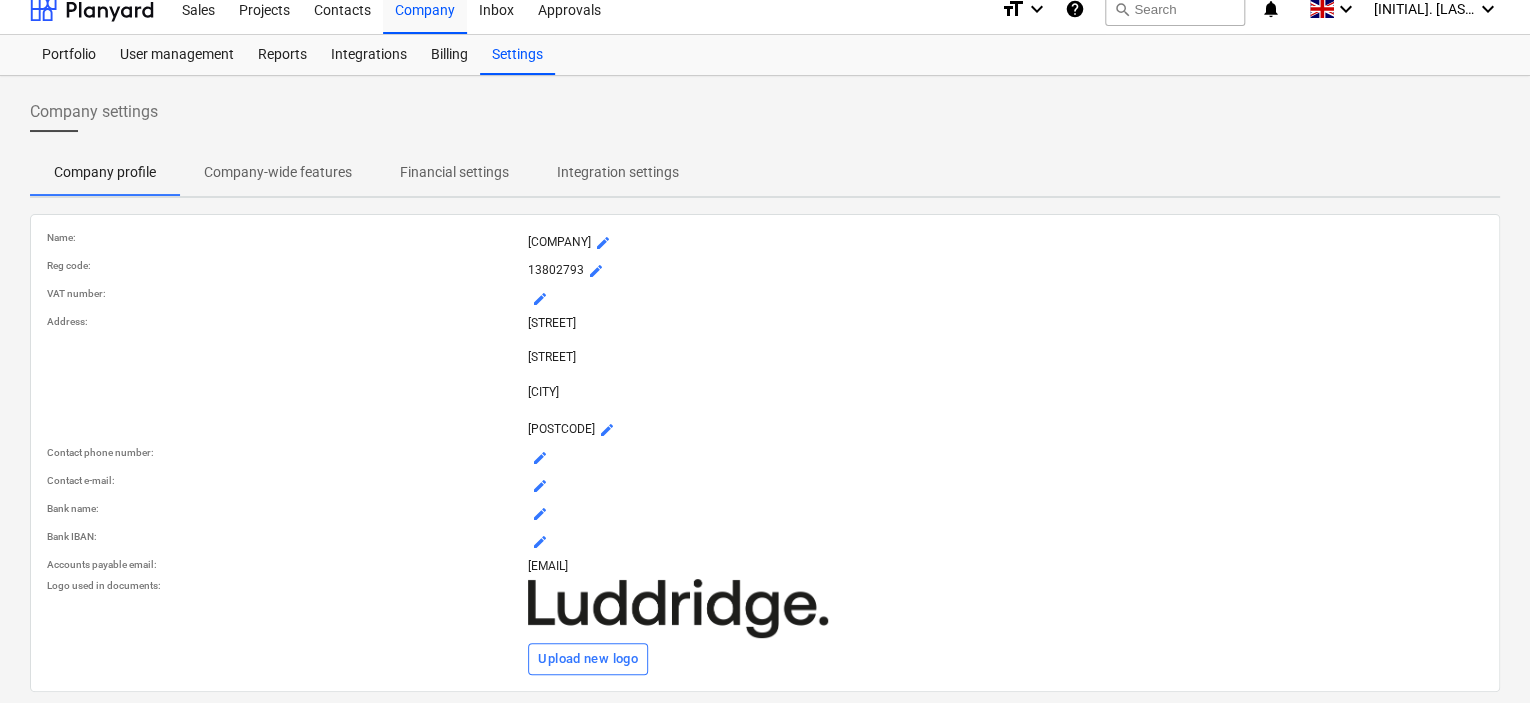 scroll, scrollTop: 0, scrollLeft: 0, axis: both 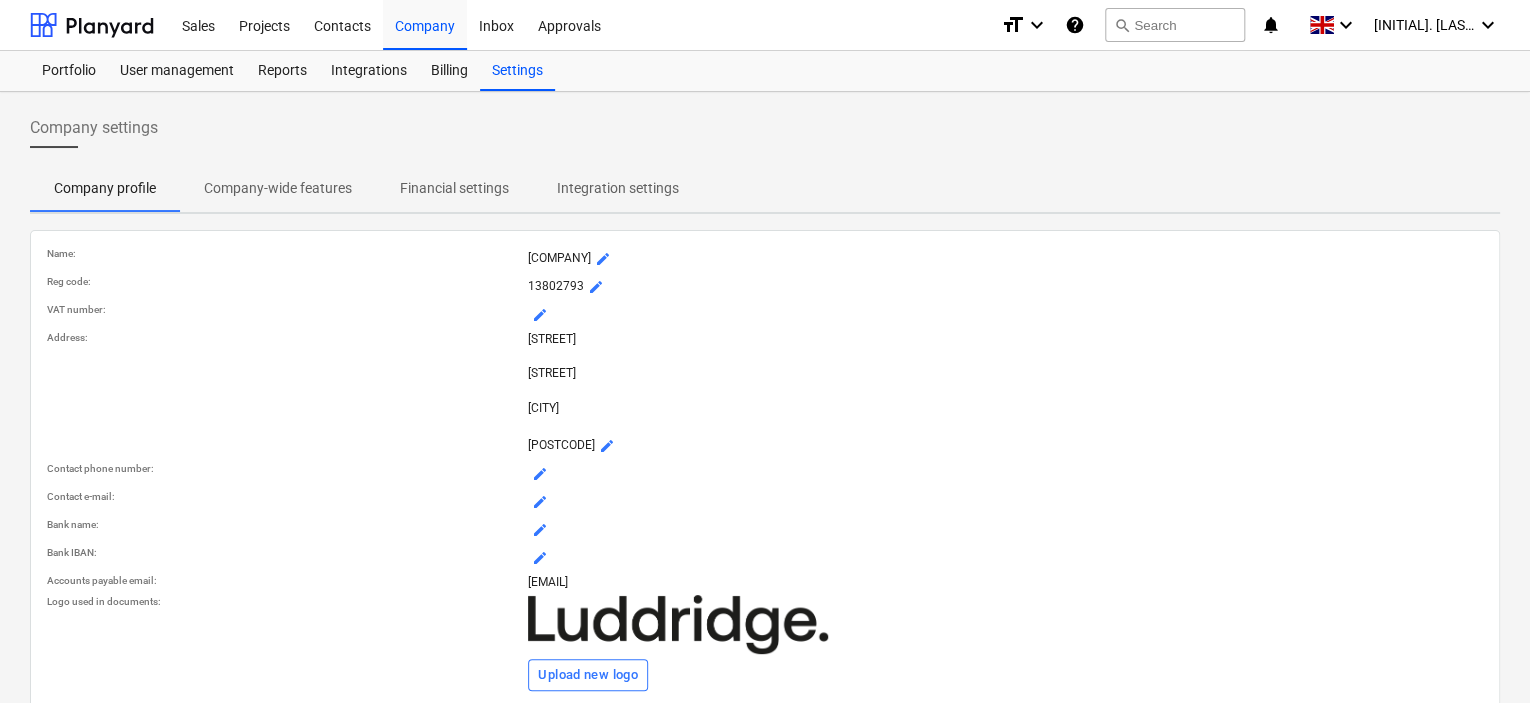 click on "Company-wide features" at bounding box center [278, 188] 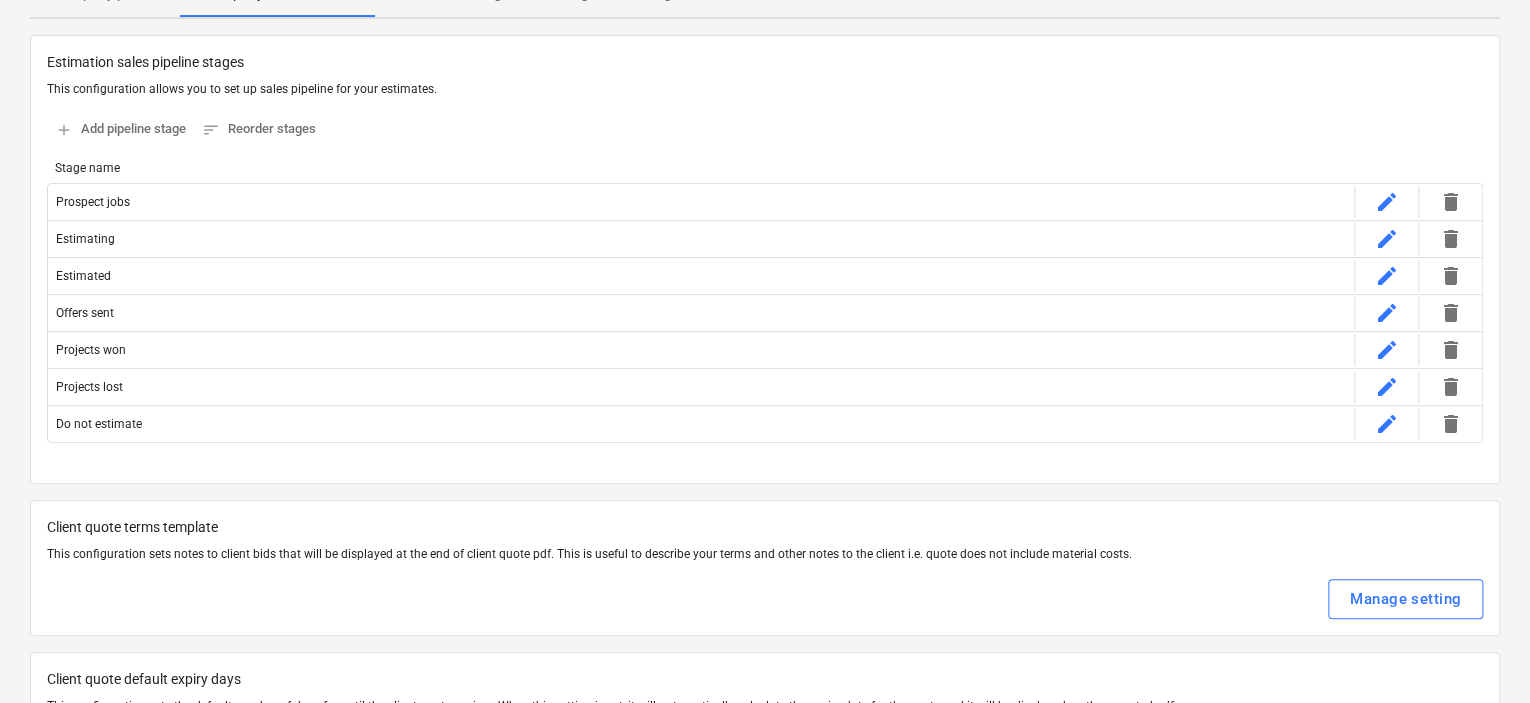 scroll, scrollTop: 0, scrollLeft: 0, axis: both 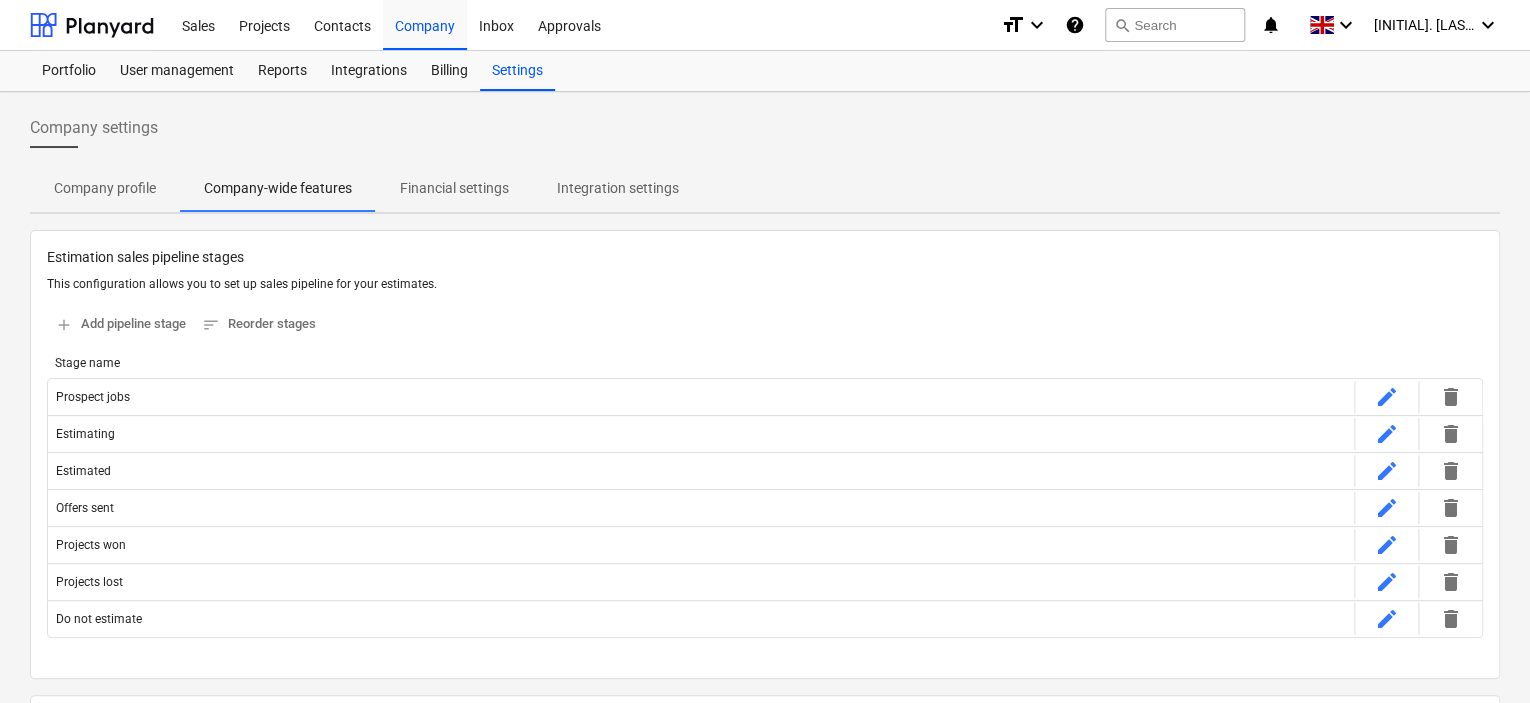 click on "Financial settings" at bounding box center [454, 188] 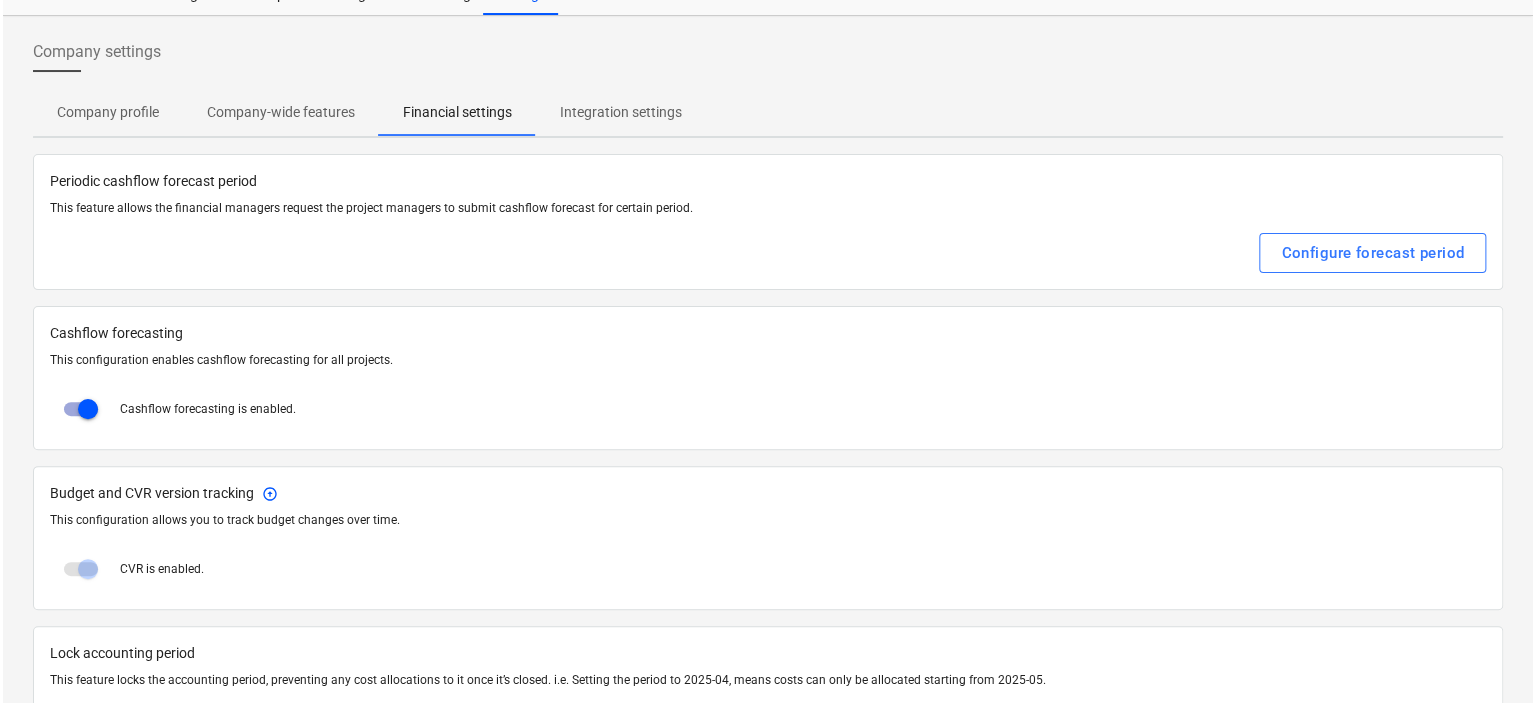 scroll, scrollTop: 0, scrollLeft: 0, axis: both 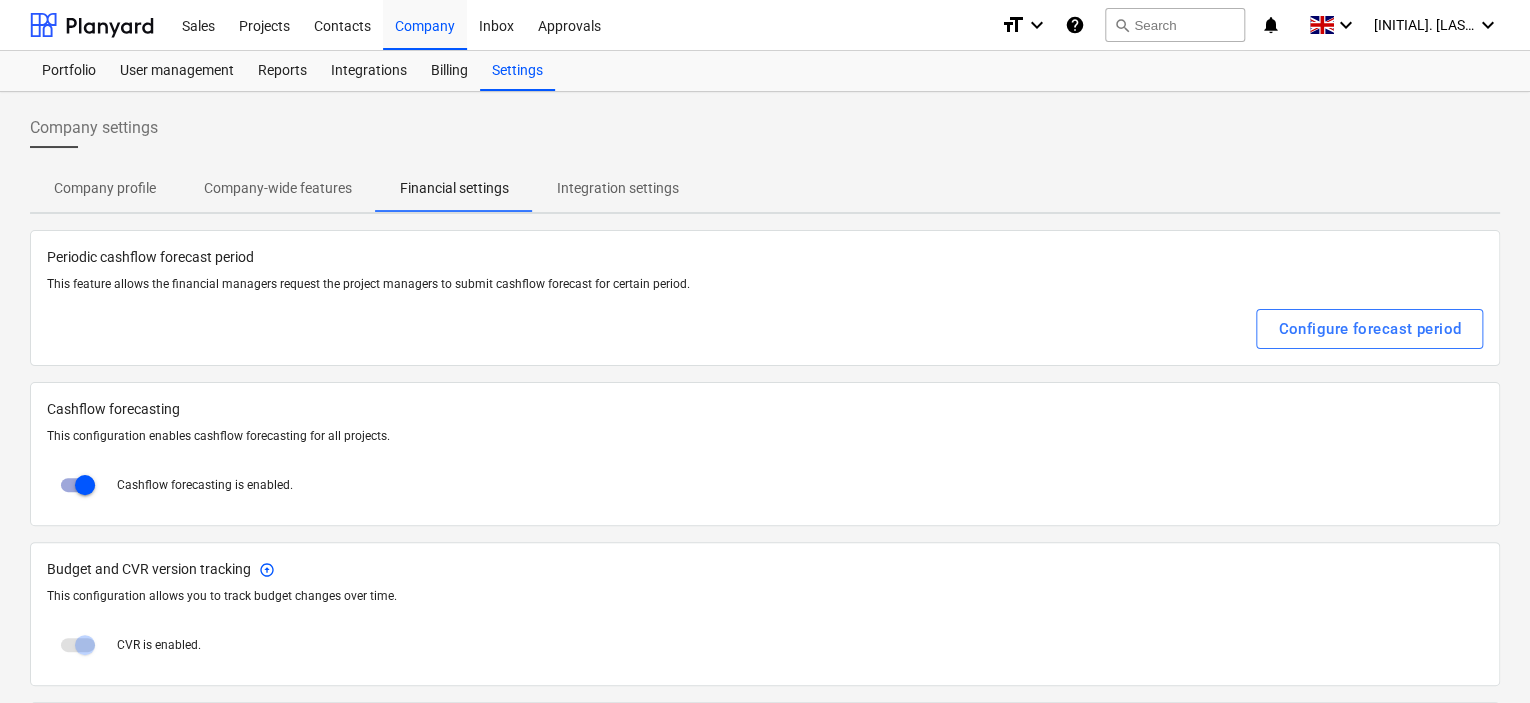 click on "Integration settings" at bounding box center [618, 188] 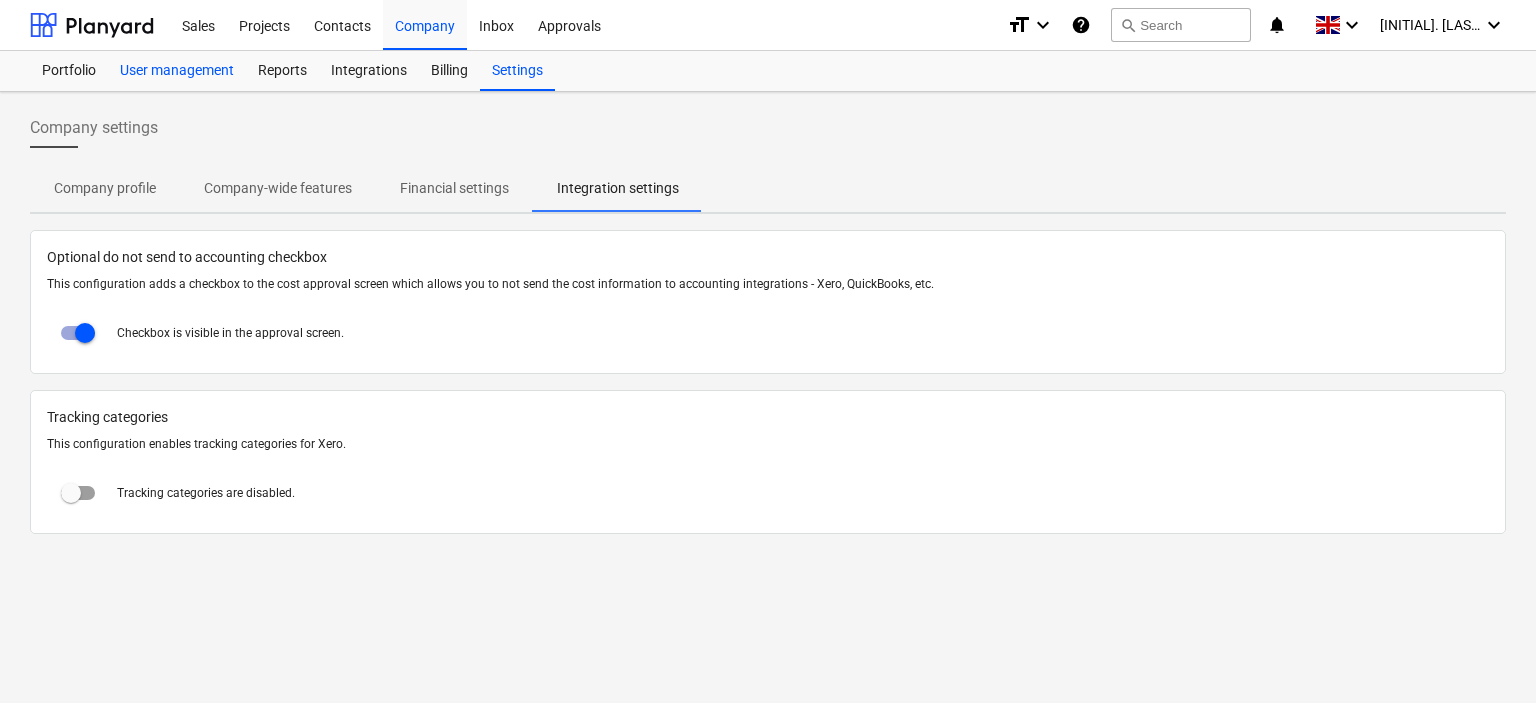 click on "User management" at bounding box center [177, 71] 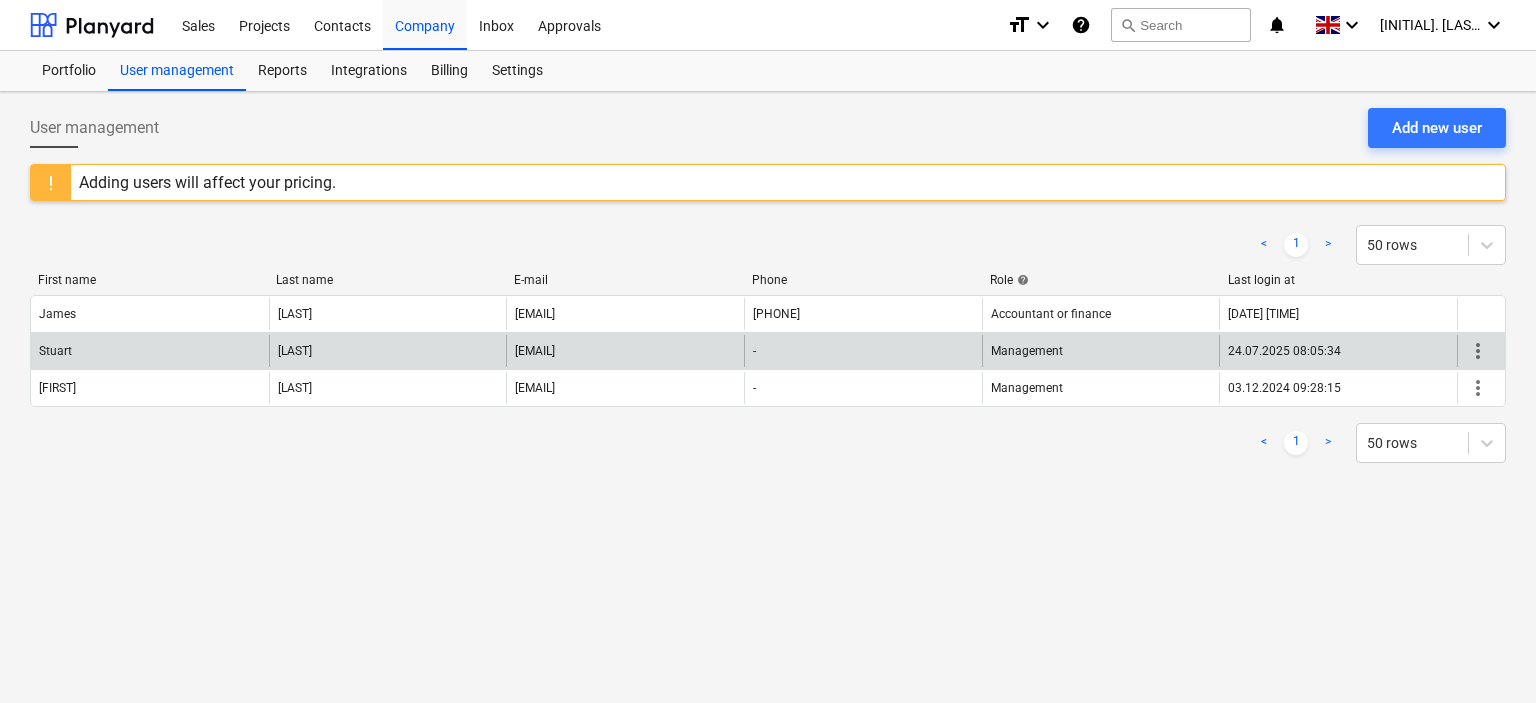 click on "more_vert" at bounding box center [1478, 351] 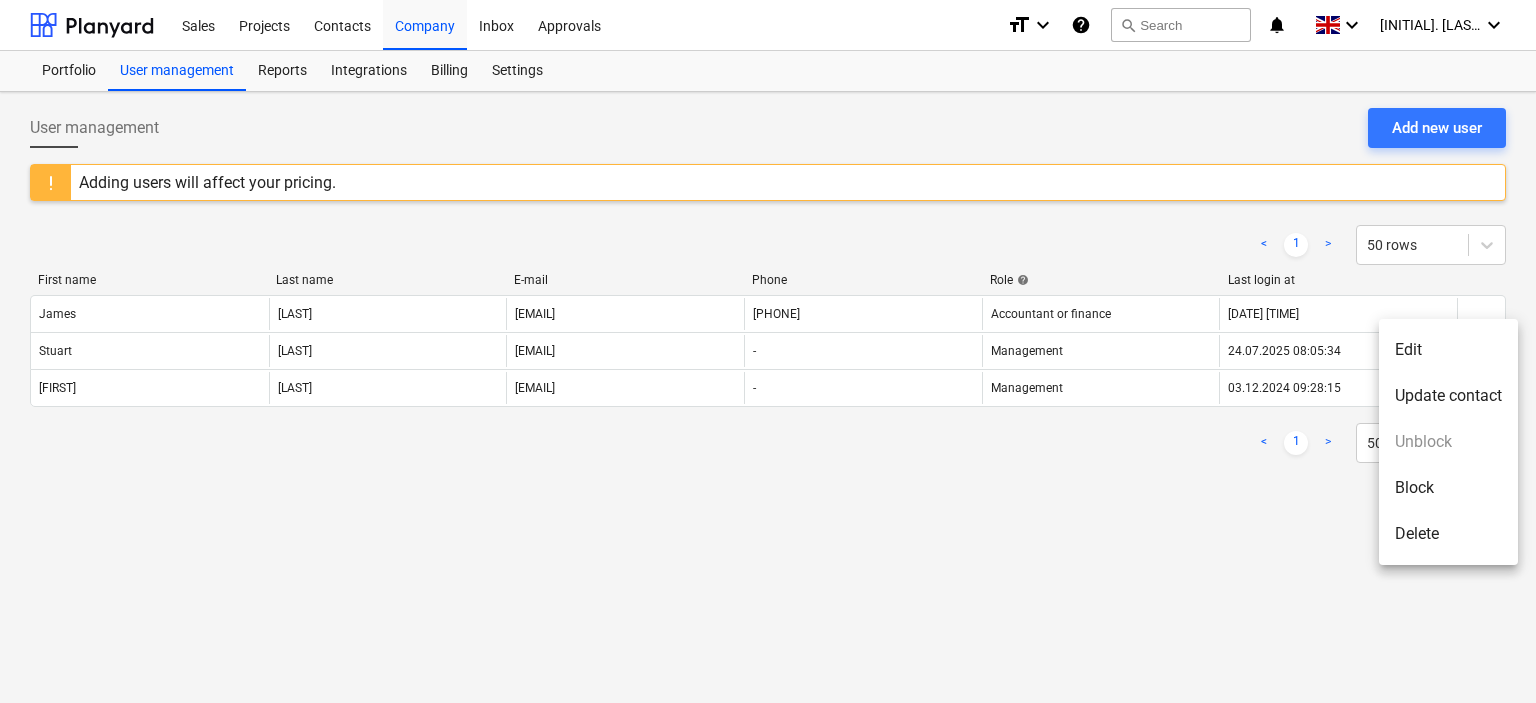 click on "Edit" at bounding box center (1448, 350) 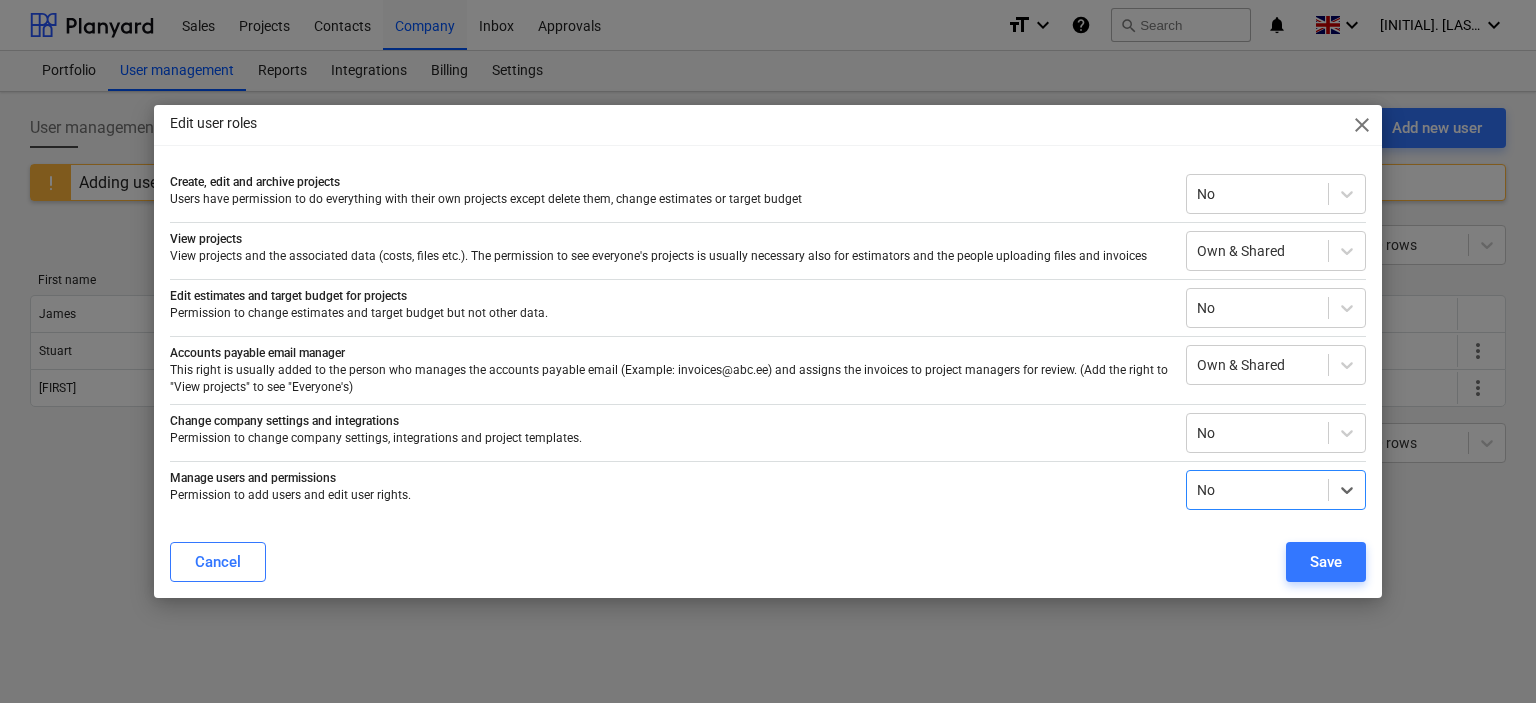 click on "Cancel" at bounding box center (218, 562) 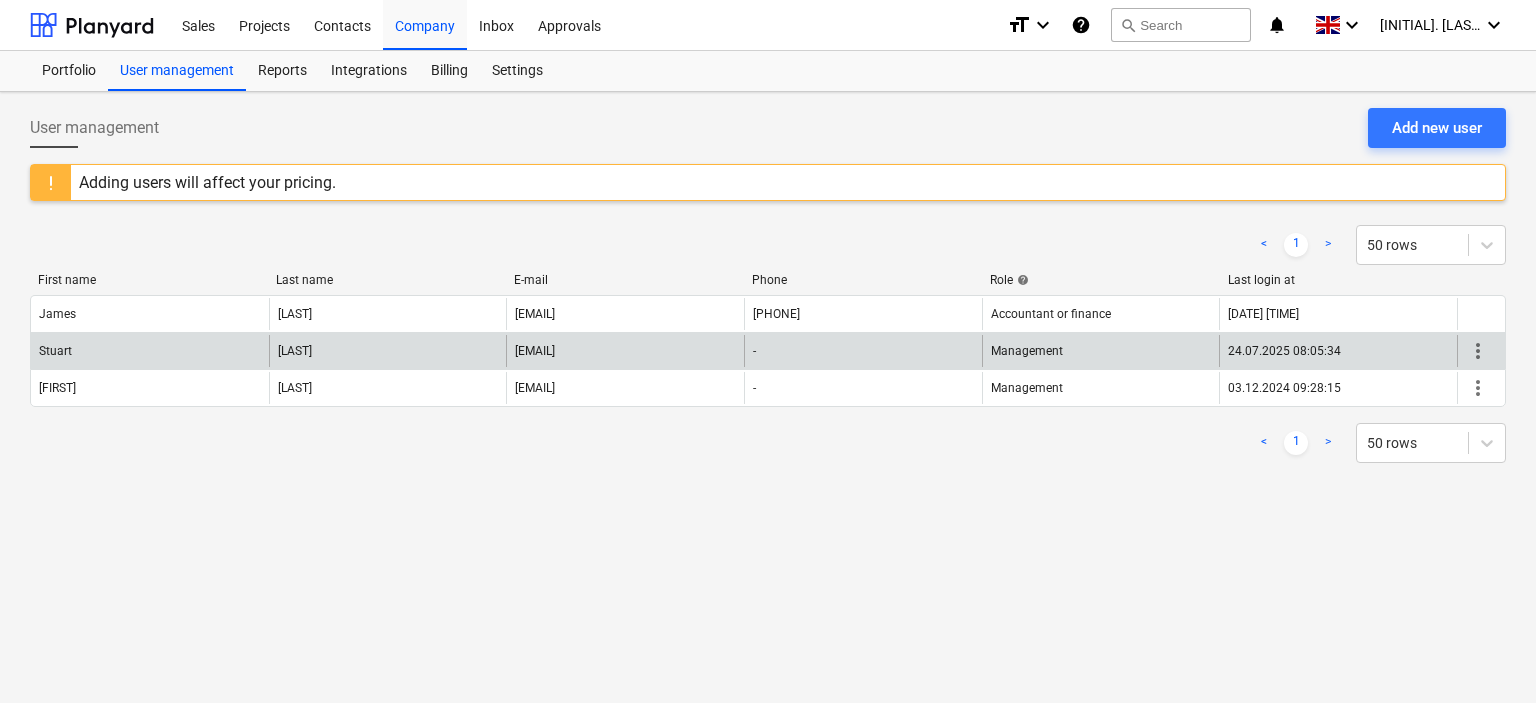 click on "more_vert" at bounding box center (1478, 351) 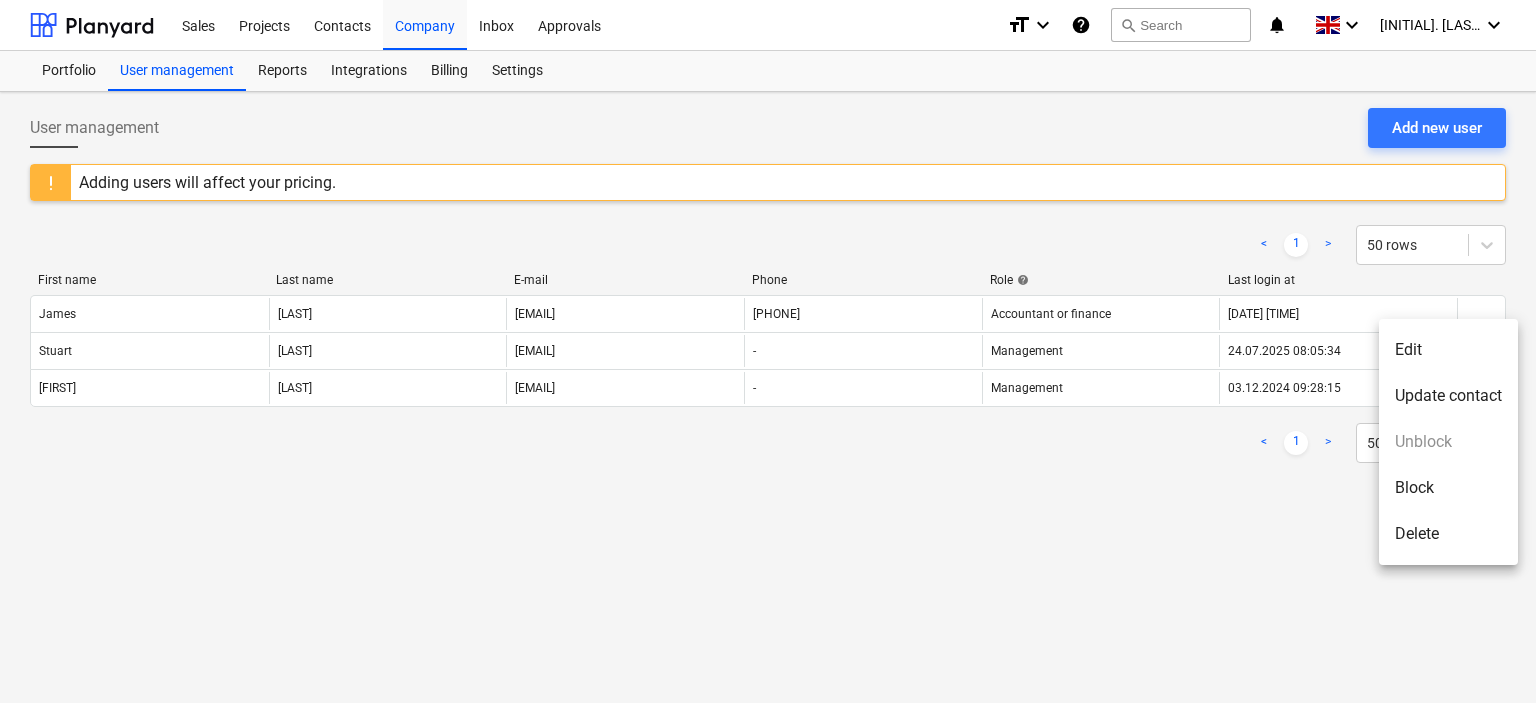 click at bounding box center [768, 351] 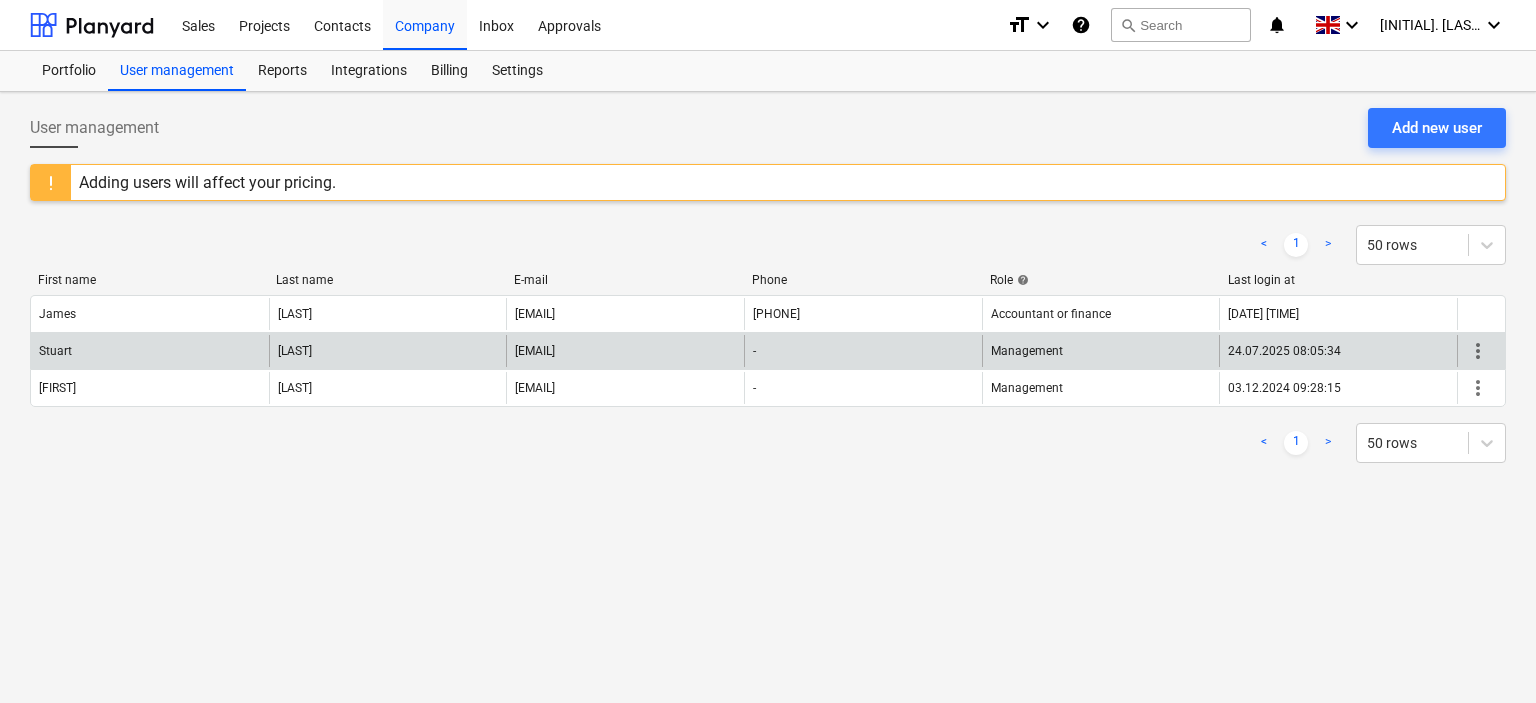 click on "Management" at bounding box center [1027, 351] 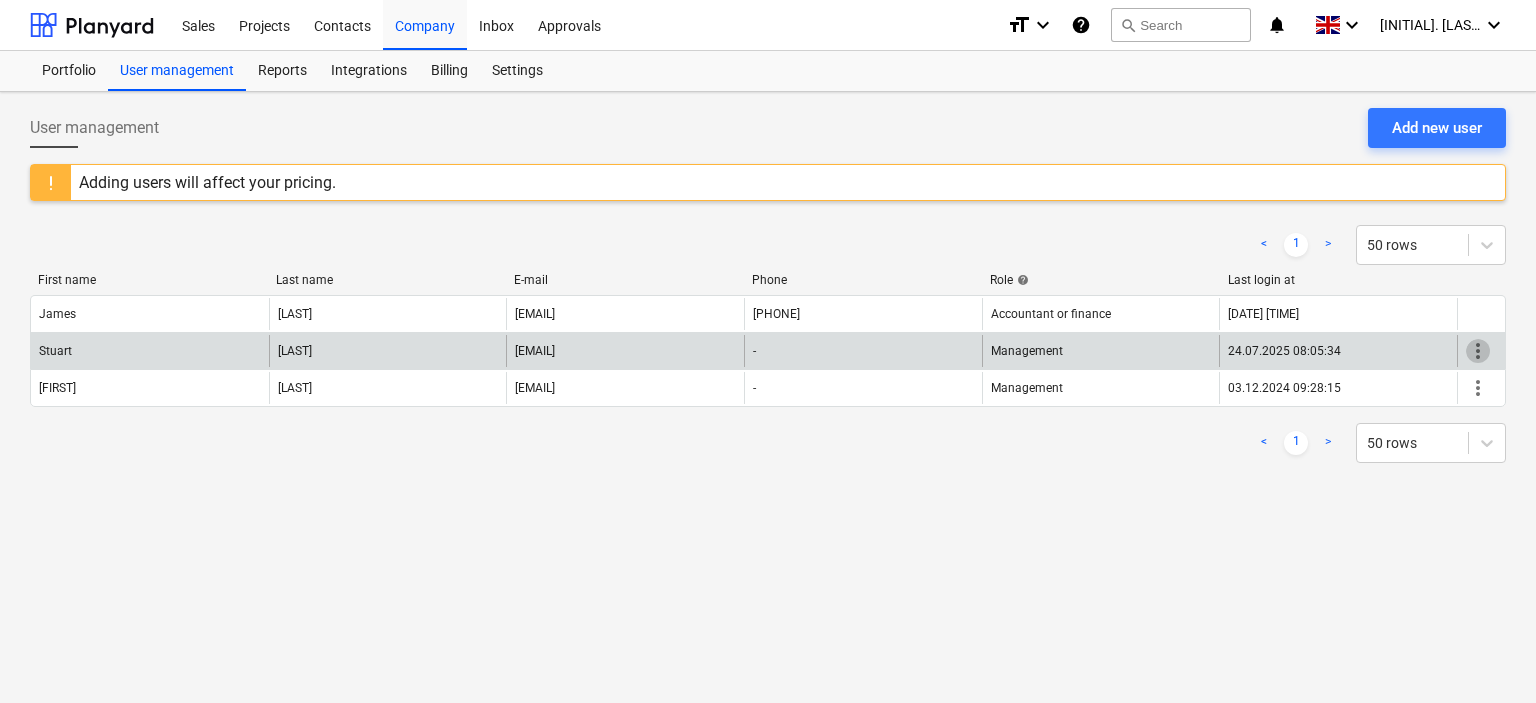 click on "more_vert" at bounding box center [1478, 351] 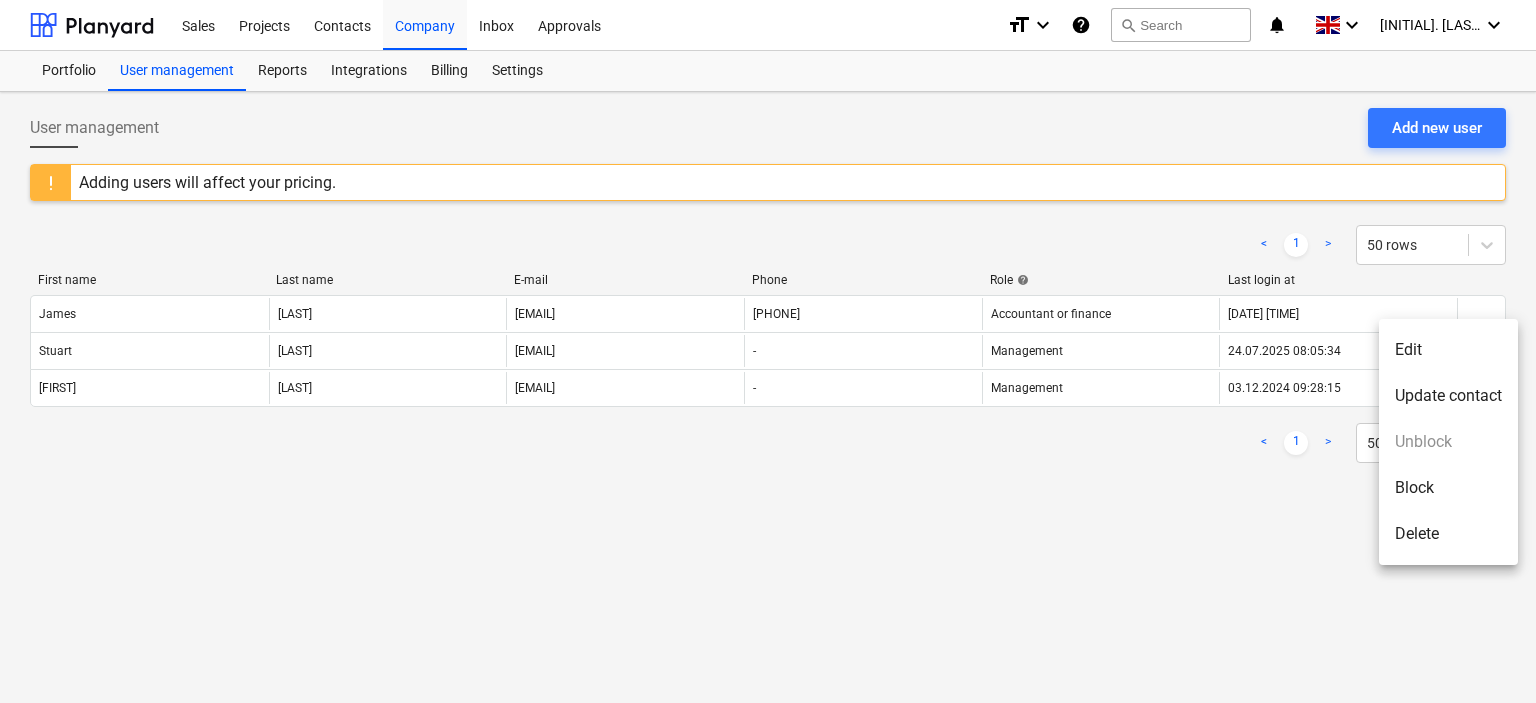 click on "Edit" at bounding box center (1448, 350) 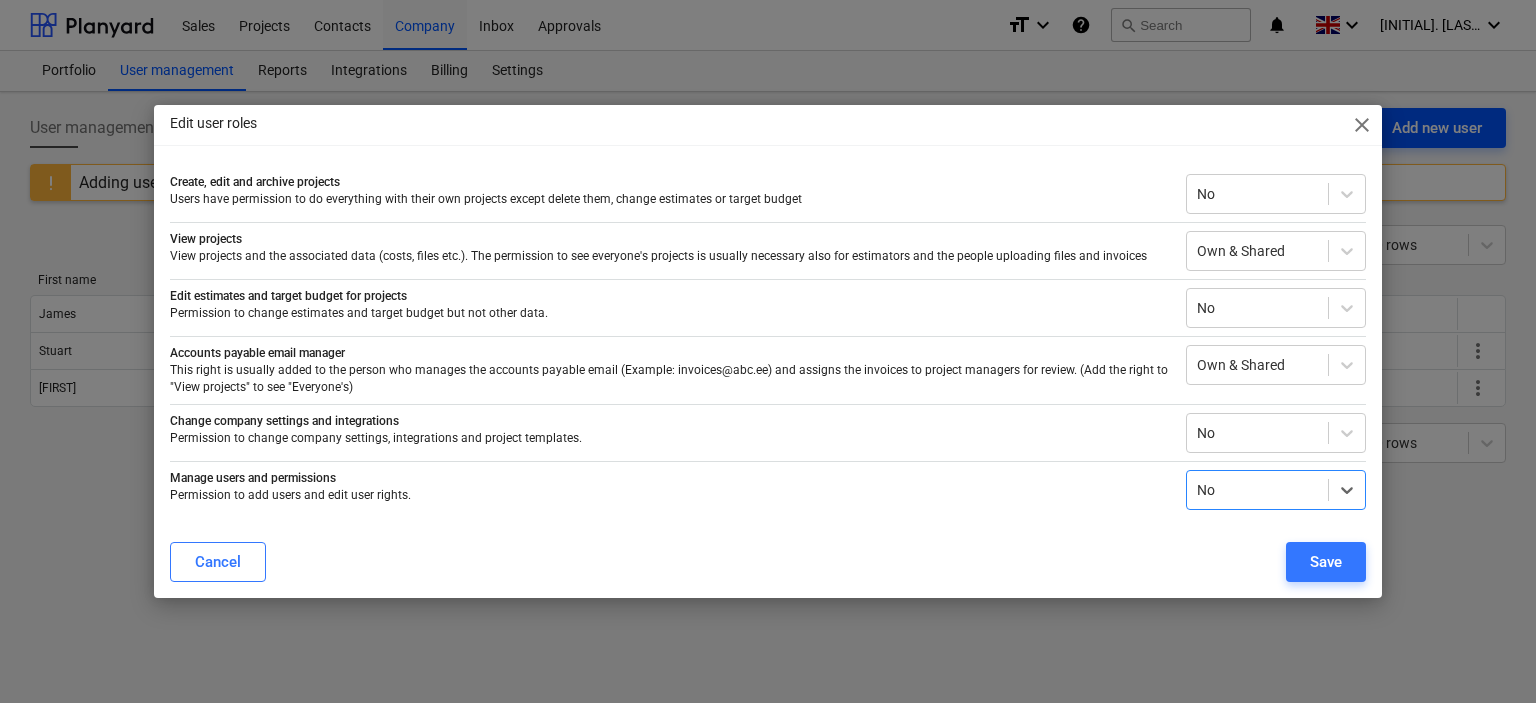 click on "close" at bounding box center [1362, 125] 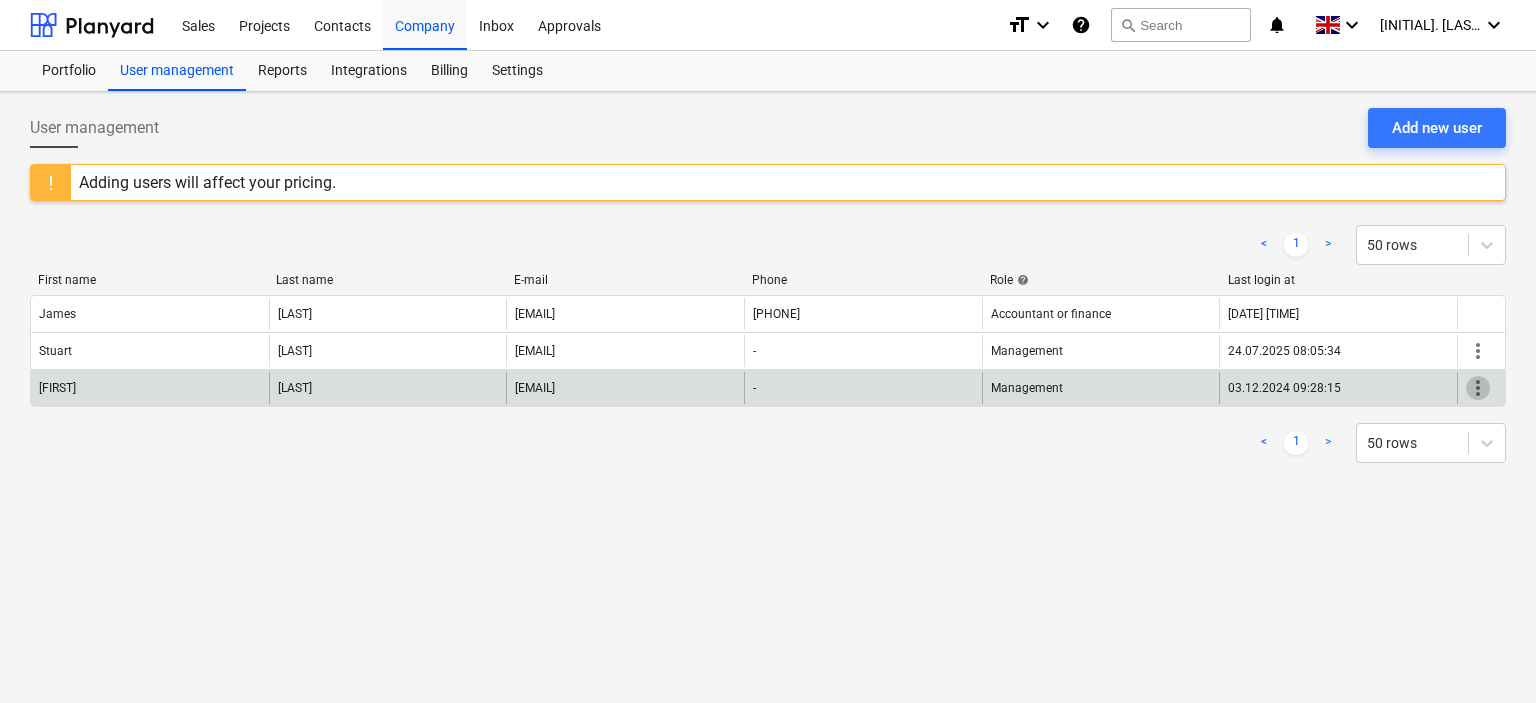 click on "more_vert" at bounding box center [1478, 388] 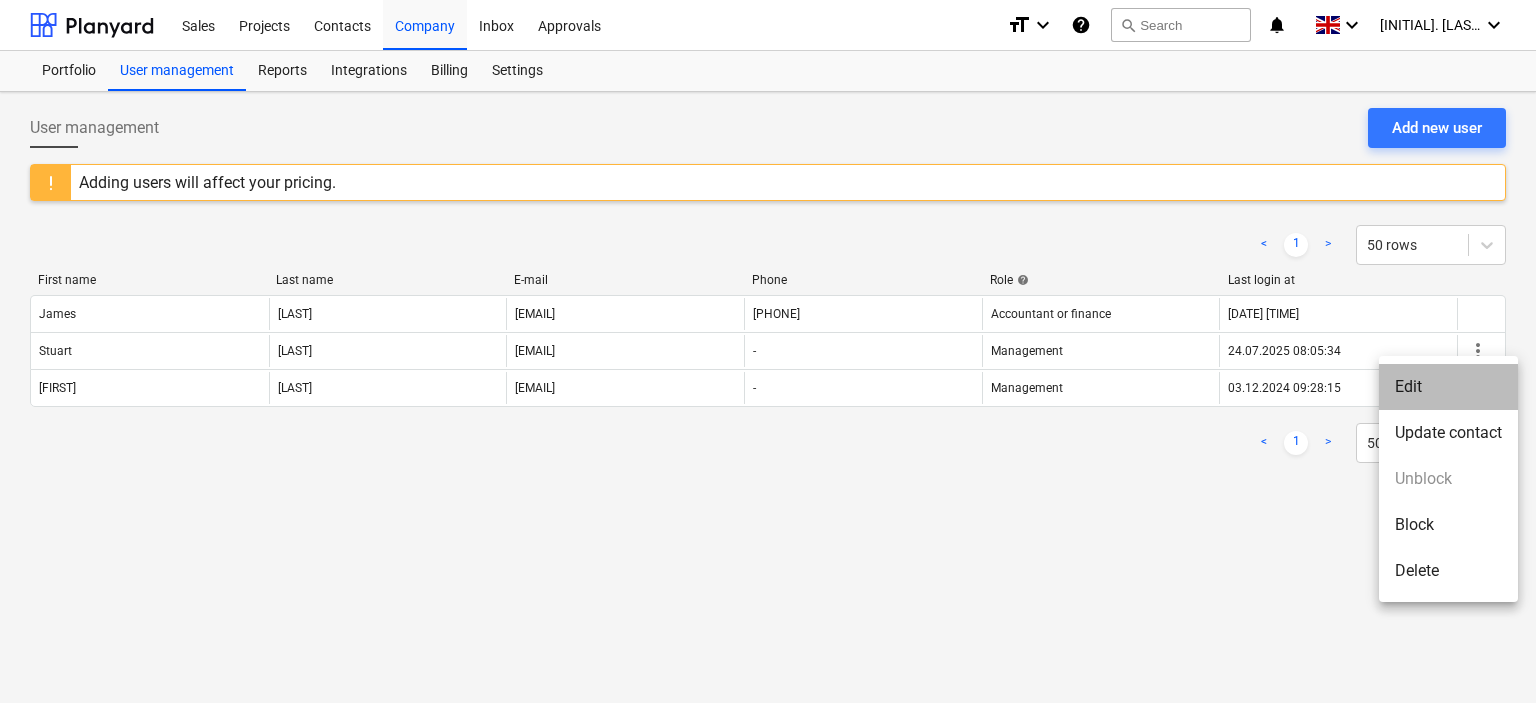 click on "Edit" at bounding box center [1448, 387] 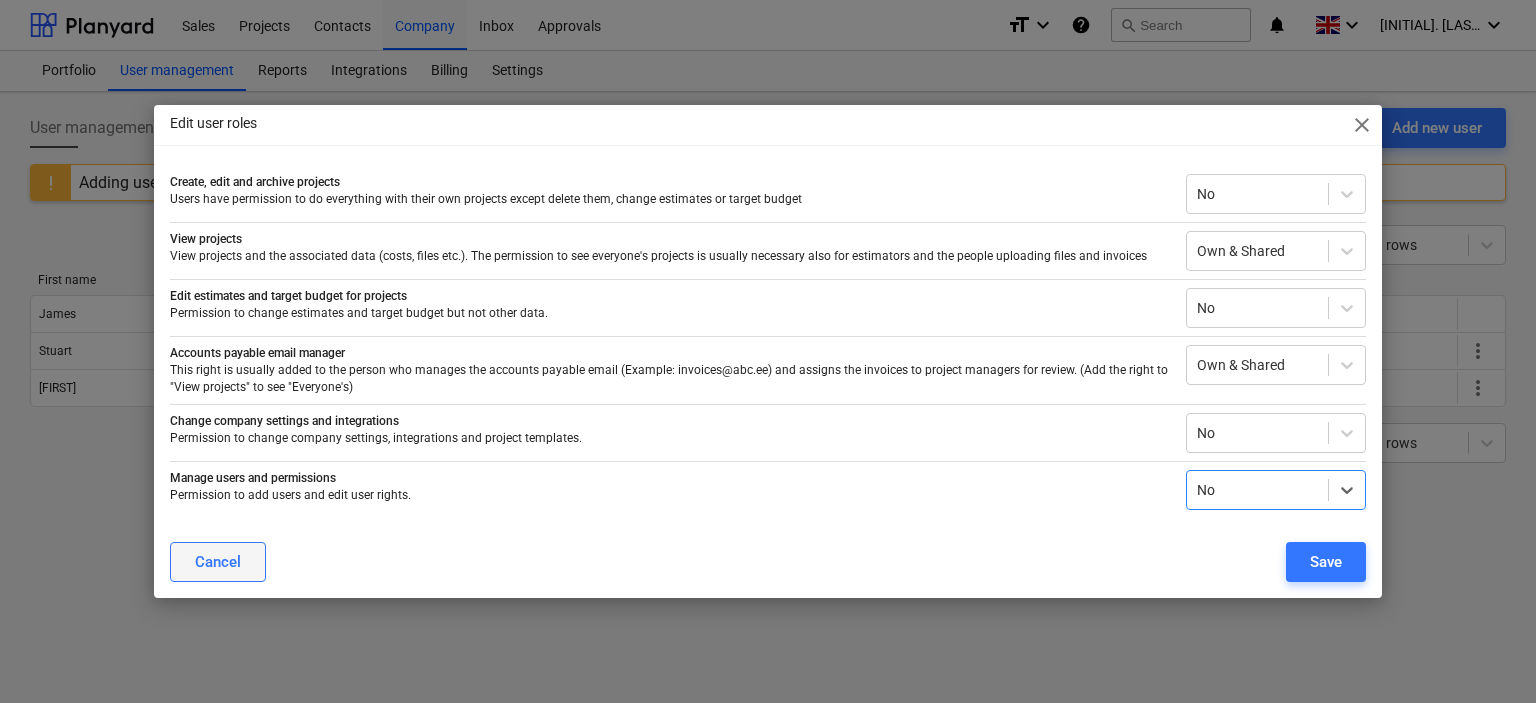 click on "Cancel" at bounding box center (218, 562) 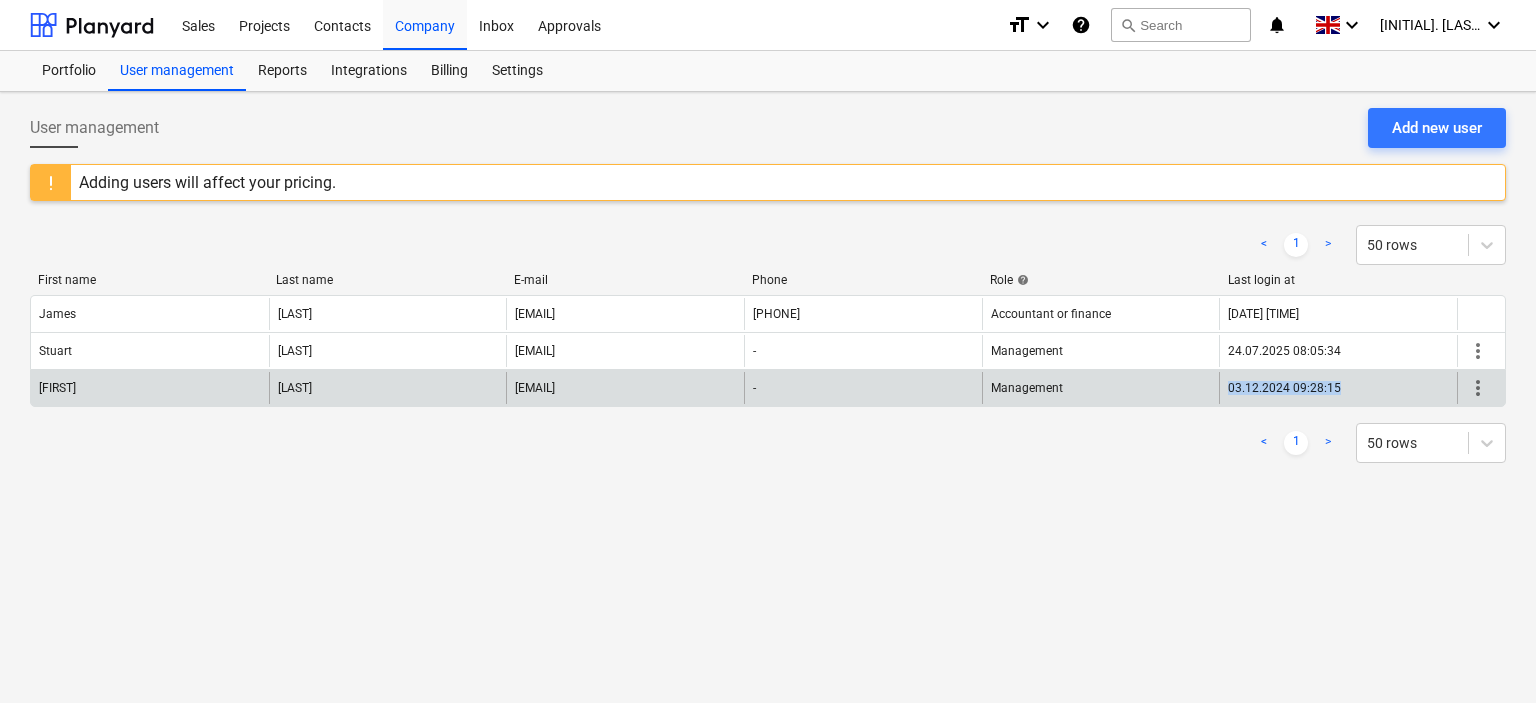 drag, startPoint x: 1226, startPoint y: 387, endPoint x: 1371, endPoint y: 380, distance: 145.16887 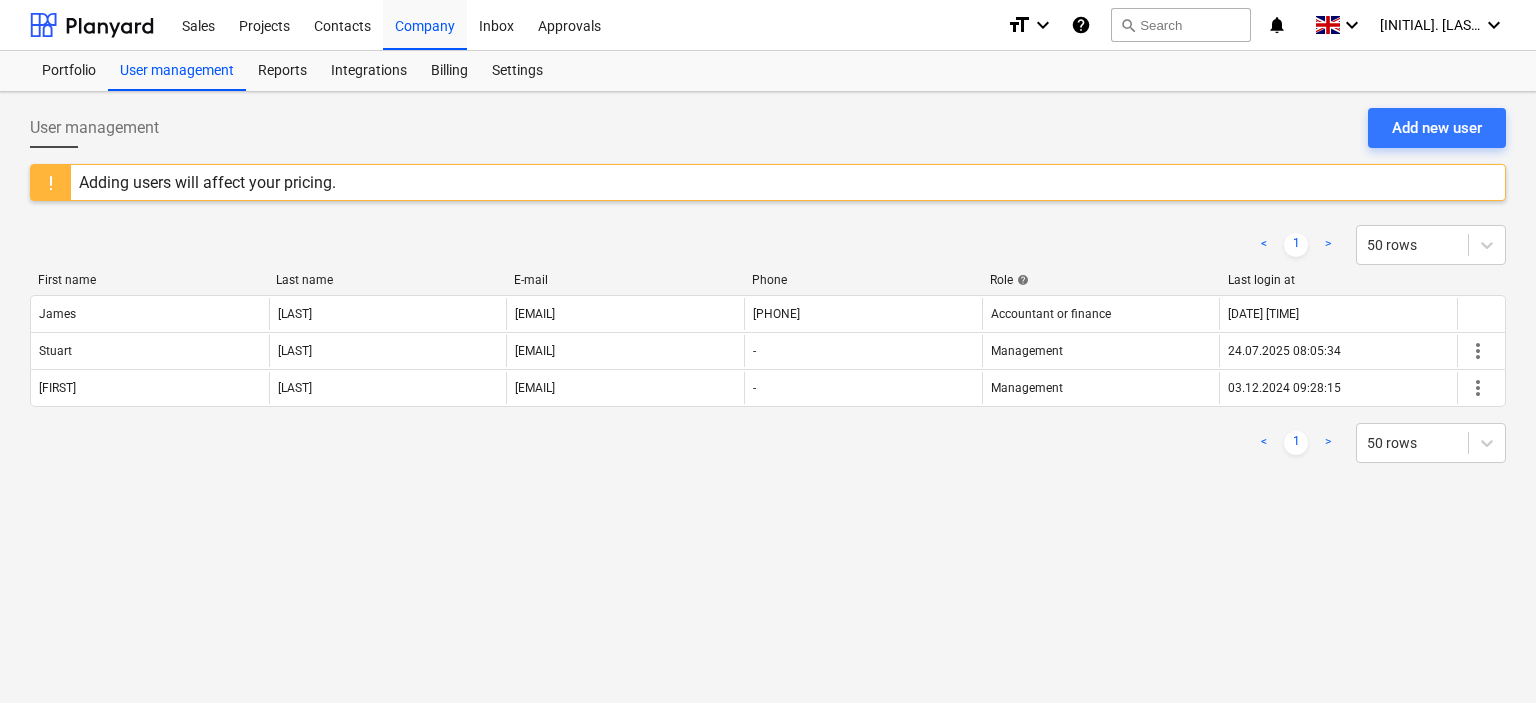 click on "< 1 > 50 rows" at bounding box center (768, 443) 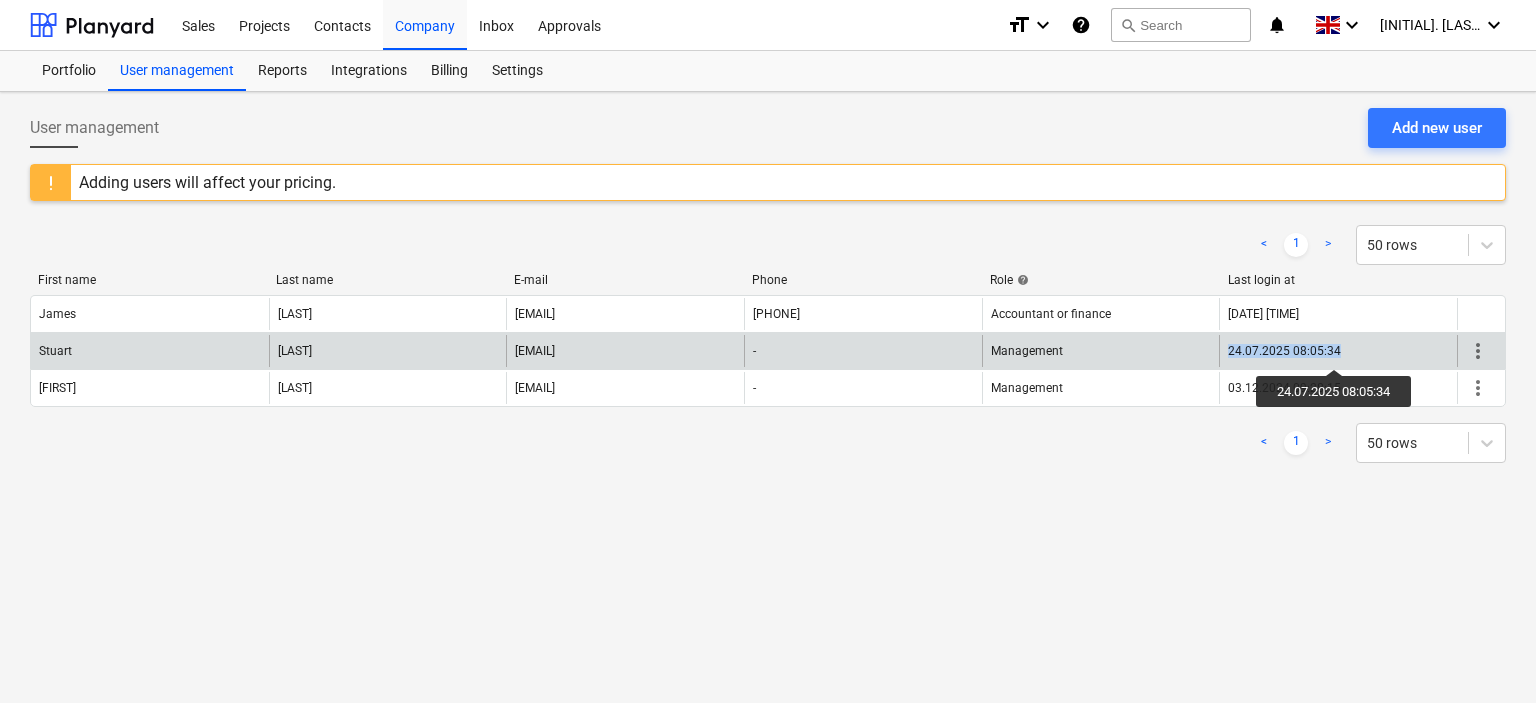 drag, startPoint x: 1227, startPoint y: 353, endPoint x: 1340, endPoint y: 351, distance: 113.0177 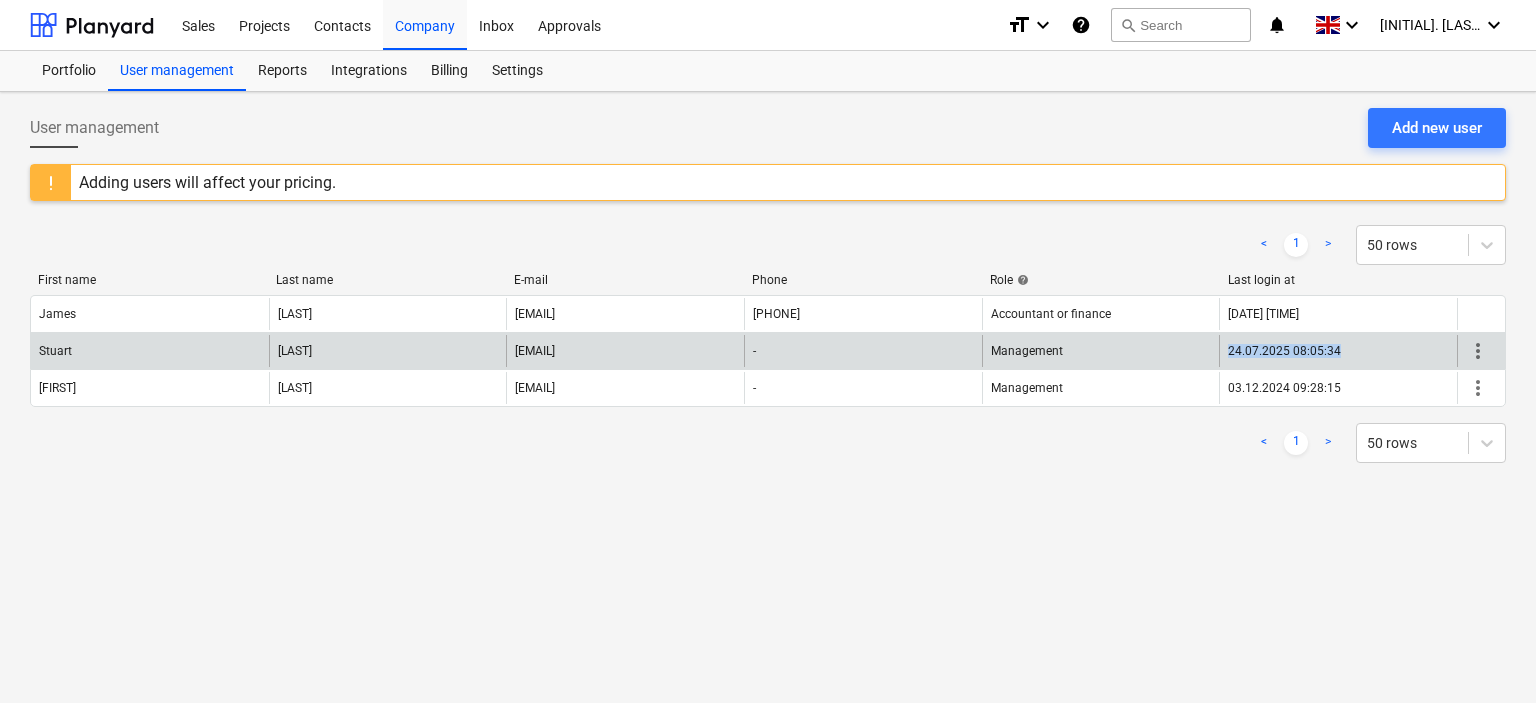 click on "more_vert" at bounding box center (1478, 351) 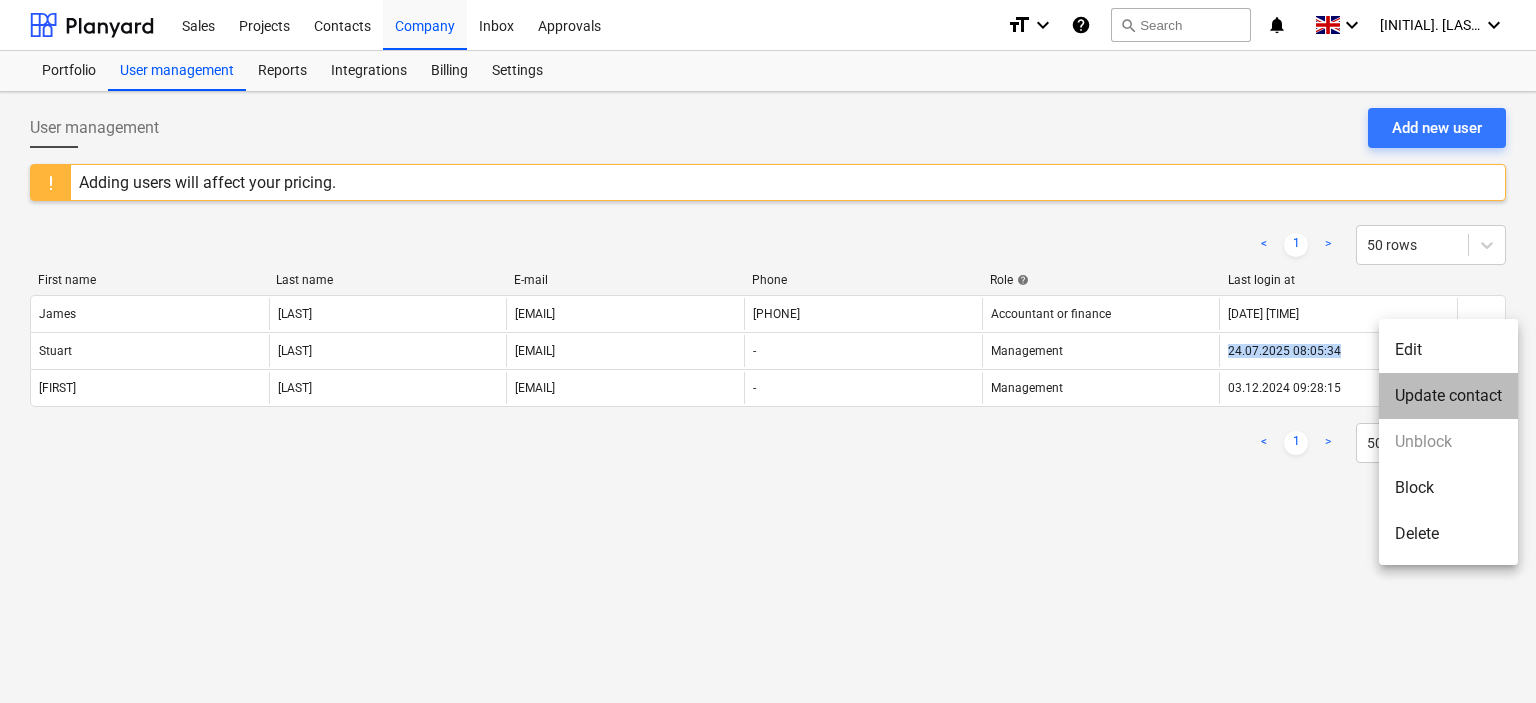 click on "Update contact" at bounding box center [1448, 396] 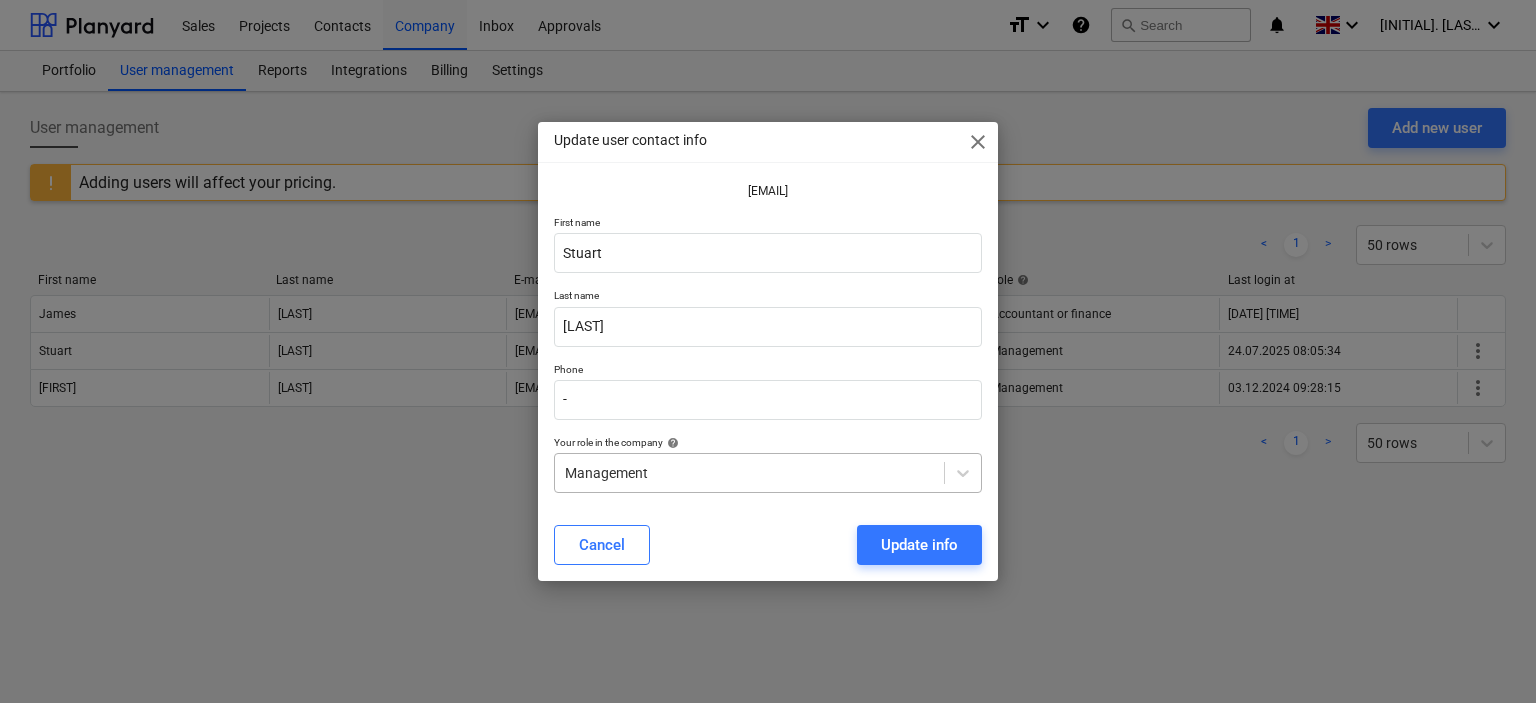 click at bounding box center [750, 473] 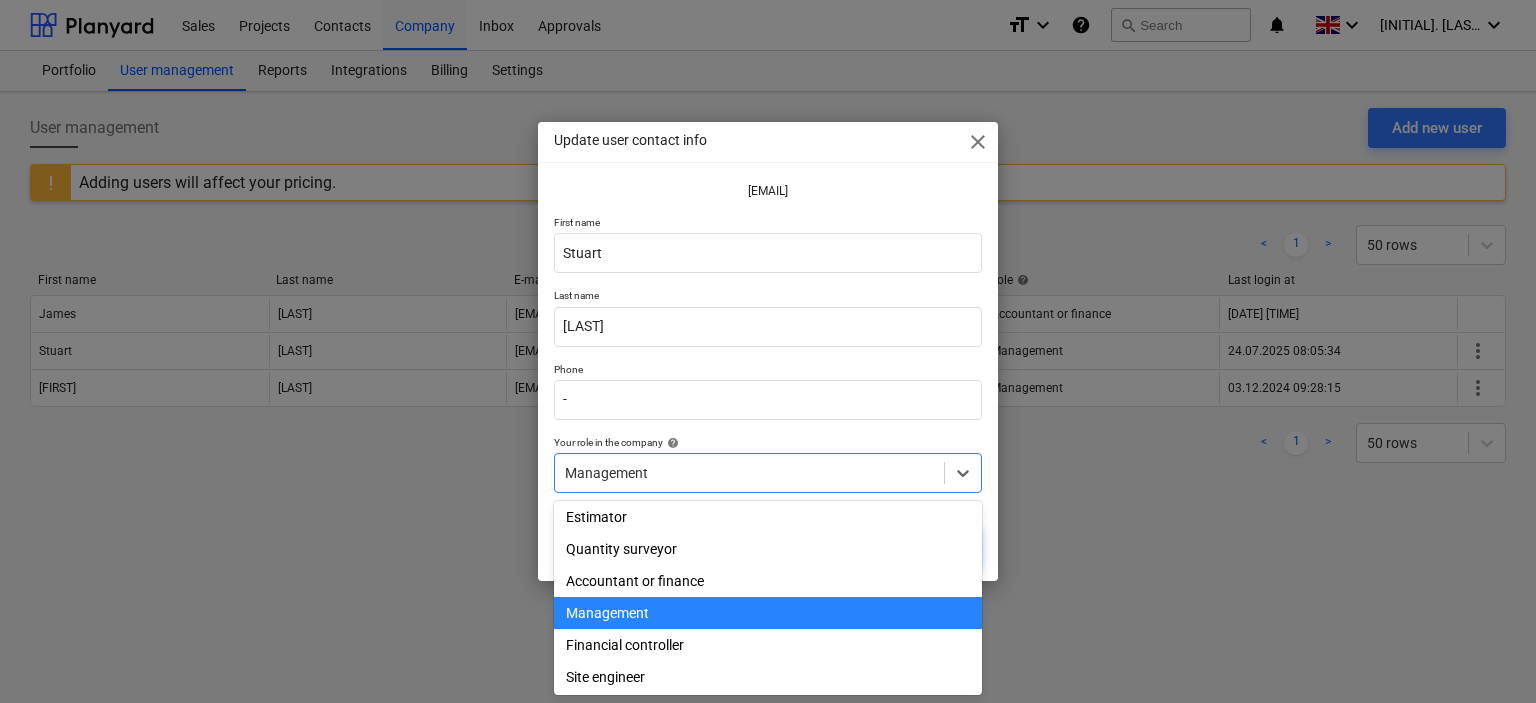 scroll, scrollTop: 75, scrollLeft: 0, axis: vertical 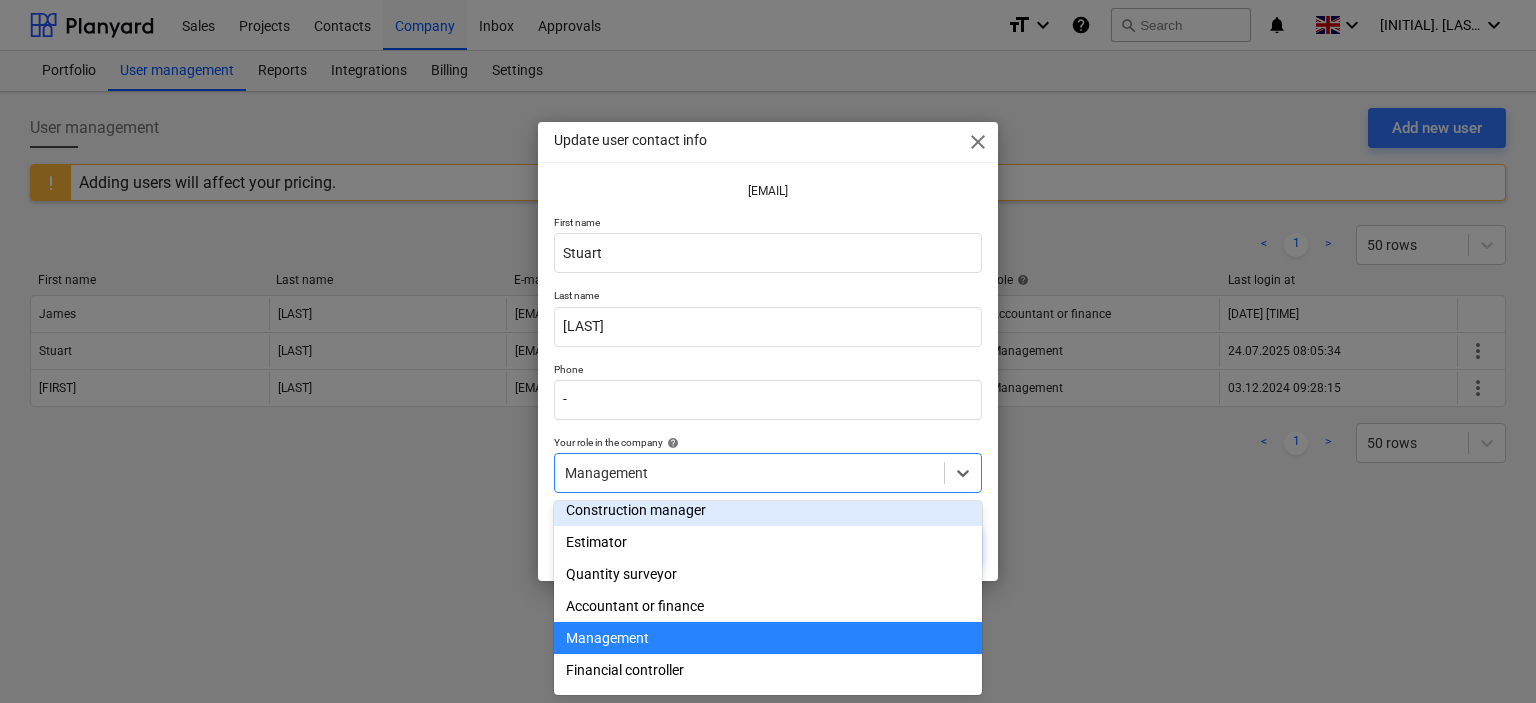 click on "close" at bounding box center [978, 142] 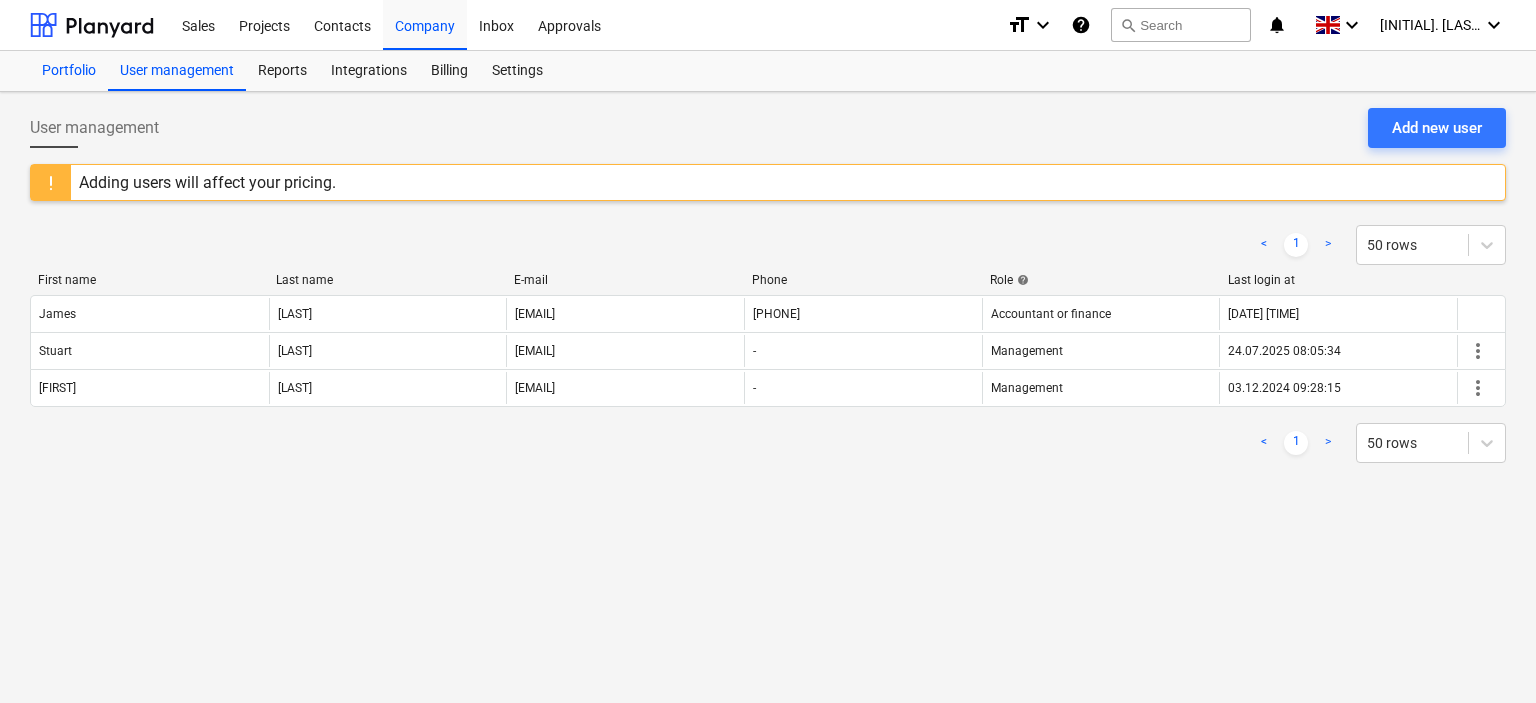click on "Portfolio" at bounding box center (69, 71) 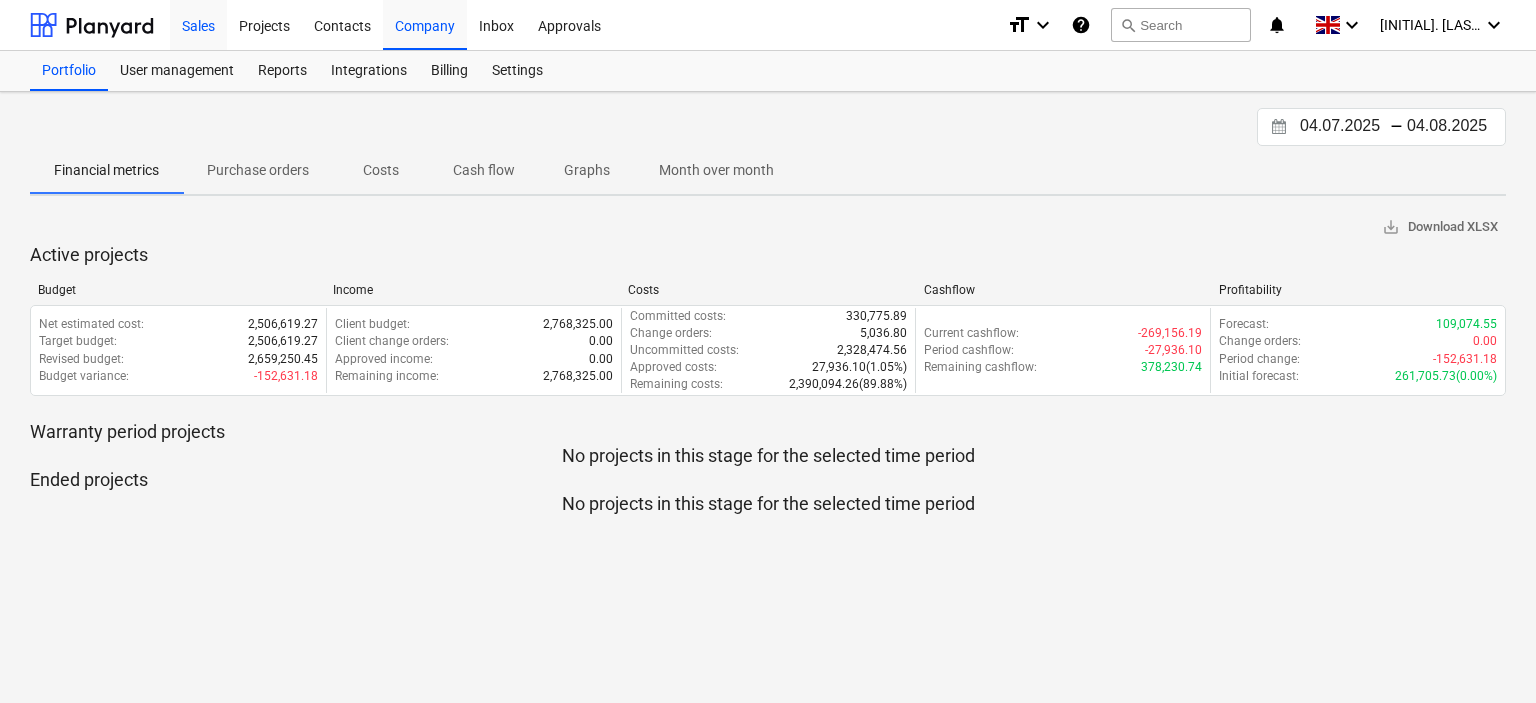 click on "Sales" at bounding box center (198, 24) 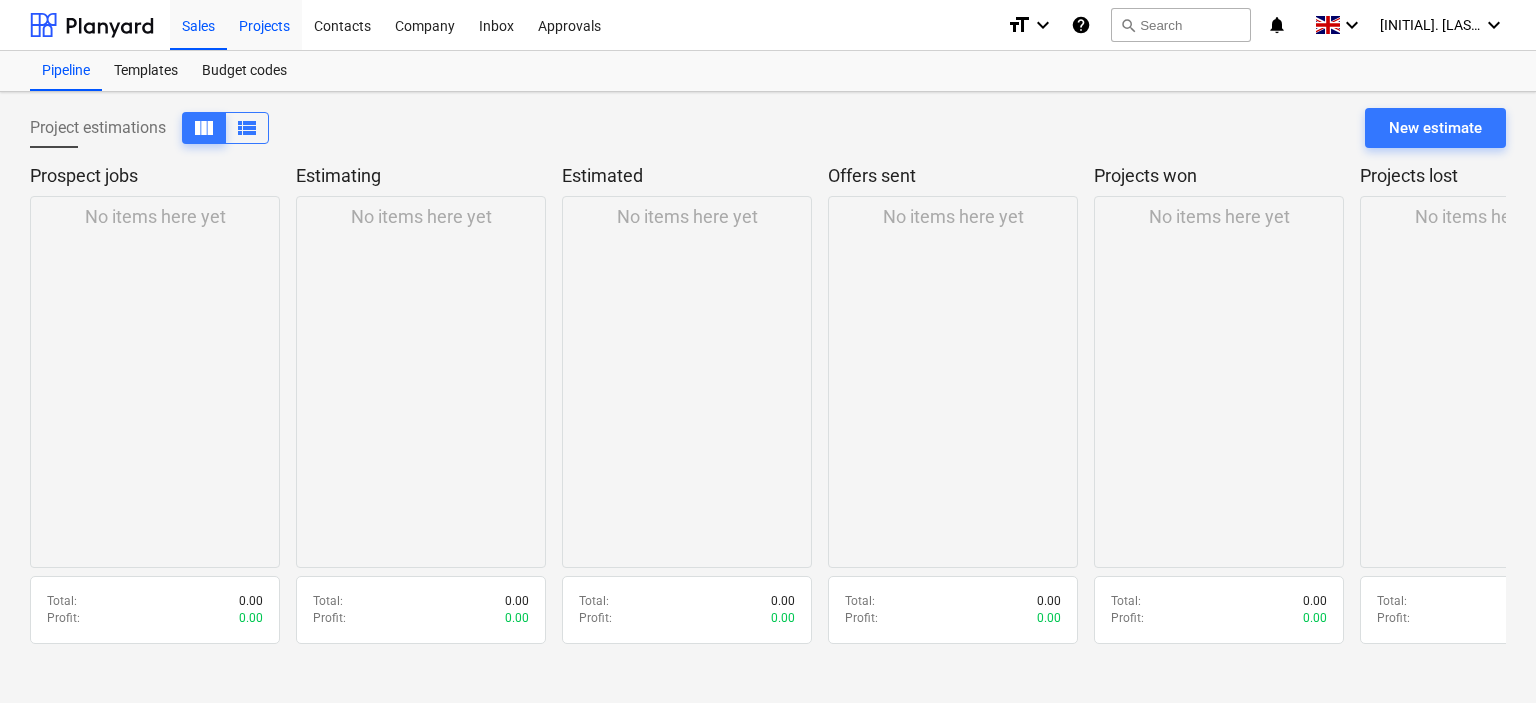 click on "Projects" at bounding box center (264, 24) 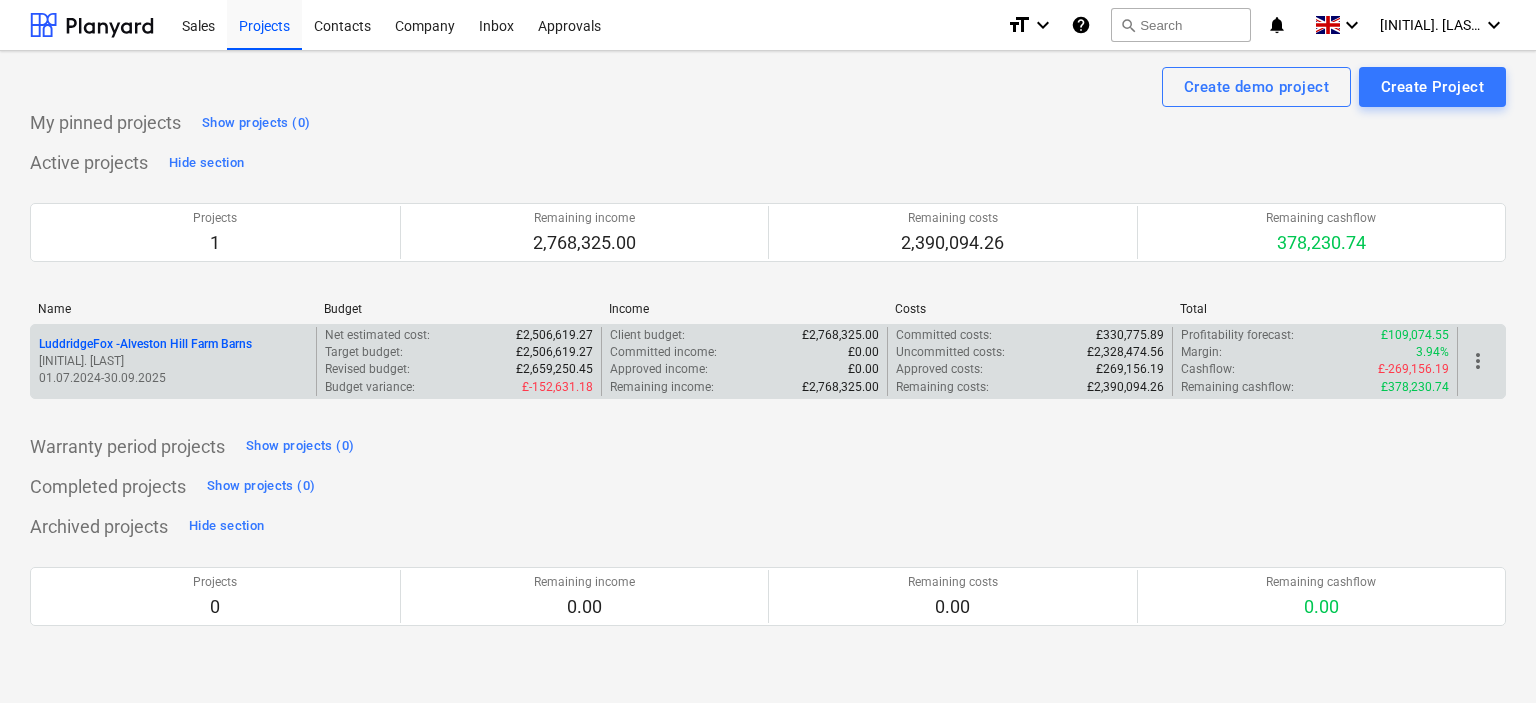 click on "[COMPANY] -  [STREET] Barns" at bounding box center [145, 344] 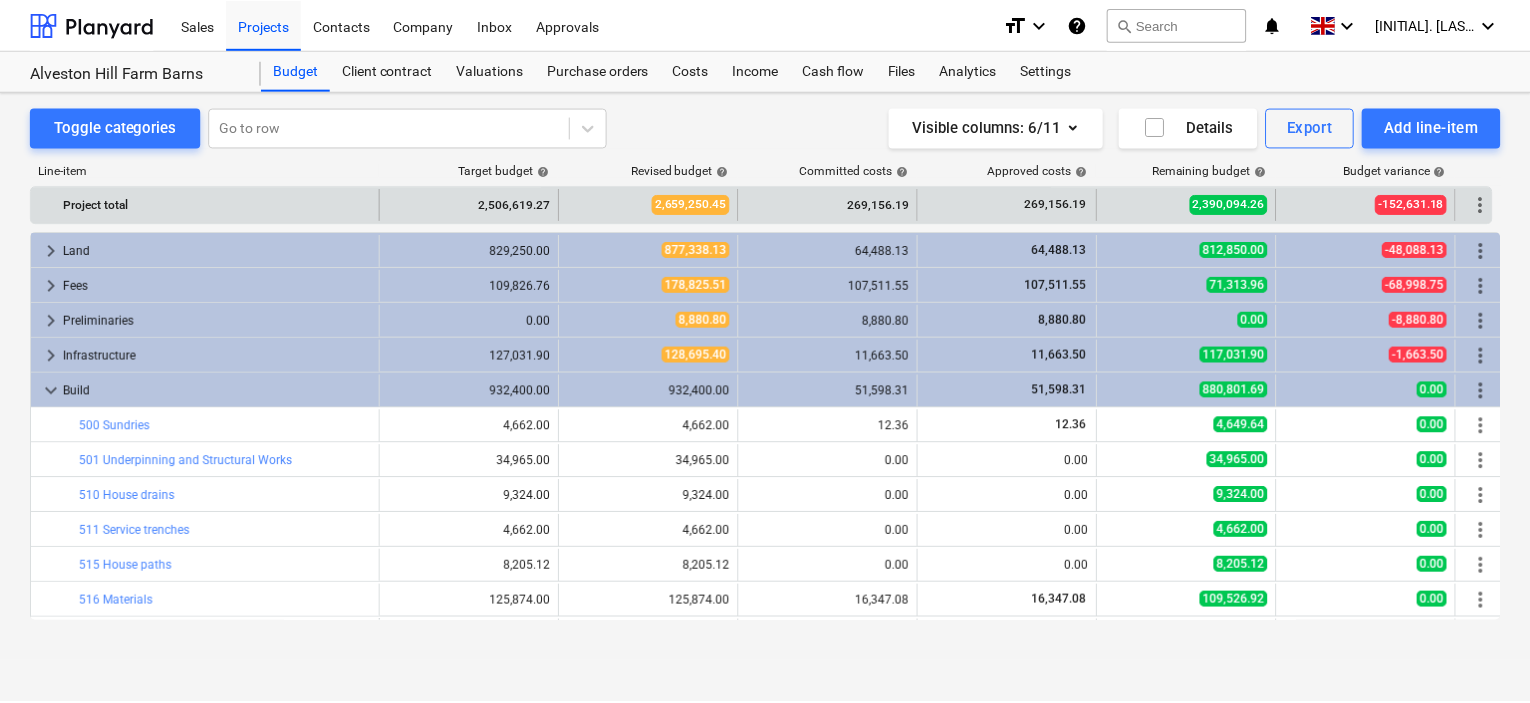 scroll, scrollTop: 200, scrollLeft: 0, axis: vertical 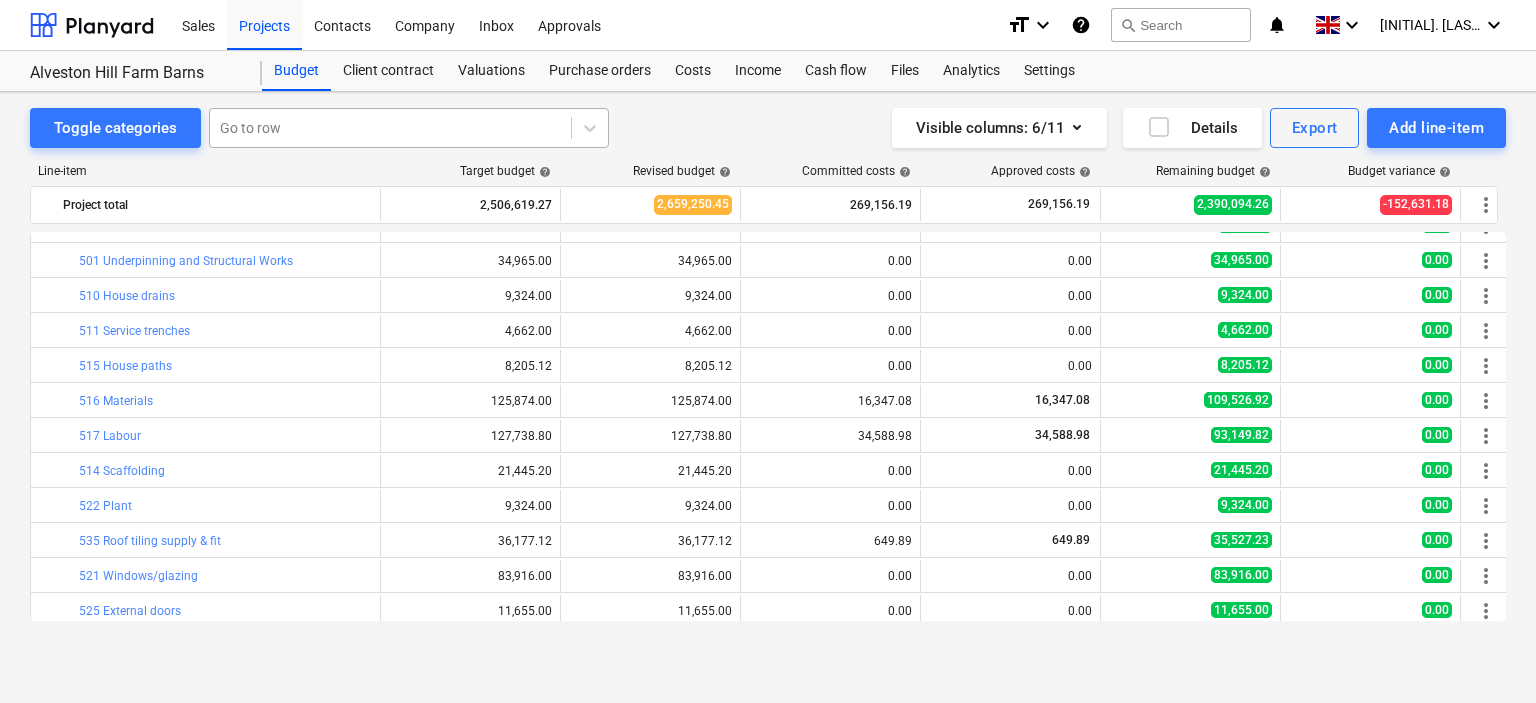 click at bounding box center (390, 128) 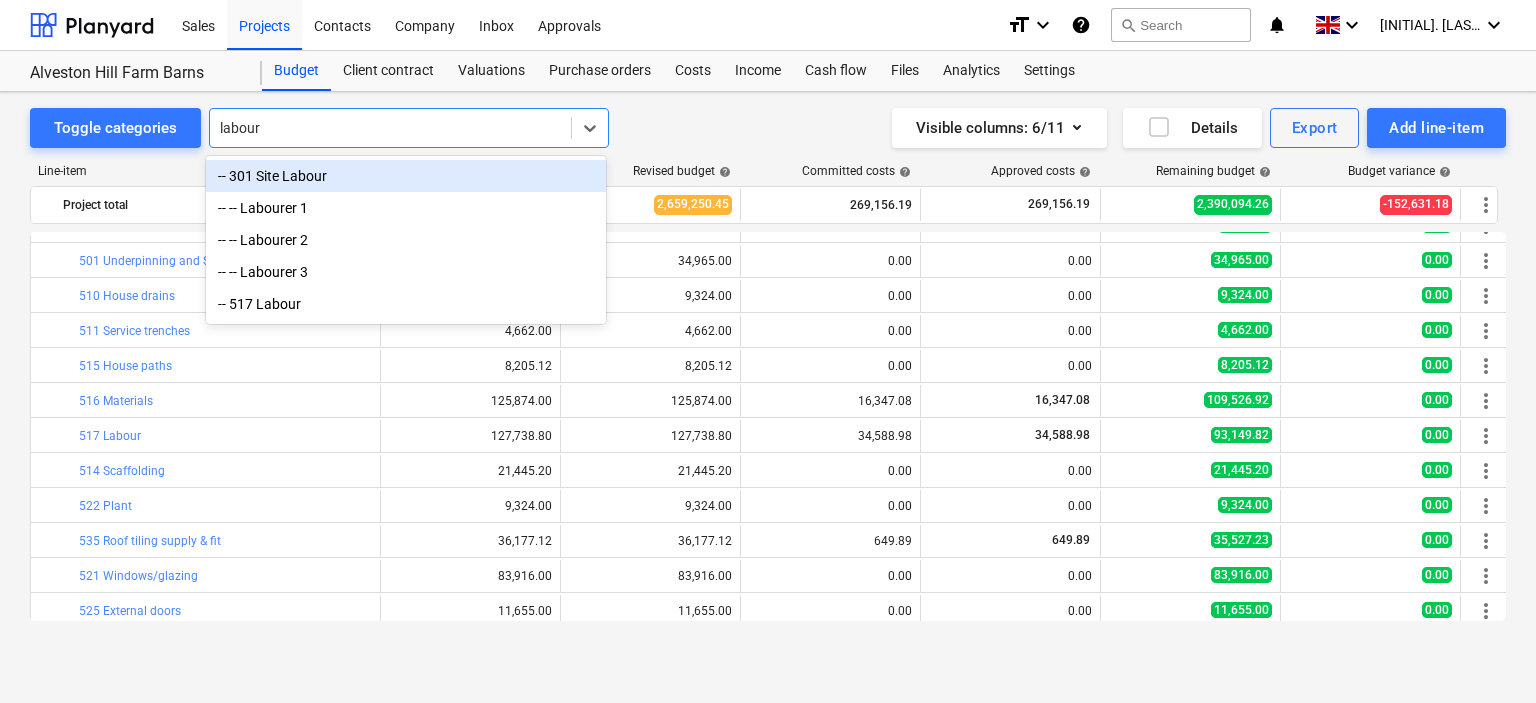 type on "labour" 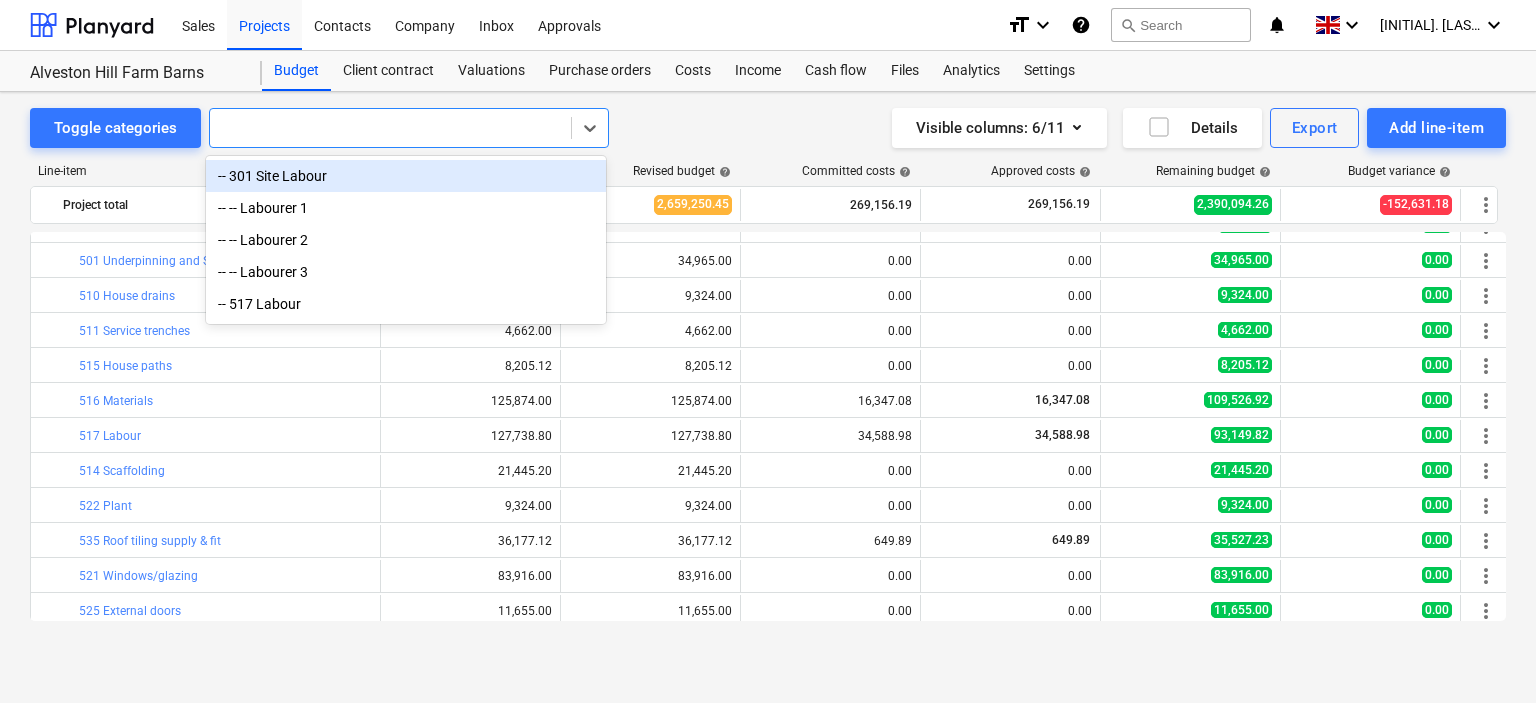 click on "Toggle categories option --  301 Site Labour focused, 1 of 5. 5 results available for search term labour. Use Up and Down to choose options, press Enter to select the currently focused option, press Escape to exit the menu, press Tab to select the option and exit the menu. Visible columns :   6/11 Details Export Add line-item" at bounding box center (768, 128) 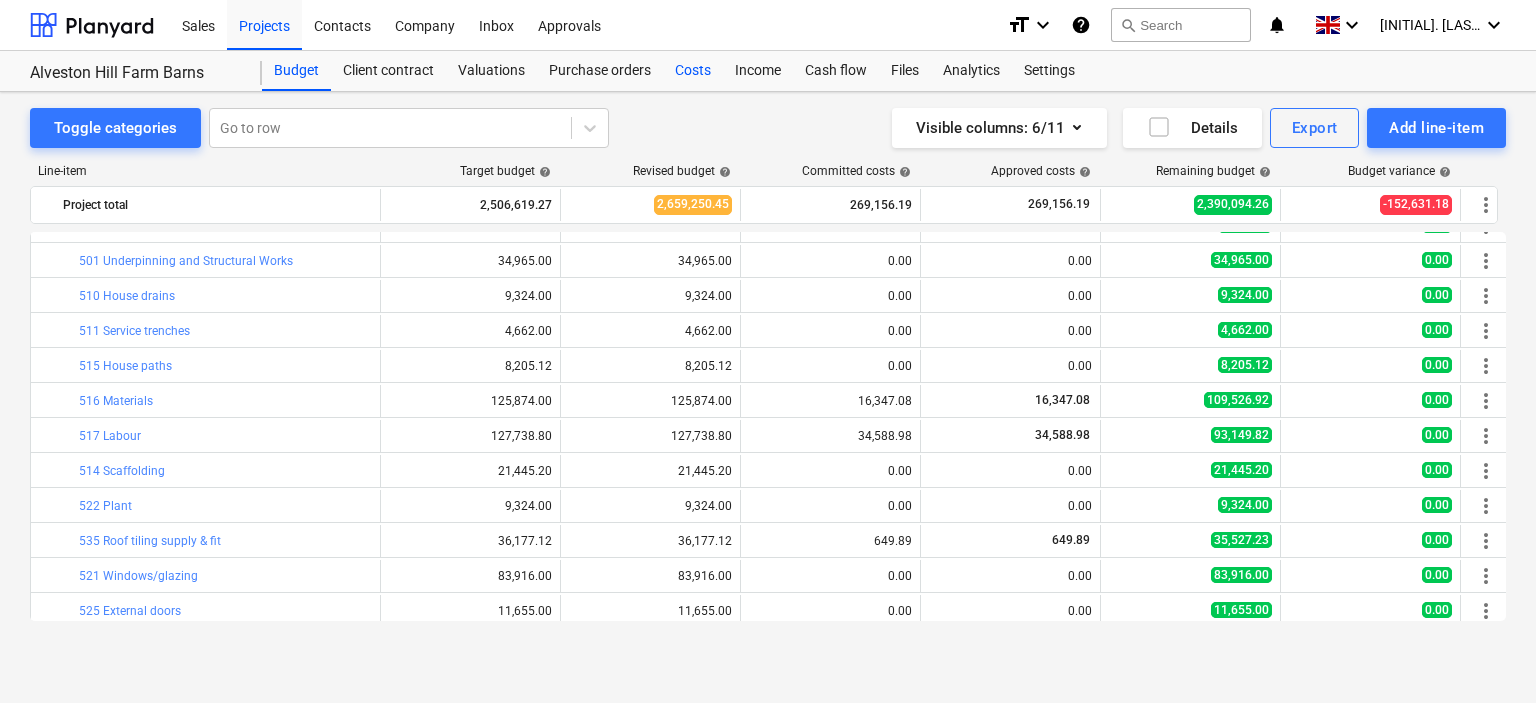 click on "Costs" at bounding box center [693, 71] 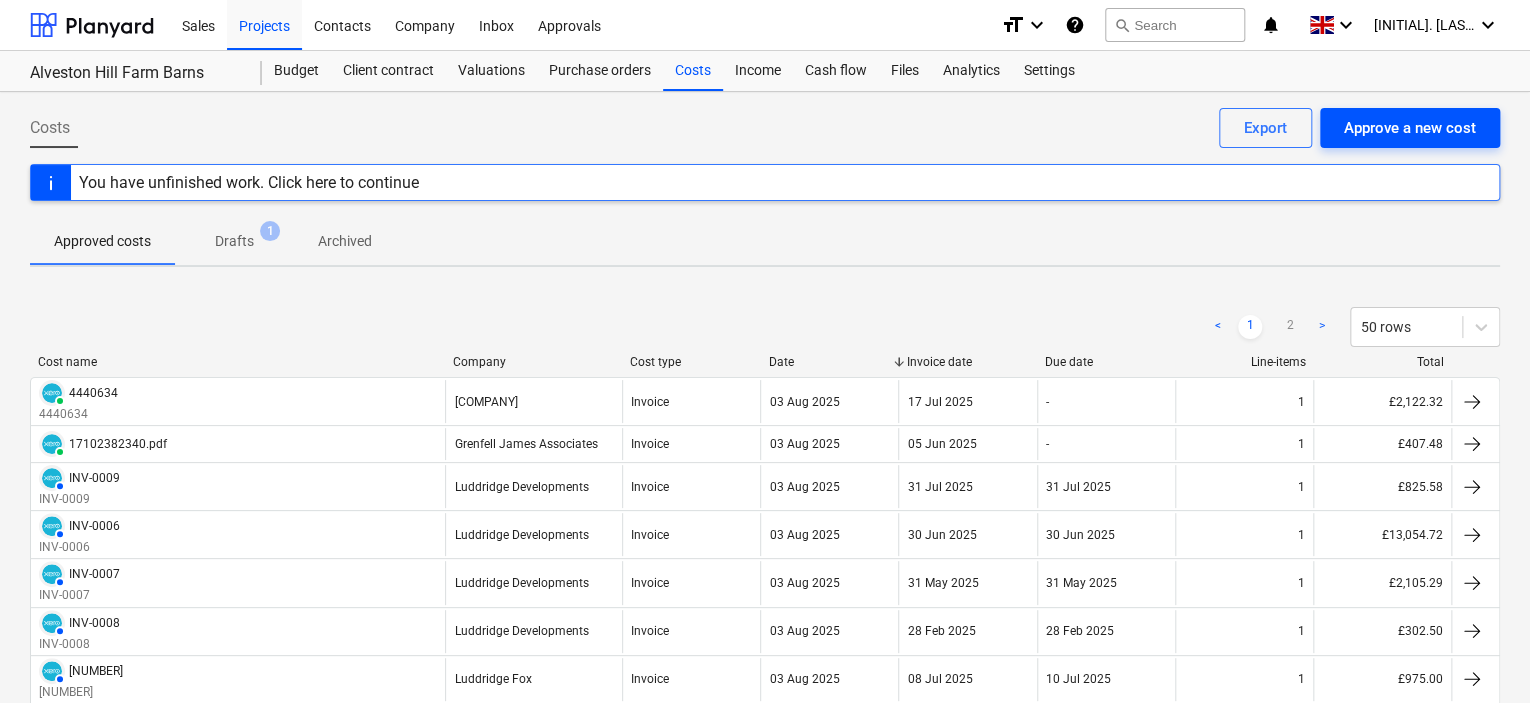 click on "Approve a new cost" at bounding box center (1410, 128) 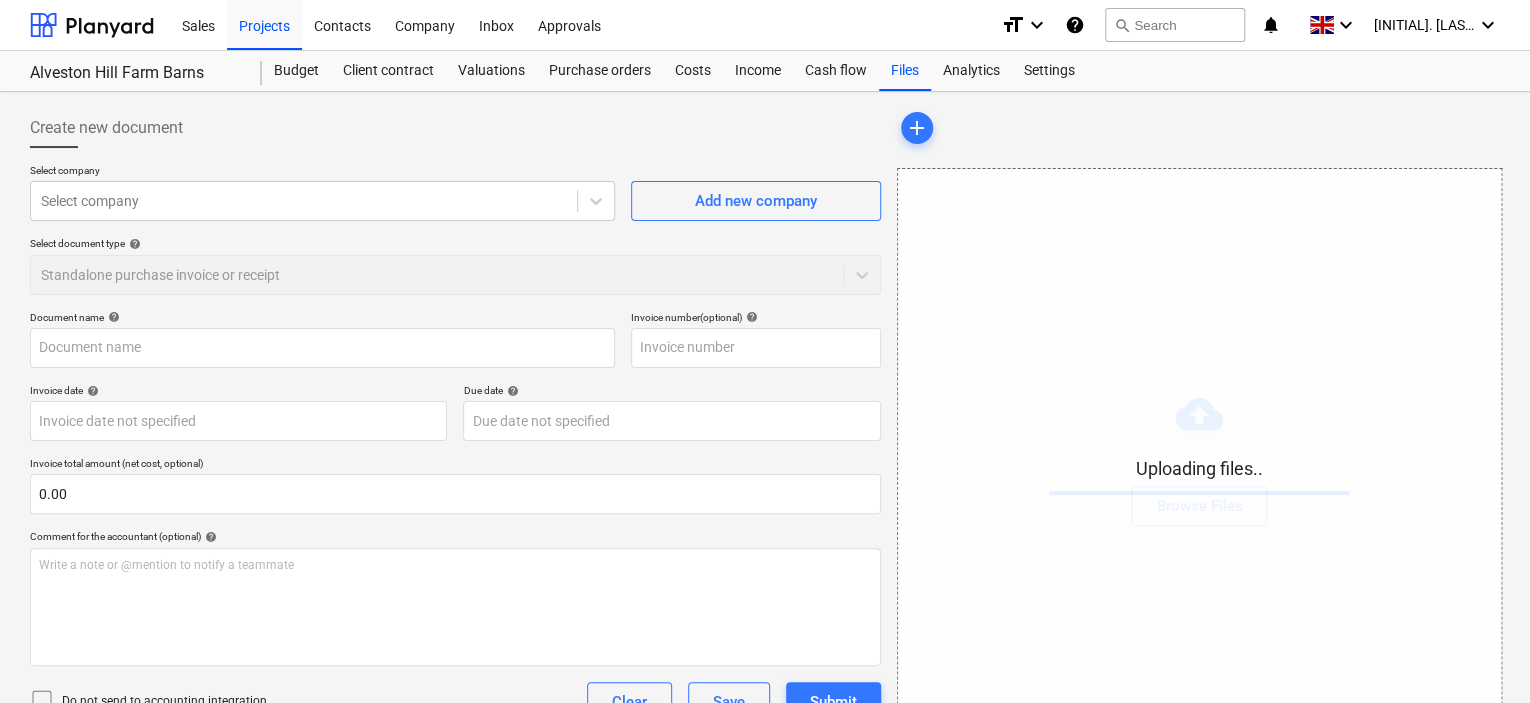 click on "Create new document" at bounding box center [455, 128] 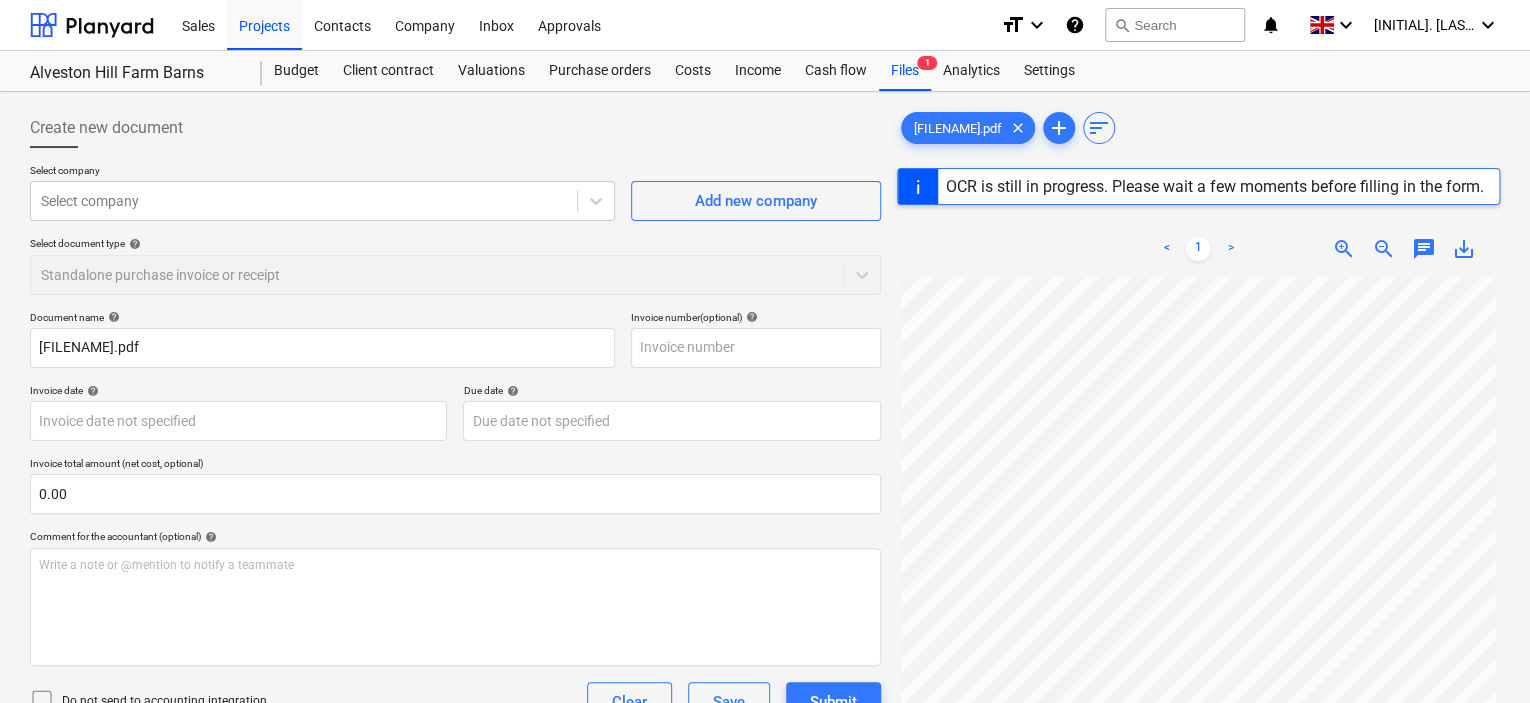 type on "96454" 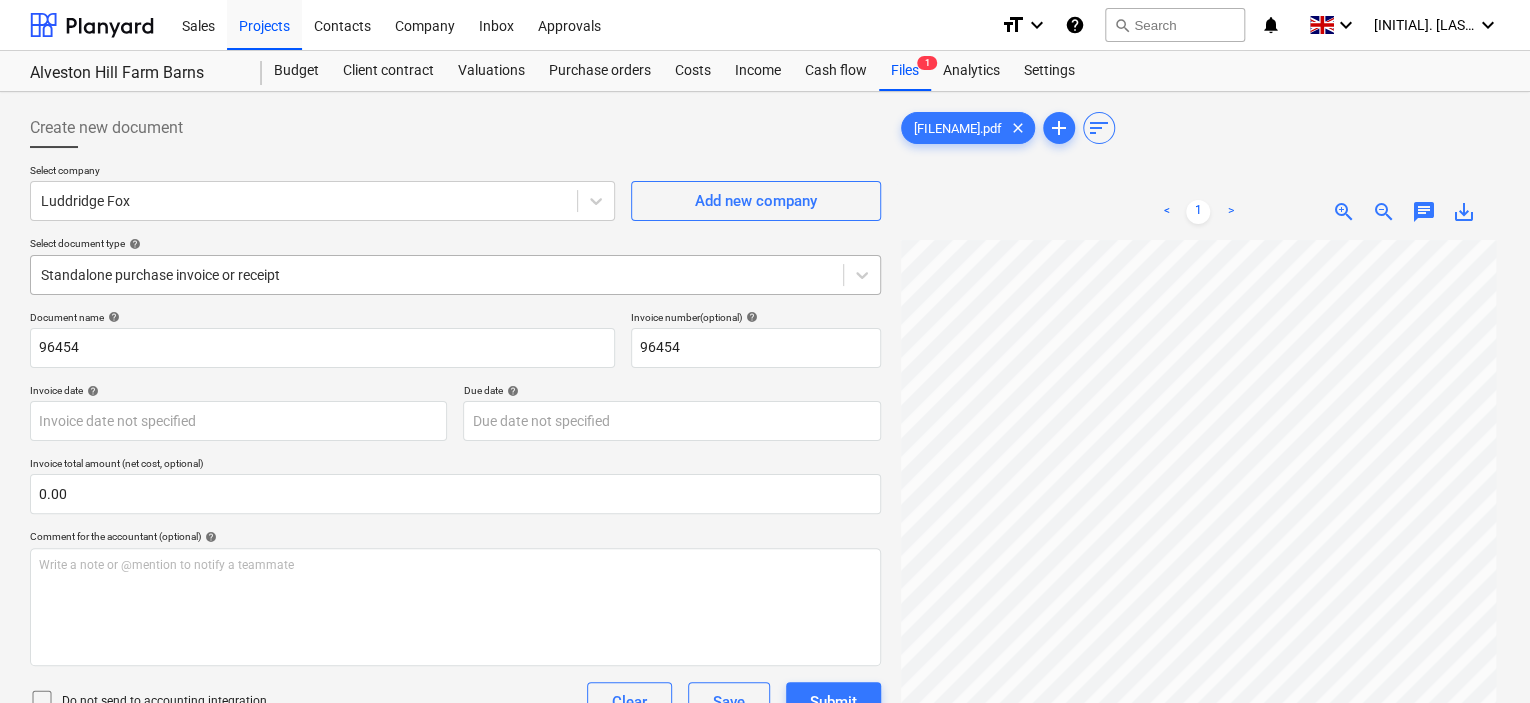 click at bounding box center [437, 275] 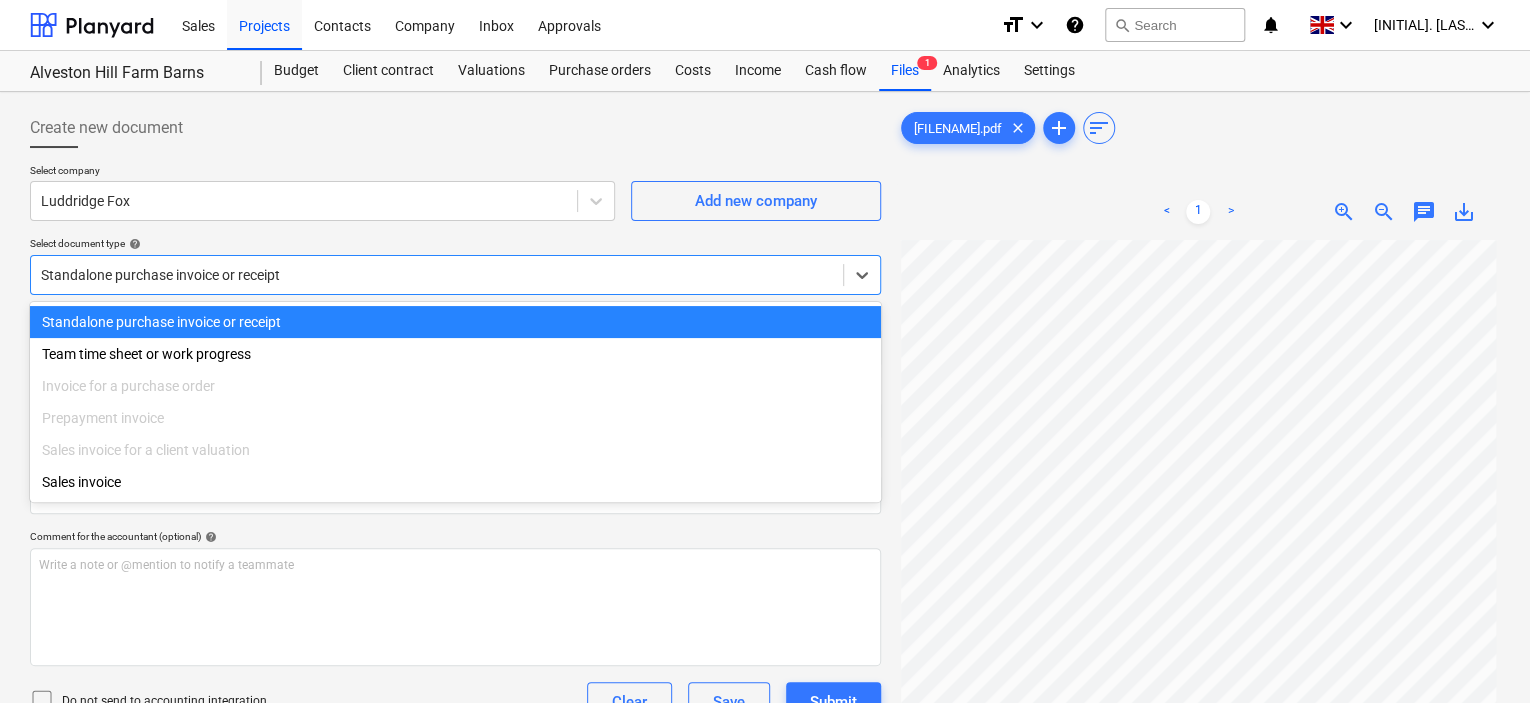 click at bounding box center (437, 275) 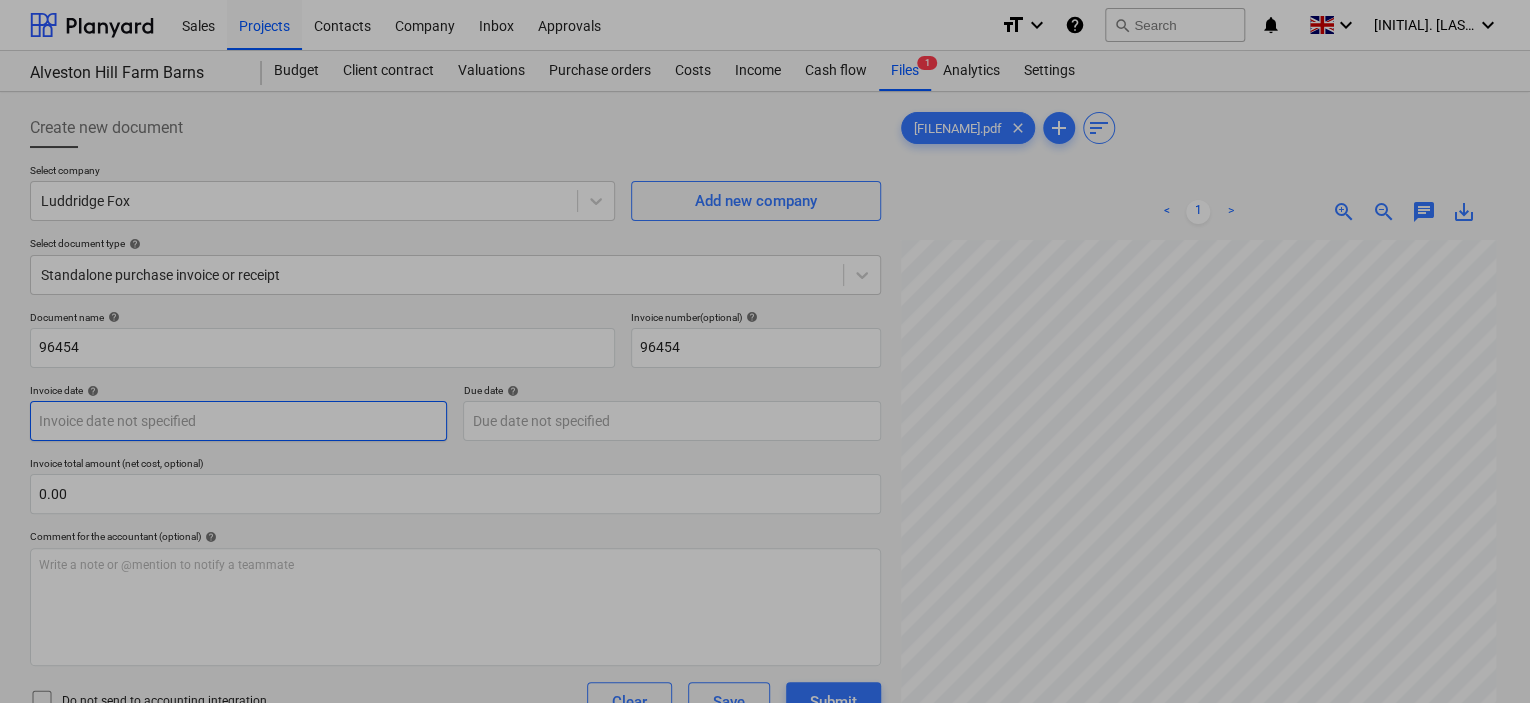 click on "Sales Projects Contacts Company Inbox Approvals format_size keyboard_arrow_down help search Search notifications 0 keyboard_arrow_down [FIRST] [LAST] keyboard_arrow_down [STREET] [FARM_NAME] Budget Client contract Valuations Purchase orders Costs Income Cash flow Files 1 Analytics Settings Create new document Select company [COMPANY_NAME] Add new company Select document type help Standalone purchase invoice or receipt Document name help 96454 Invoice number (optional) help 96454 Invoice date help Press the down arrow key to interact with the calendar and
select a date. Press the question mark key to get the keyboard shortcuts for changing dates. Due date help Press the down arrow key to interact with the calendar and
select a date. Press the question mark key to get the keyboard shortcuts for changing dates. Invoice total amount (net cost, optional) 0.00 Comment for the accountant (optional) help Write a note or @mention to notify a teammate ﻿ Do not send to accounting integration Clear Save help" at bounding box center (765, 351) 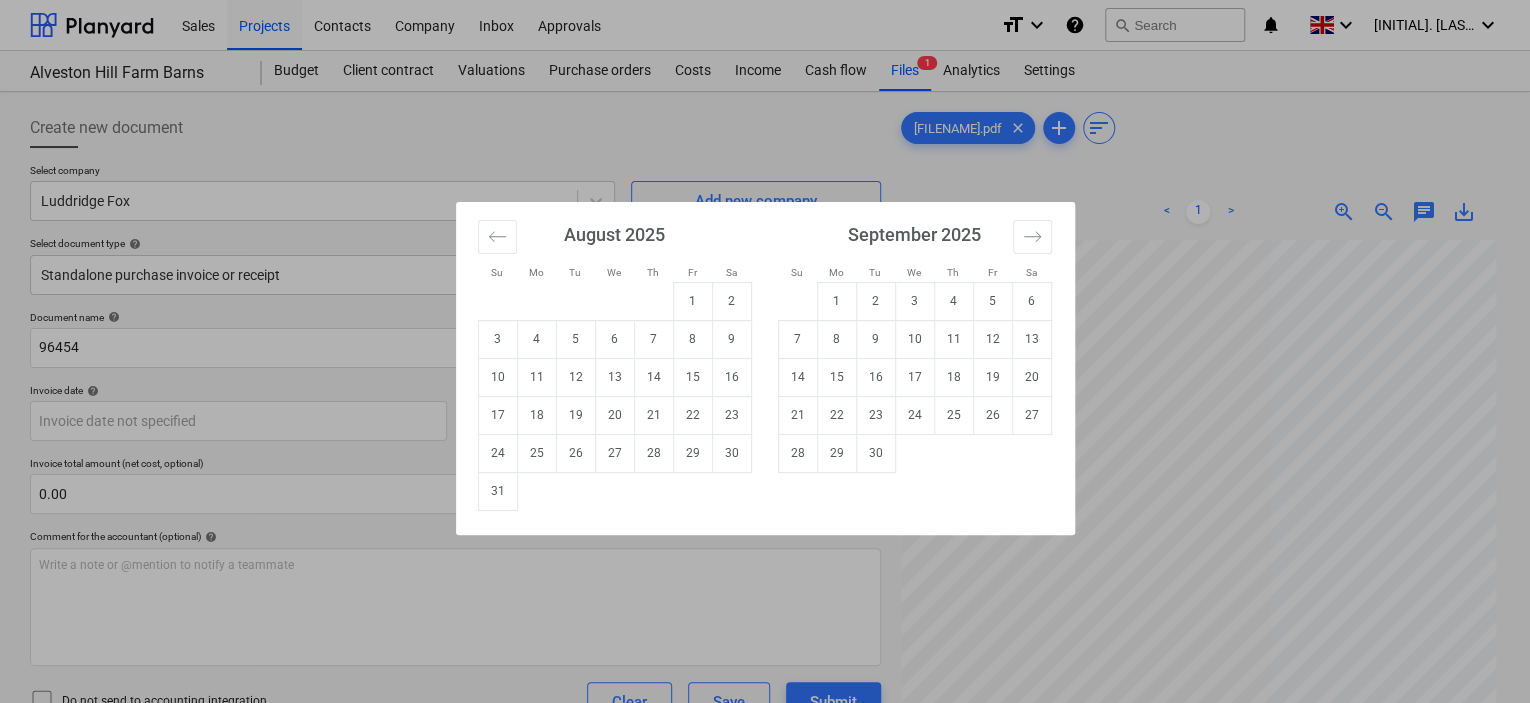 click on "Su Mo Tu We Th Fr Sa Su Mo Tu We Th Fr Sa July 2025 1 2 3 4 5 6 7 8 9 10 11 12 13 14 15 16 17 18 19 20 21 22 23 24 25 26 27 28 29 30 31 August 2025 1 2 3 4 5 6 7 8 9 10 11 12 13 14 15 16 17 18 19 20 21 22 23 24 25 26 27 28 29 30 31 September 2025 1 2 3 4 5 6 7 8 9 10 11 12 13 14 15 16 17 18 19 20 21 22 23 24 25 26 27 28 29 30 October 2025 1 2 3 4 5 6 7 8 9 10 11 12 13 14 15 16 17 18 19 20 21 22 23 24 25 26 27 28 29 30 31" at bounding box center (765, 351) 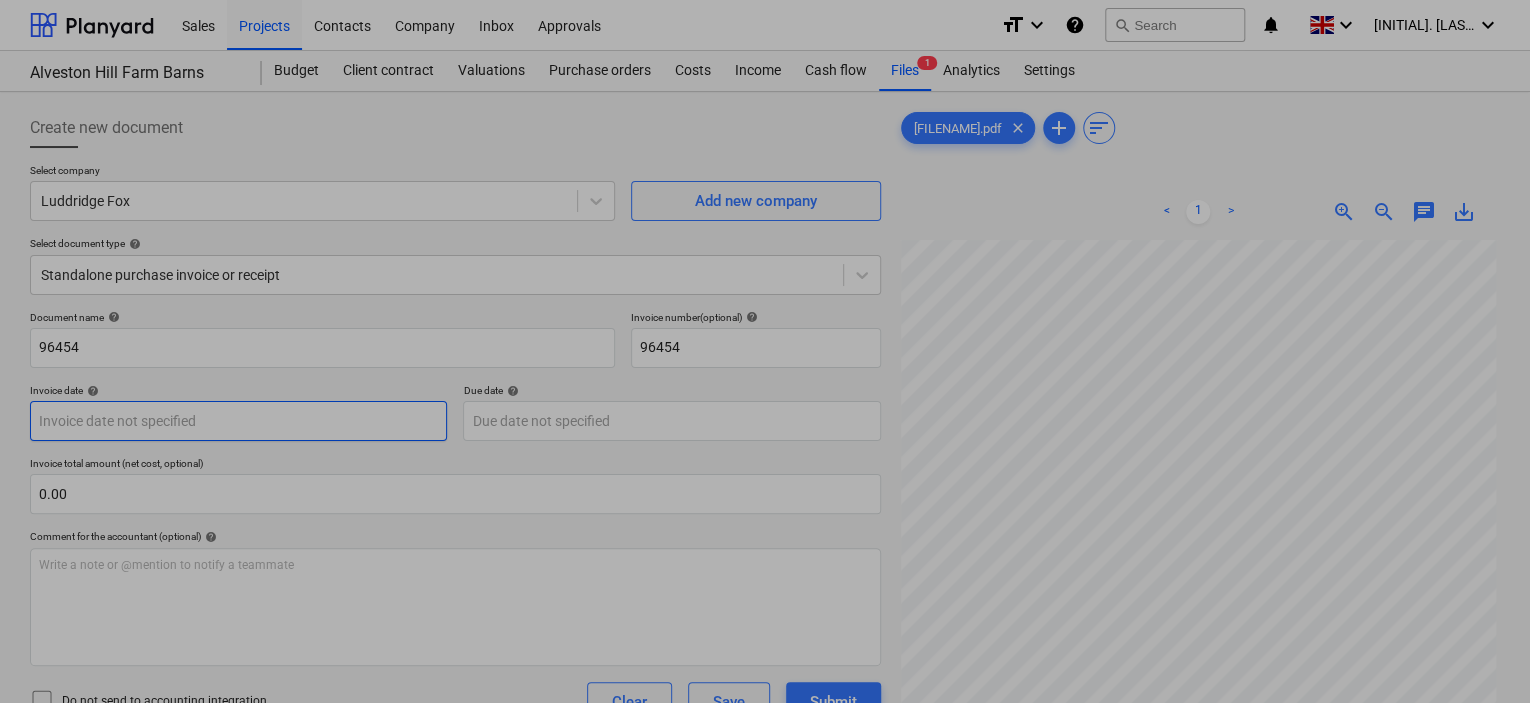 click on "Sales Projects Contacts Company Inbox Approvals format_size keyboard_arrow_down help search Search notifications 0 keyboard_arrow_down [FIRST] [LAST] keyboard_arrow_down [STREET] [FARM_NAME] Budget Client contract Valuations Purchase orders Costs Income Cash flow Files 1 Analytics Settings Create new document Select company [COMPANY_NAME] Add new company Select document type help Standalone purchase invoice or receipt Document name help 96454 Invoice number (optional) help 96454 Invoice date help Press the down arrow key to interact with the calendar and
select a date. Press the question mark key to get the keyboard shortcuts for changing dates. Due date help Press the down arrow key to interact with the calendar and
select a date. Press the question mark key to get the keyboard shortcuts for changing dates. Invoice total amount (net cost, optional) 0.00 Comment for the accountant (optional) help Write a note or @mention to notify a teammate ﻿ Do not send to accounting integration Clear Save help" at bounding box center (765, 351) 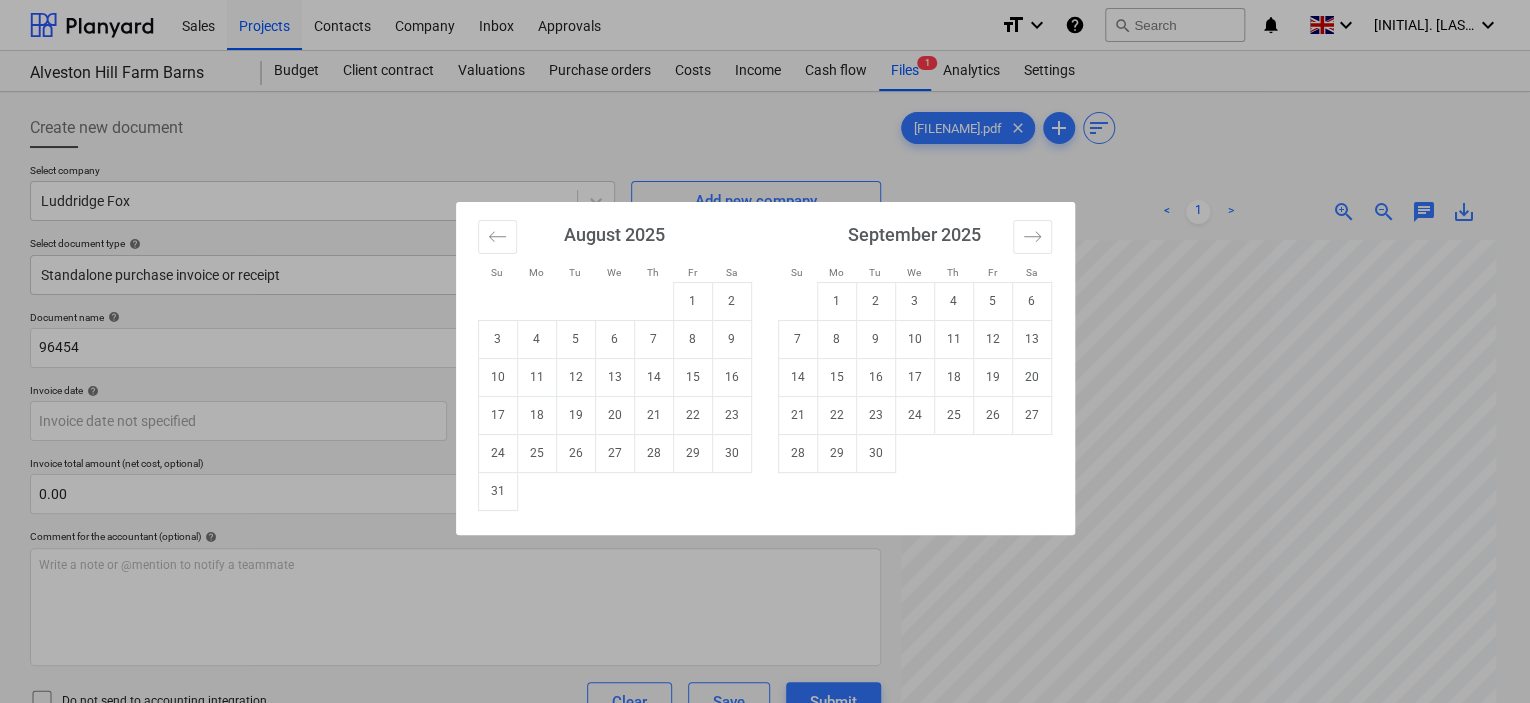 click on "Su Mo Tu We Th Fr Sa Su Mo Tu We Th Fr Sa July 2025 1 2 3 4 5 6 7 8 9 10 11 12 13 14 15 16 17 18 19 20 21 22 23 24 25 26 27 28 29 30 31 August 2025 1 2 3 4 5 6 7 8 9 10 11 12 13 14 15 16 17 18 19 20 21 22 23 24 25 26 27 28 29 30 31 September 2025 1 2 3 4 5 6 7 8 9 10 11 12 13 14 15 16 17 18 19 20 21 22 23 24 25 26 27 28 29 30 October 2025 1 2 3 4 5 6 7 8 9 10 11 12 13 14 15 16 17 18 19 20 21 22 23 24 25 26 27 28 29 30 31" at bounding box center (765, 351) 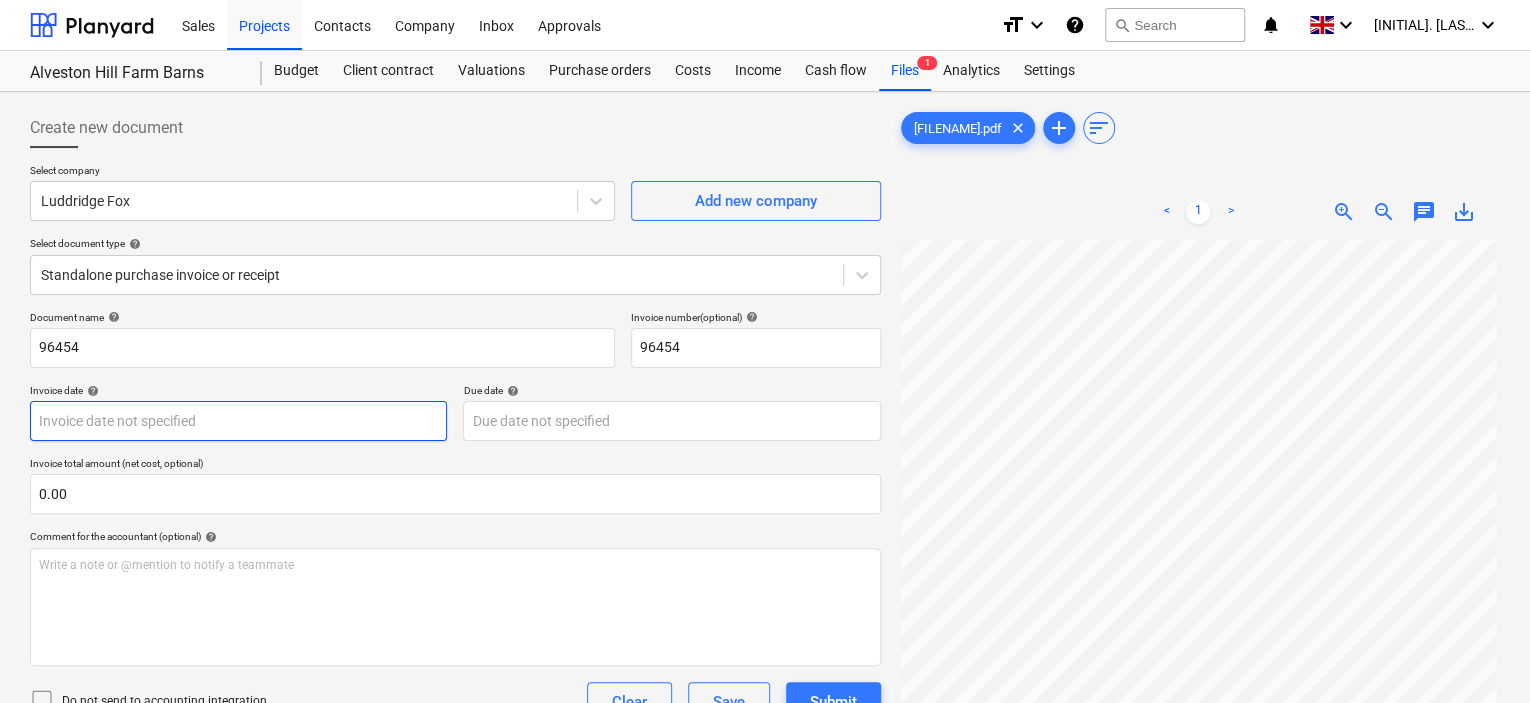 click on "Sales Projects Contacts Company Inbox Approvals format_size keyboard_arrow_down help search Search notifications 0 keyboard_arrow_down [FIRST] [LAST] keyboard_arrow_down [STREET] [FARM_NAME] Budget Client contract Valuations Purchase orders Costs Income Cash flow Files 1 Analytics Settings Create new document Select company [COMPANY_NAME] Add new company Select document type help Standalone purchase invoice or receipt Document name help 96454 Invoice number (optional) help 96454 Invoice date help Press the down arrow key to interact with the calendar and
select a date. Press the question mark key to get the keyboard shortcuts for changing dates. Due date help Press the down arrow key to interact with the calendar and
select a date. Press the question mark key to get the keyboard shortcuts for changing dates. Invoice total amount (net cost, optional) 0.00 Comment for the accountant (optional) help Write a note or @mention to notify a teammate ﻿ Do not send to accounting integration Clear Save help" at bounding box center (765, 351) 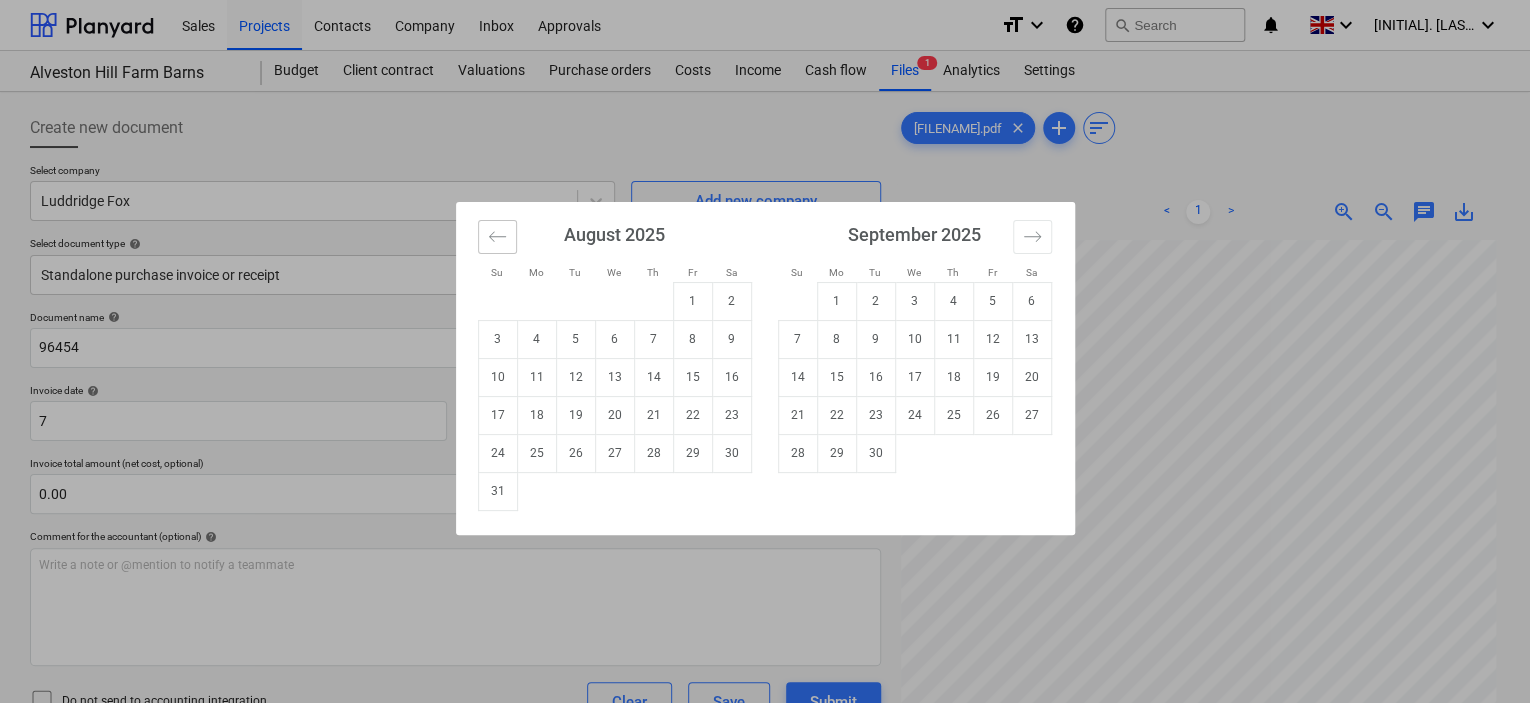 click at bounding box center (497, 237) 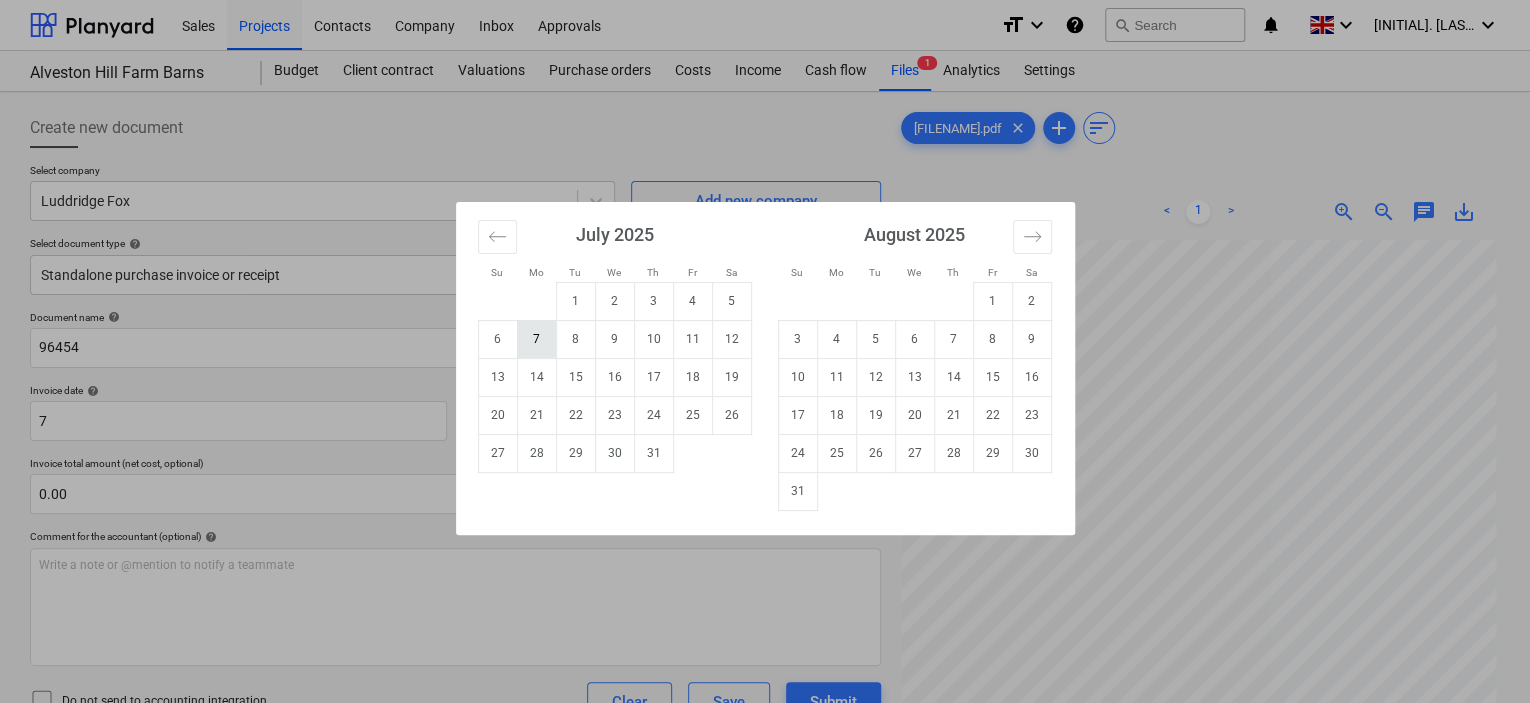 click on "7" at bounding box center [536, 339] 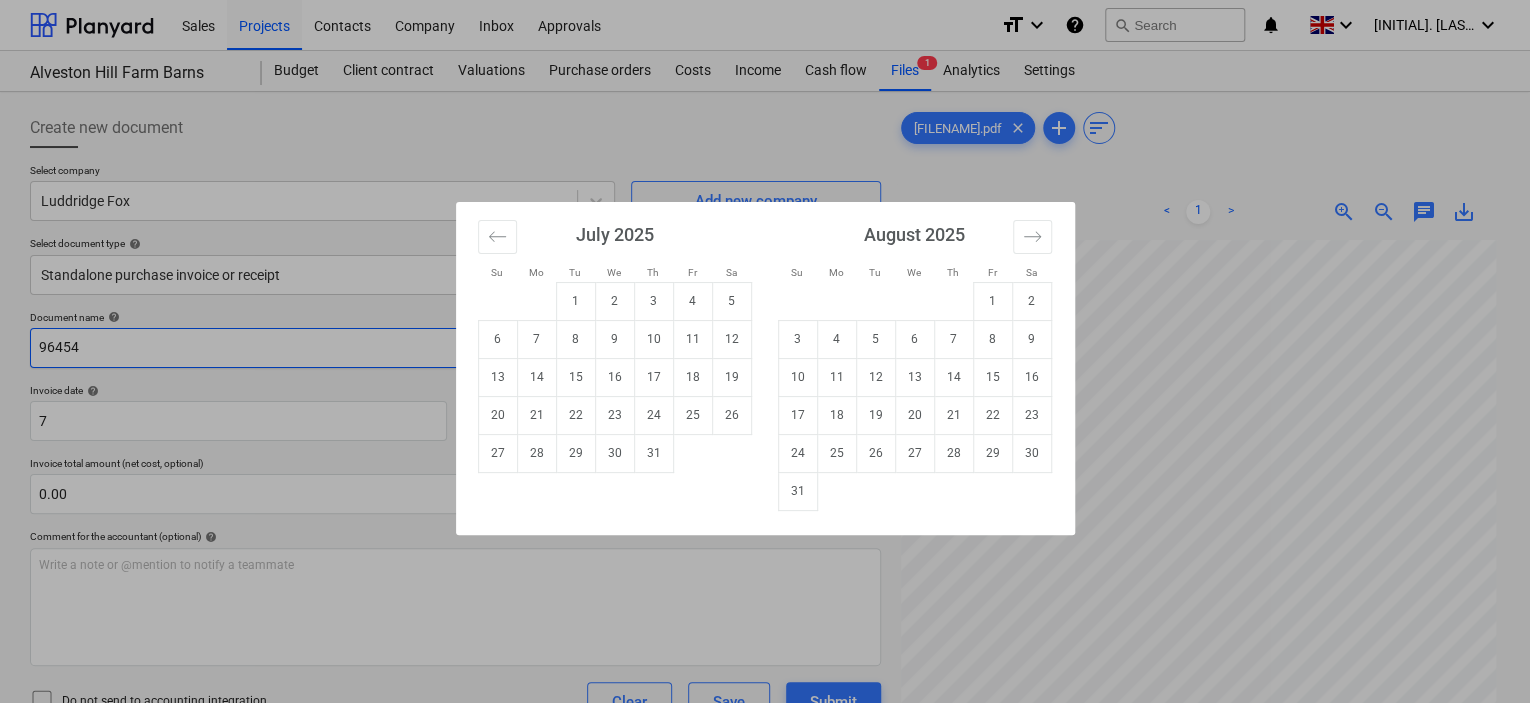 type on "07 Jul 2025" 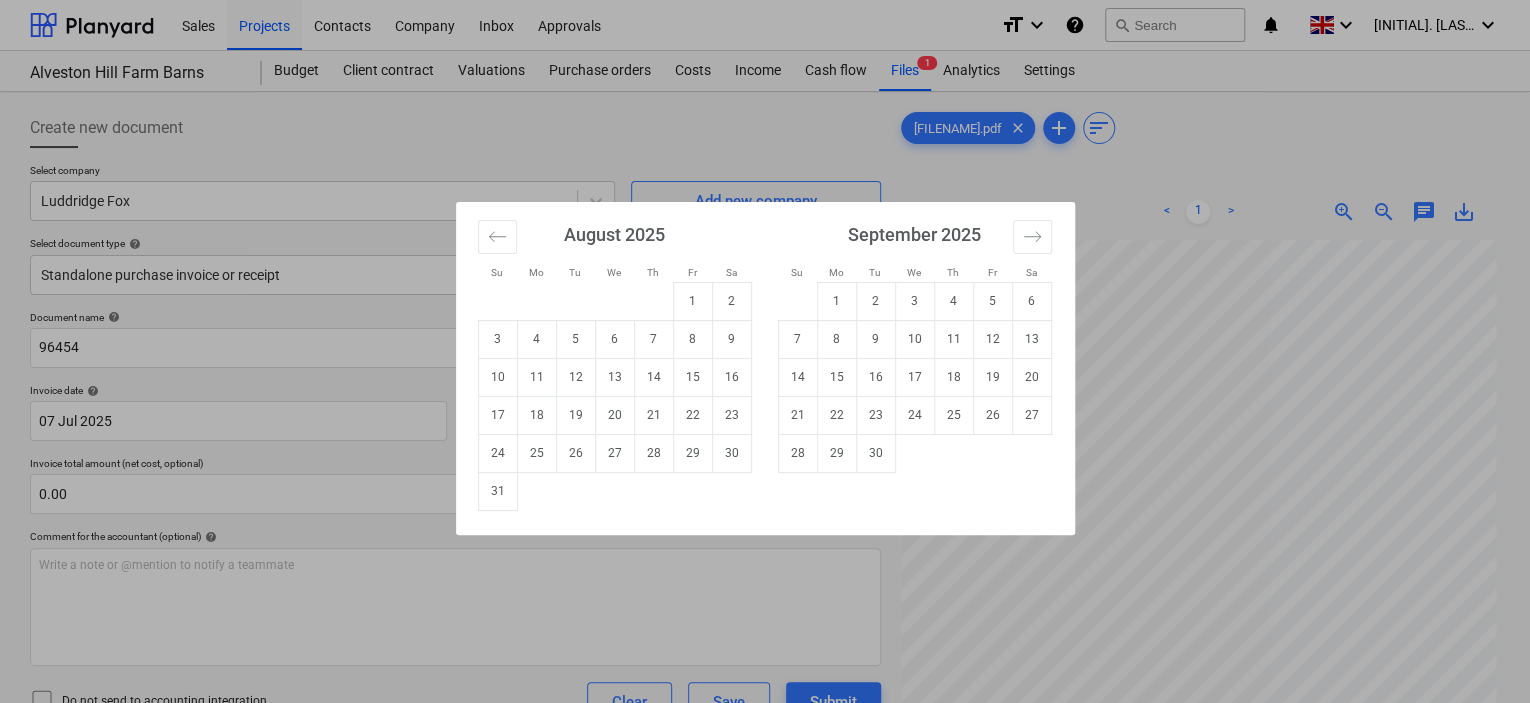 click on "Sales Projects Contacts Company Inbox Approvals format_size keyboard_arrow_down help search Search notifications 0 keyboard_arrow_down [INITIAL]. [LAST] keyboard_arrow_down [STREET] Barns Budget Client contract Valuations Purchase orders Costs Income Cash flow Files 1 Analytics Settings Create new document Select company [COMPANY]   Add new company Select document type help Standalone purchase invoice or receipt Document name help 96454 Invoice number  (optional) help 96454 Invoice date help [DATE] [DATE] Press the down arrow key to interact with the calendar and
select a date. Press the question mark key to get the keyboard shortcuts for changing dates. Due date help Press the down arrow key to interact with the calendar and
select a date. Press the question mark key to get the keyboard shortcuts for changing dates. Invoice total amount (net cost, optional) 0.00 Comment for the accountant (optional) help Write a note or @mention to notify a teammate ﻿ Clear Save Submit £0.00 help" at bounding box center [765, 351] 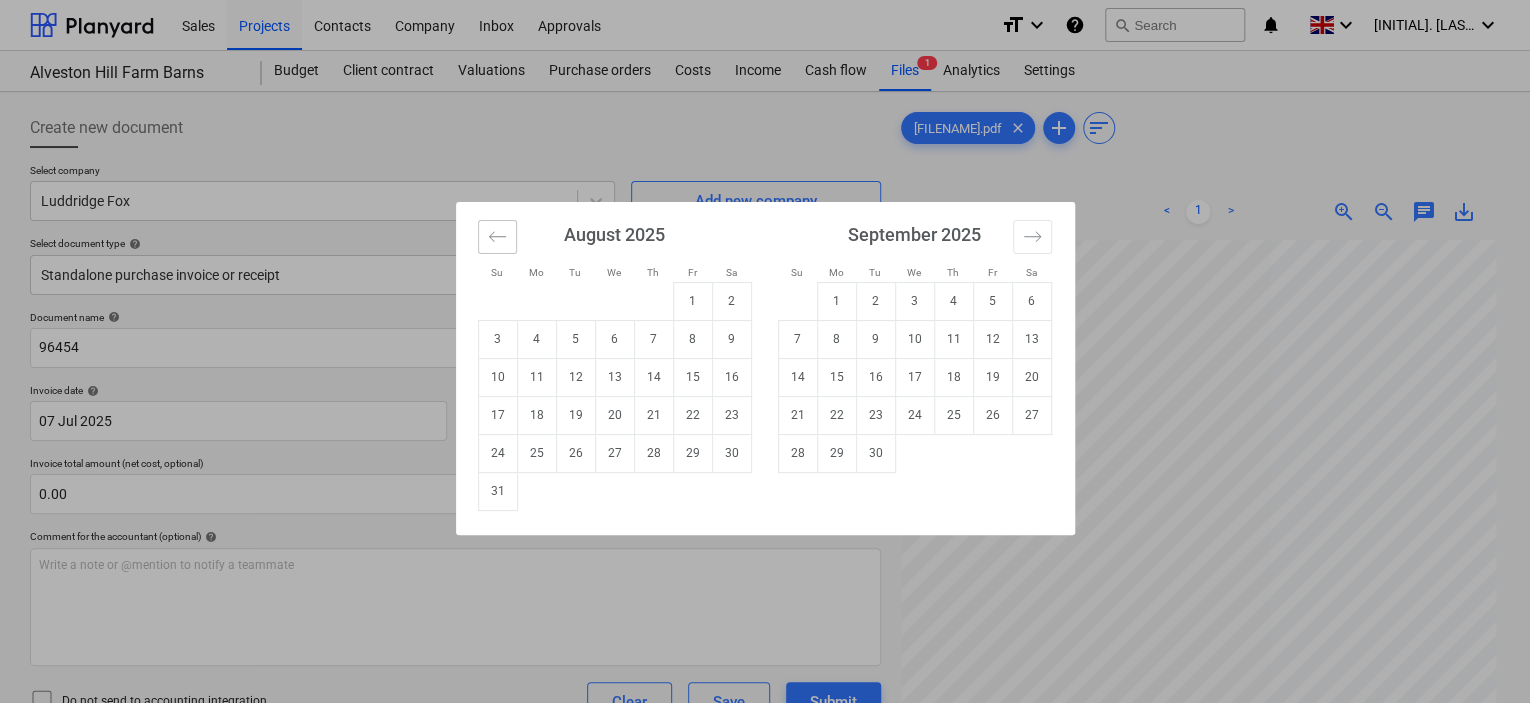 click 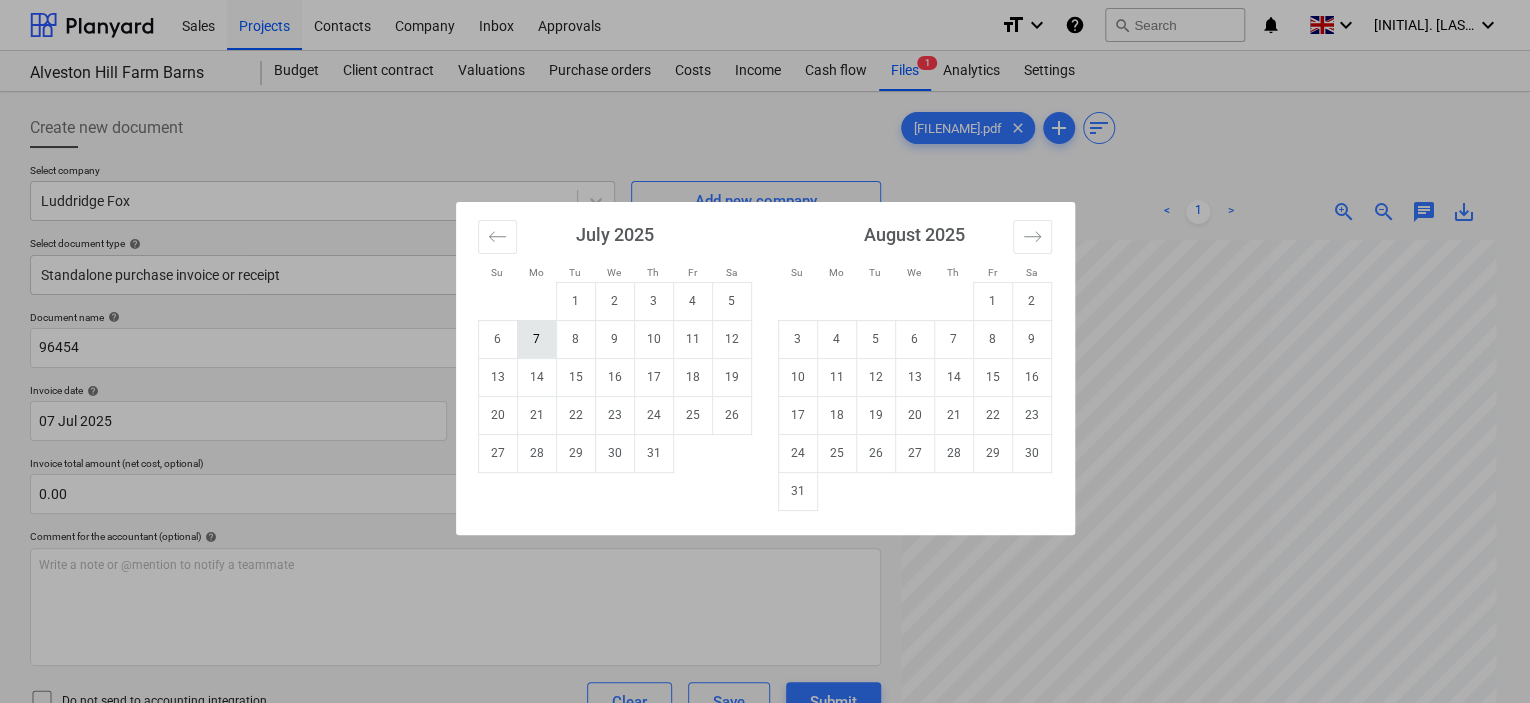 click on "7" at bounding box center [536, 339] 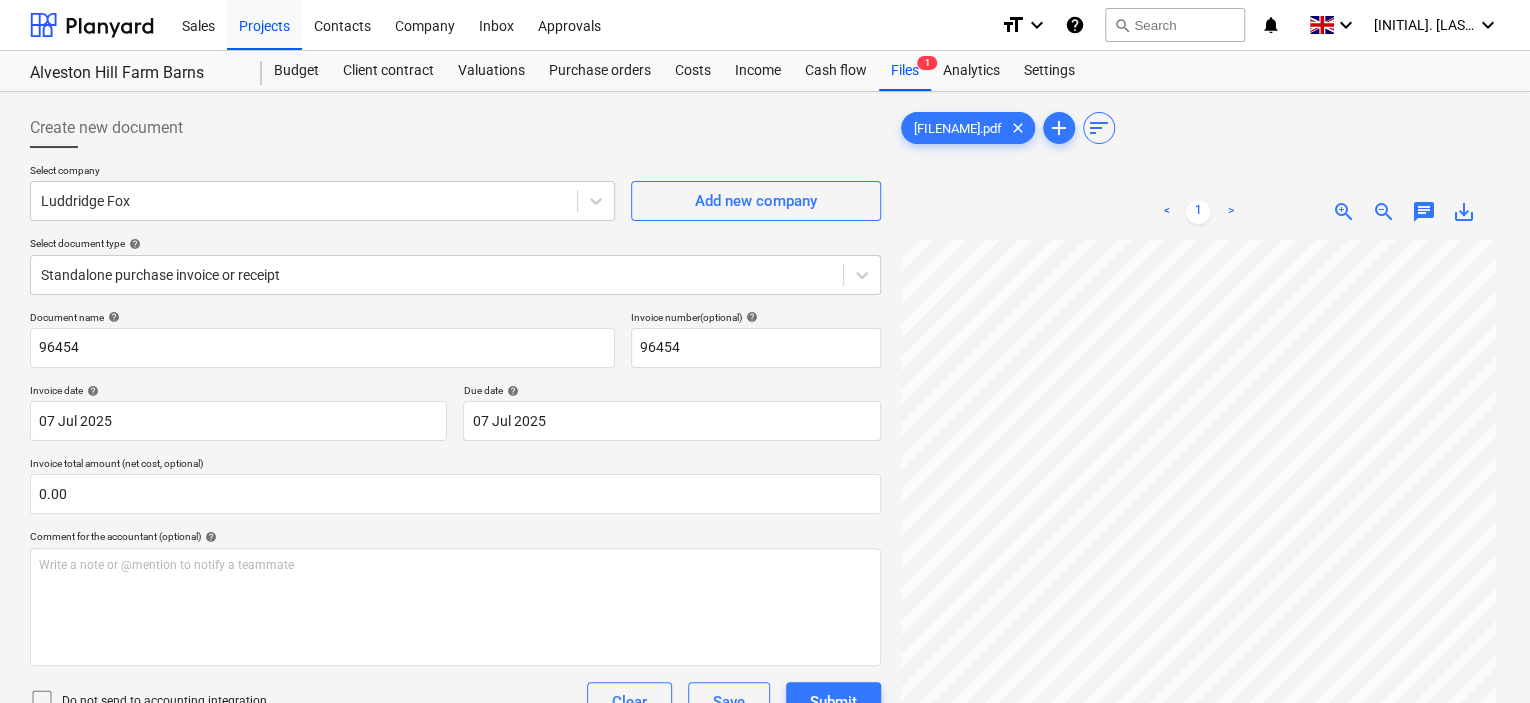 scroll, scrollTop: 208, scrollLeft: 2, axis: both 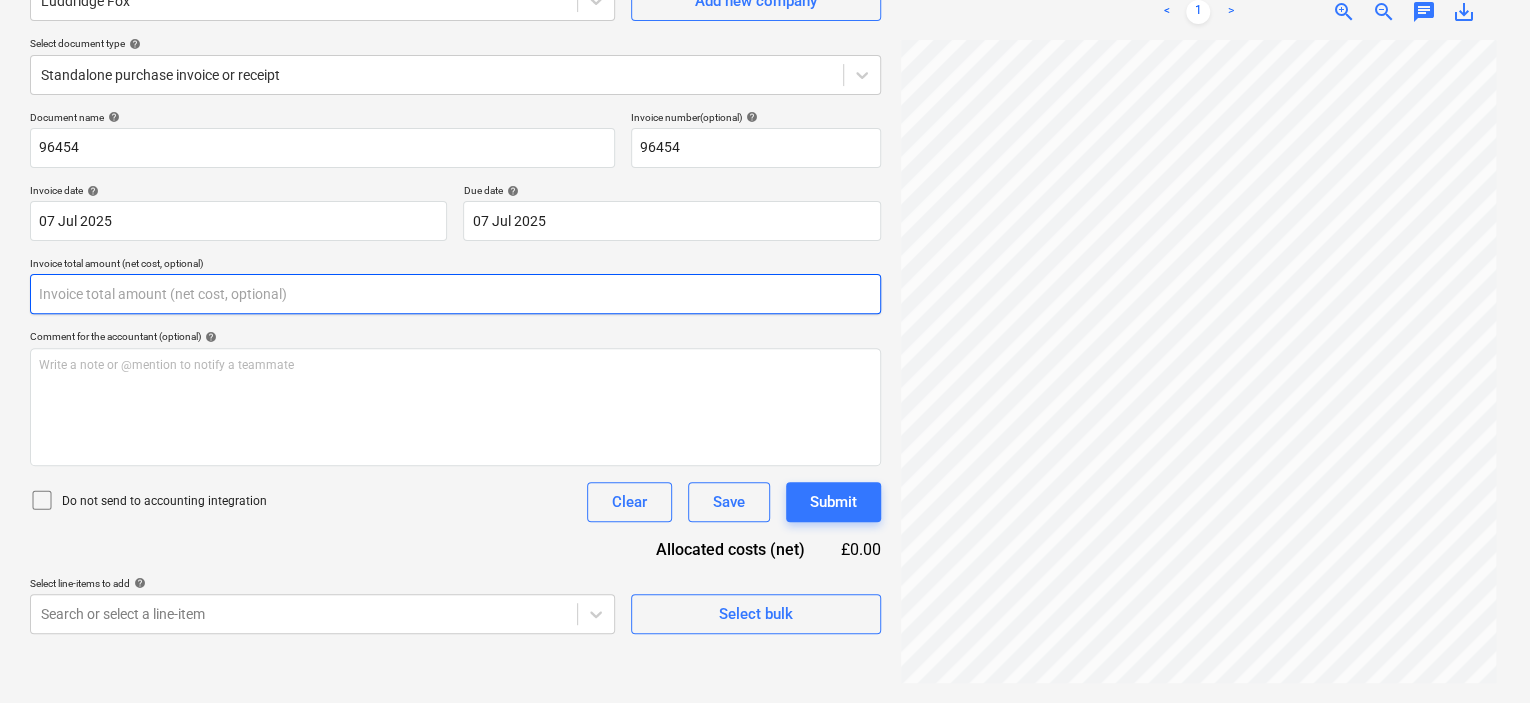 click at bounding box center (455, 294) 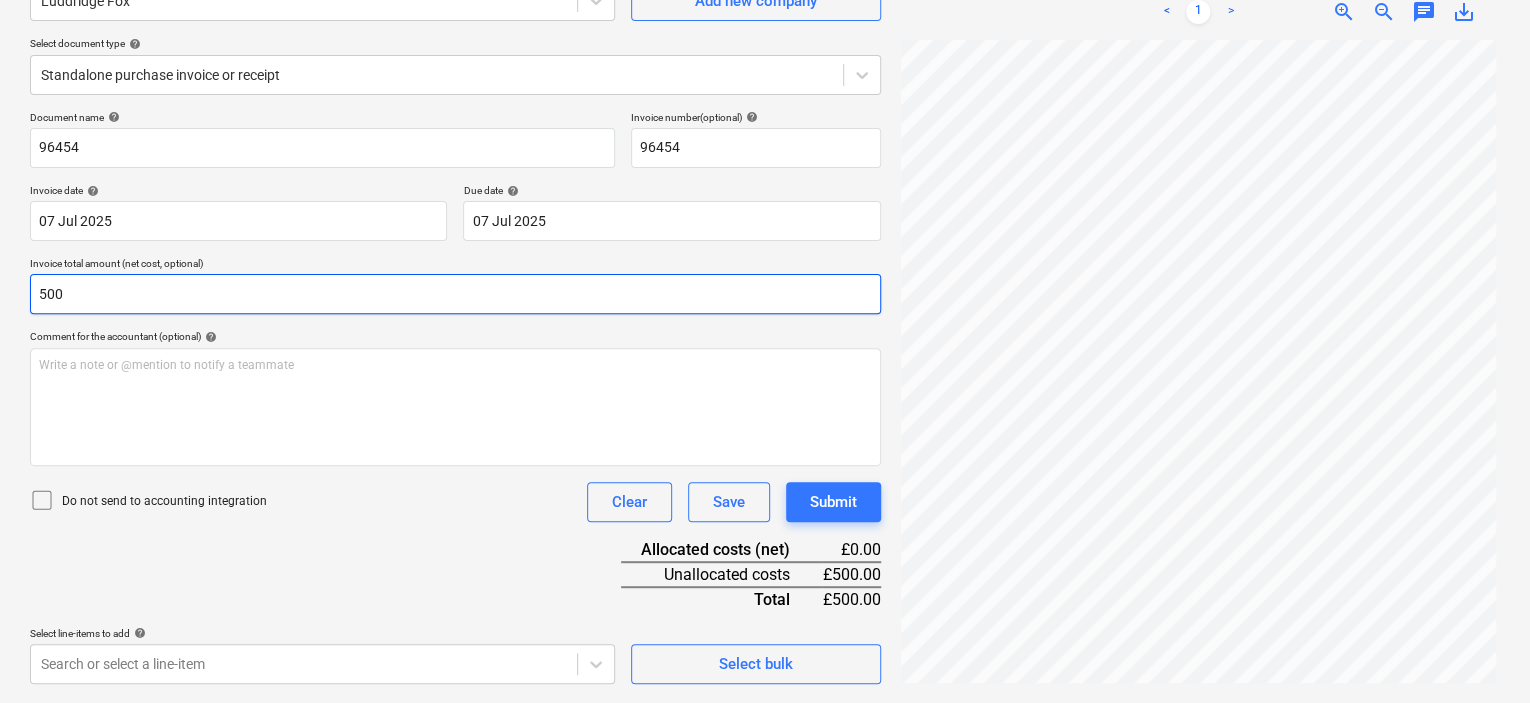 type on "500" 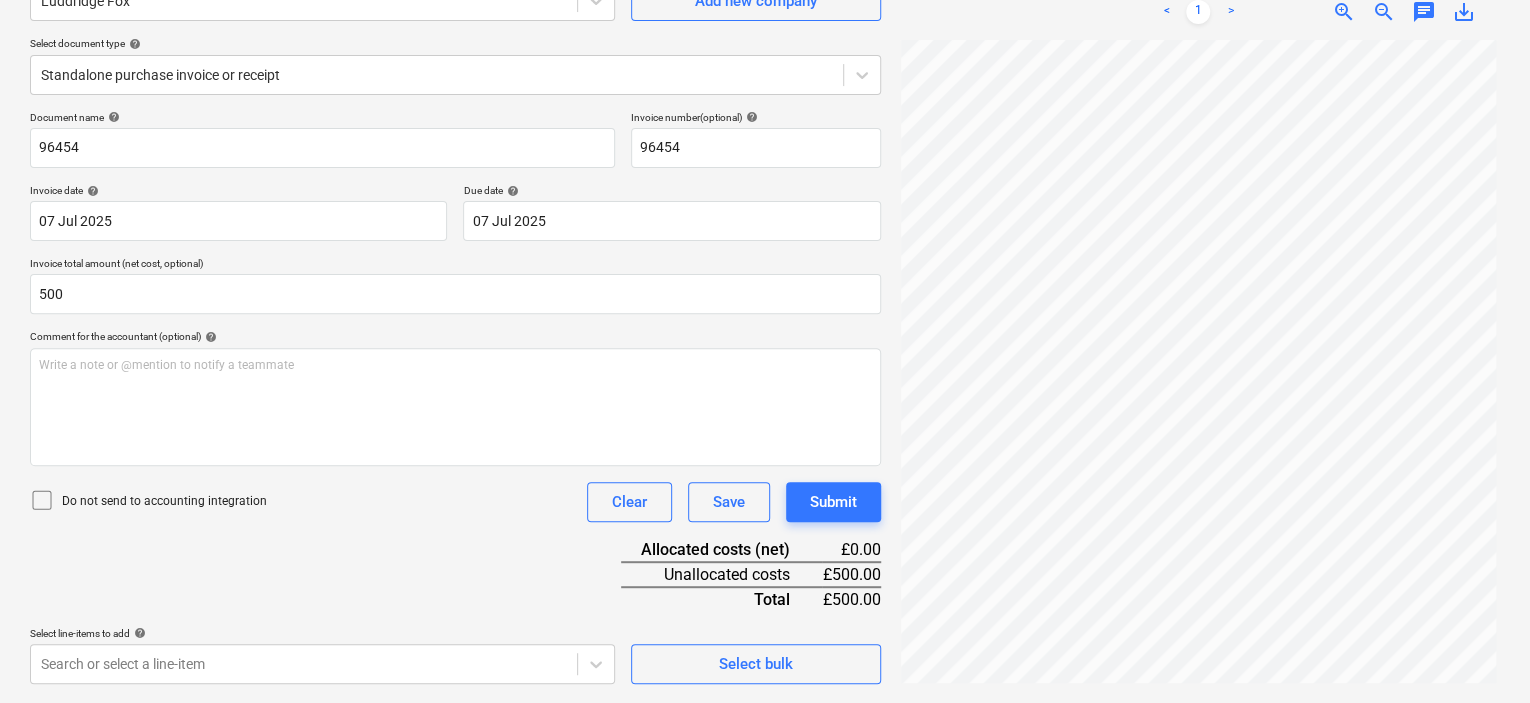 drag, startPoint x: 218, startPoint y: 499, endPoint x: 230, endPoint y: 490, distance: 15 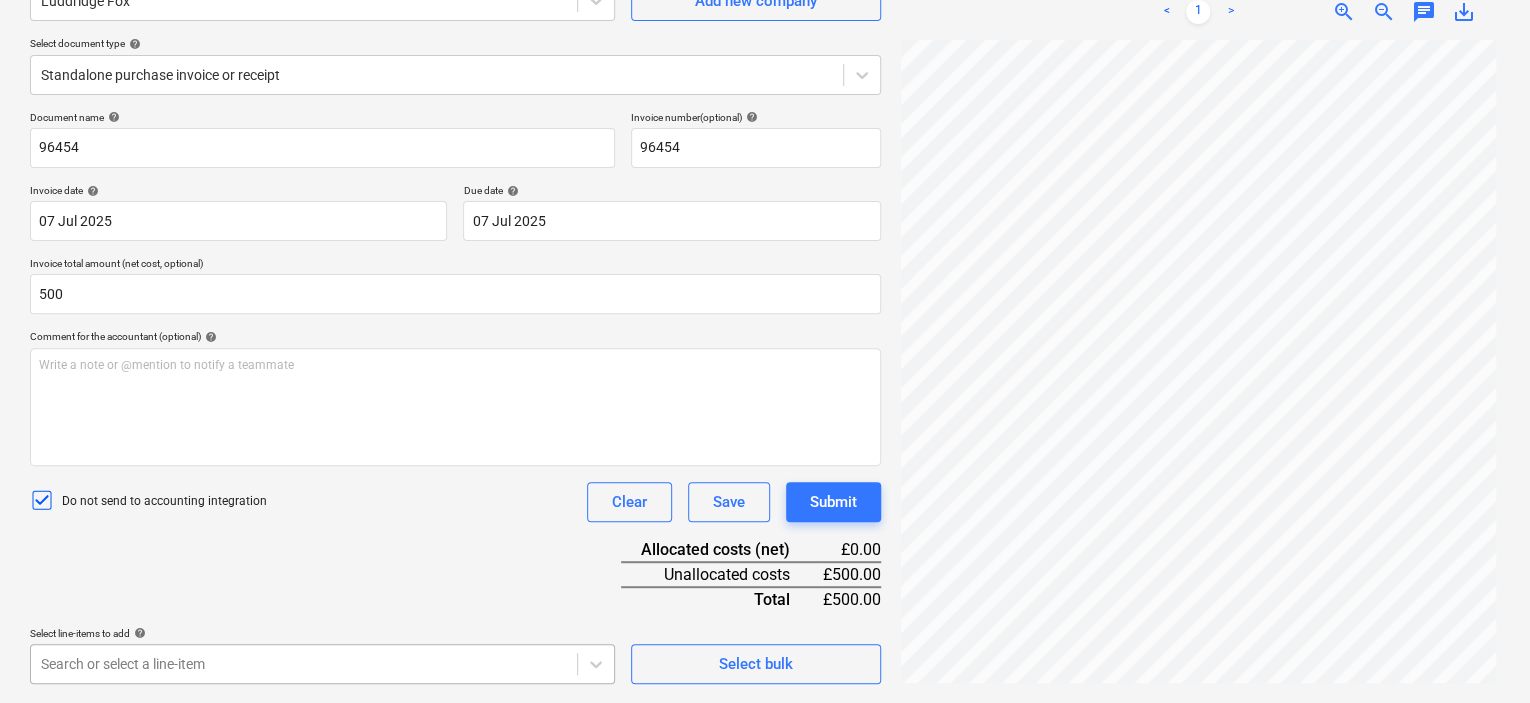 click on "Sales Projects Contacts Company Inbox Approvals format_size keyboard_arrow_down help search Search notifications 0 keyboard_arrow_down [INITIAL]. [LAST] keyboard_arrow_down [STREET] Barns Budget Client contract Valuations Purchase orders Costs Income Cash flow Files 1 Analytics Settings Create new document Select company [COMPANY]   Add new company Select document type help Standalone purchase invoice or receipt Document name help 96454 Invoice number  (optional) help 96454 Invoice date help [DATE] [DATE] Press the down arrow key to interact with the calendar and
select a date. Press the question mark key to get the keyboard shortcuts for changing dates. Due date help [DATE] [DATE] Press the down arrow key to interact with the calendar and
select a date. Press the question mark key to get the keyboard shortcuts for changing dates. Invoice total amount (net cost, optional) 500 Comment for the accountant (optional) help Write a note or @mention to notify a teammate ﻿ Clear <" at bounding box center [765, 151] 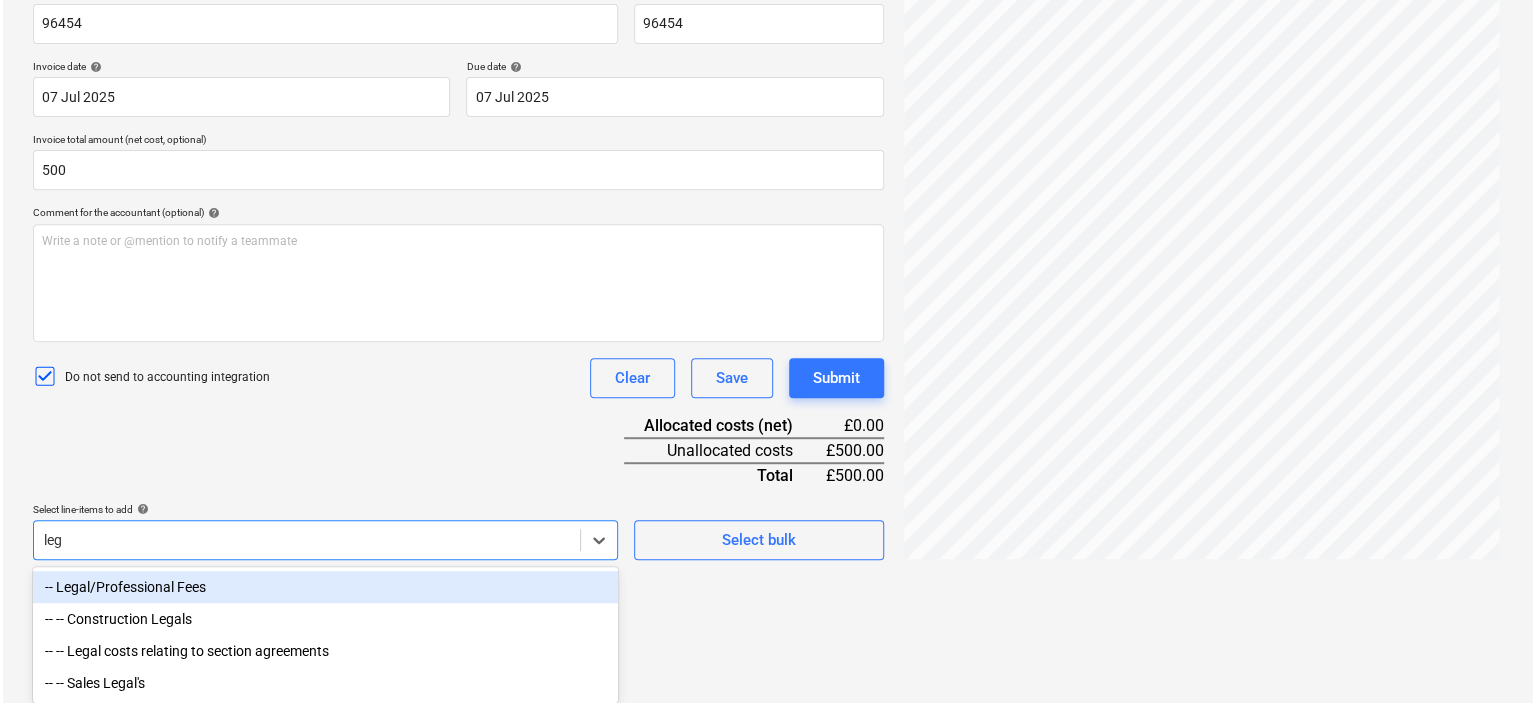 scroll, scrollTop: 327, scrollLeft: 0, axis: vertical 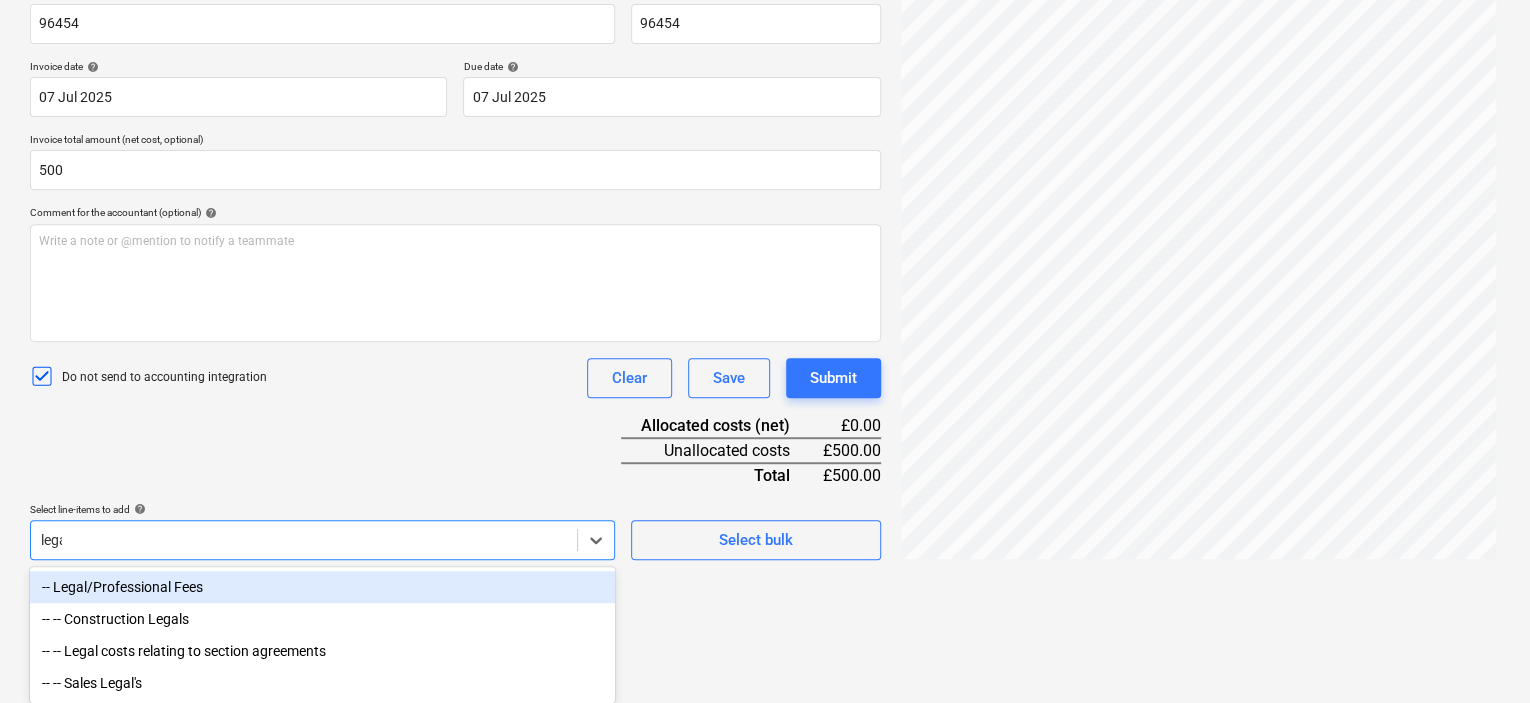 type on "legal" 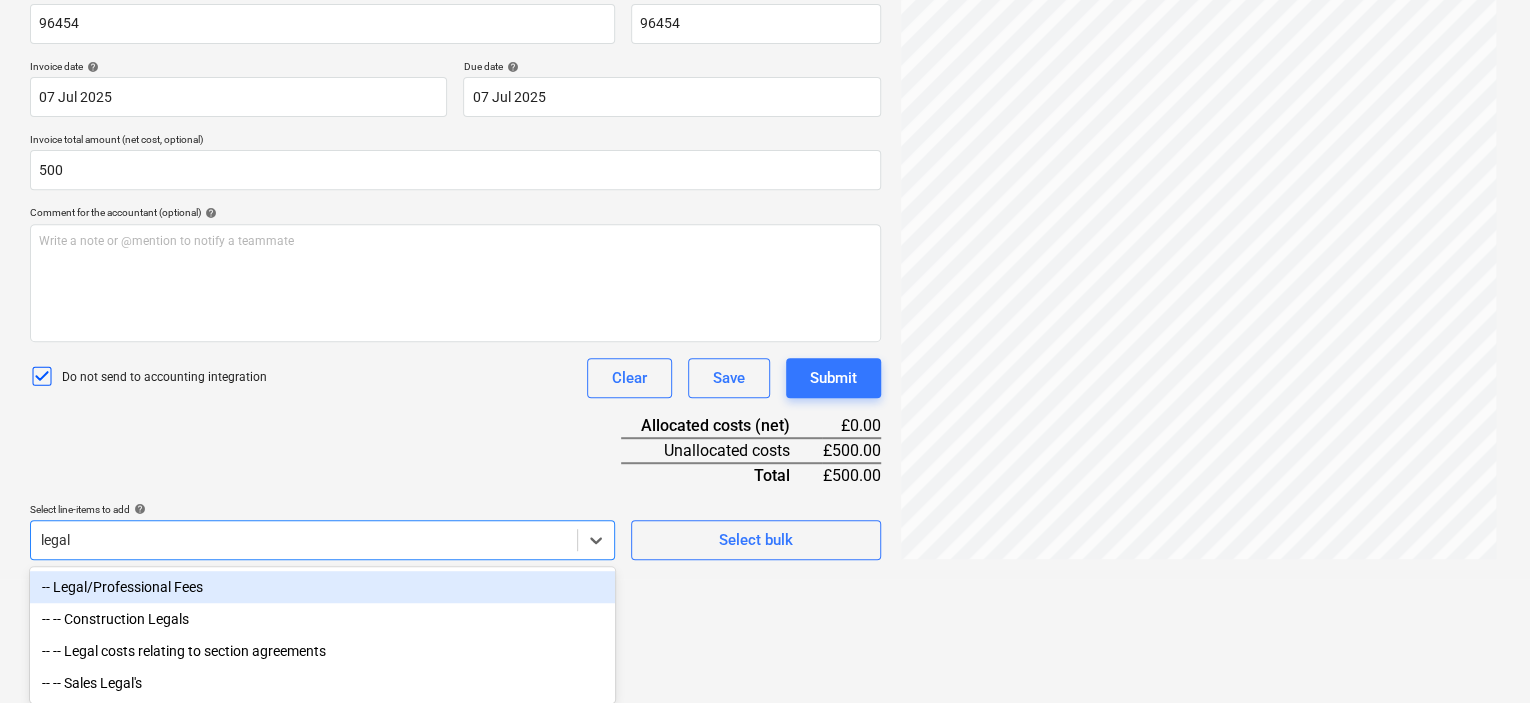 click on "--   Legal/Professional Fees" at bounding box center (322, 587) 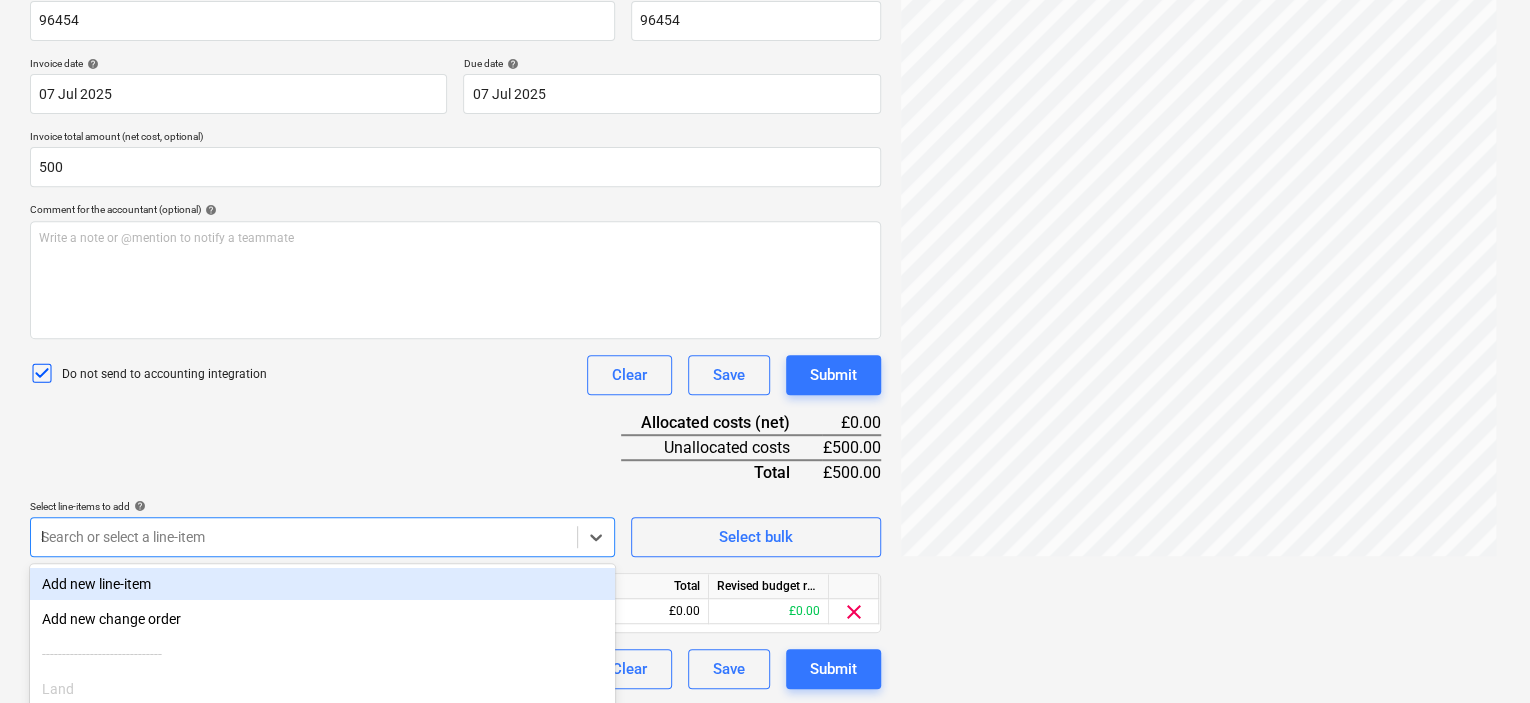 type 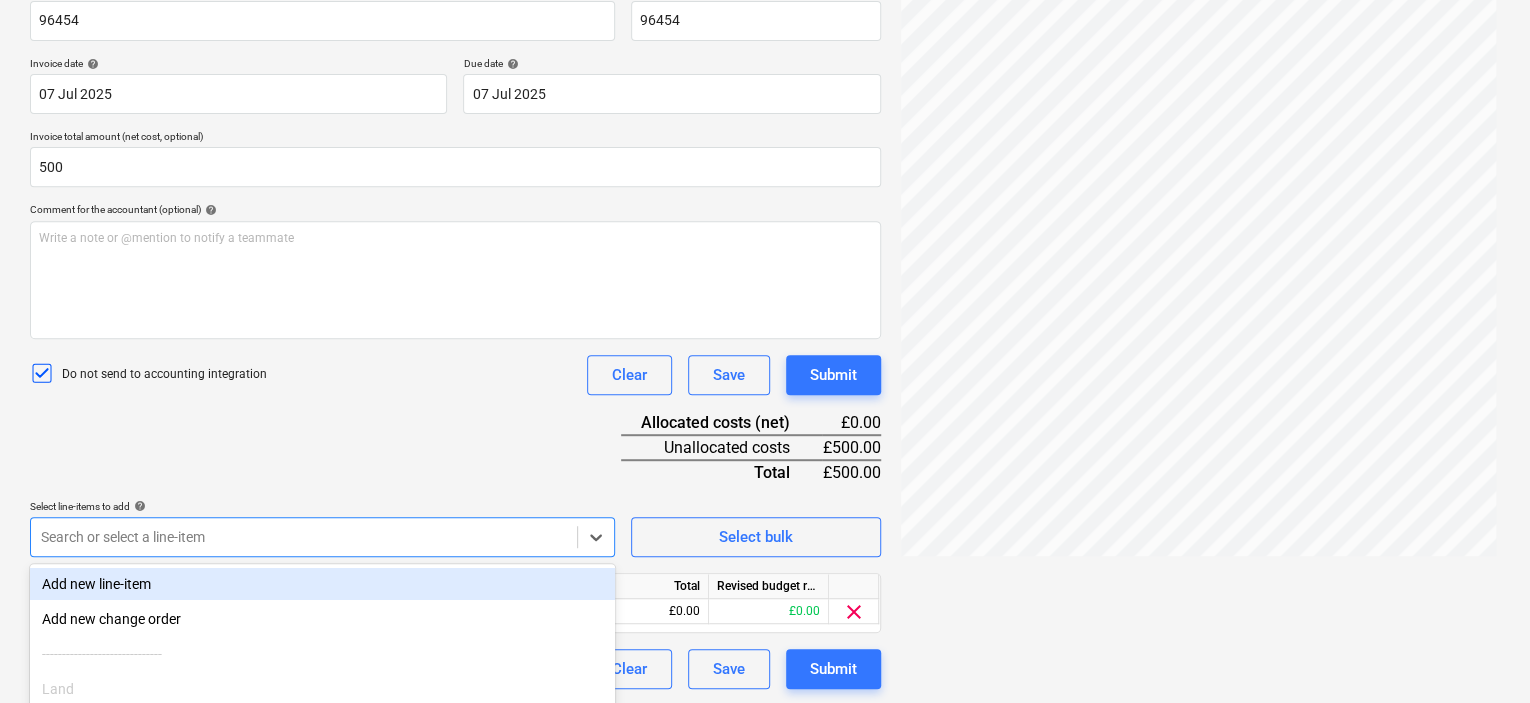 click on "Document name help 96454 Invoice number  (optional) help 96454 Invoice date help [DATE] [DATE] Press the down arrow key to interact with the calendar and
select a date. Press the question mark key to get the keyboard shortcuts for changing dates. Due date help [DATE] [DATE] Press the down arrow key to interact with the calendar and
select a date. Press the question mark key to get the keyboard shortcuts for changing dates. Invoice total amount (net cost, optional) 500 Comment for the accountant (optional) help Write a note or @mention to notify a teammate ﻿ Do not send to accounting integration Clear Save Submit Allocated costs (net) £0.00 Unallocated costs £500.00 Total £500.00 Select line-items to add help option --   [CATEGORY], selected. Search or select a line-item Select bulk Line-item name Unit Quantity Unit price Total Revised budget remaining  [CATEGORY] 0.00 0.00 £0.00 £0.00 clear Do not send to accounting integration Clear Save Submit" at bounding box center [455, 336] 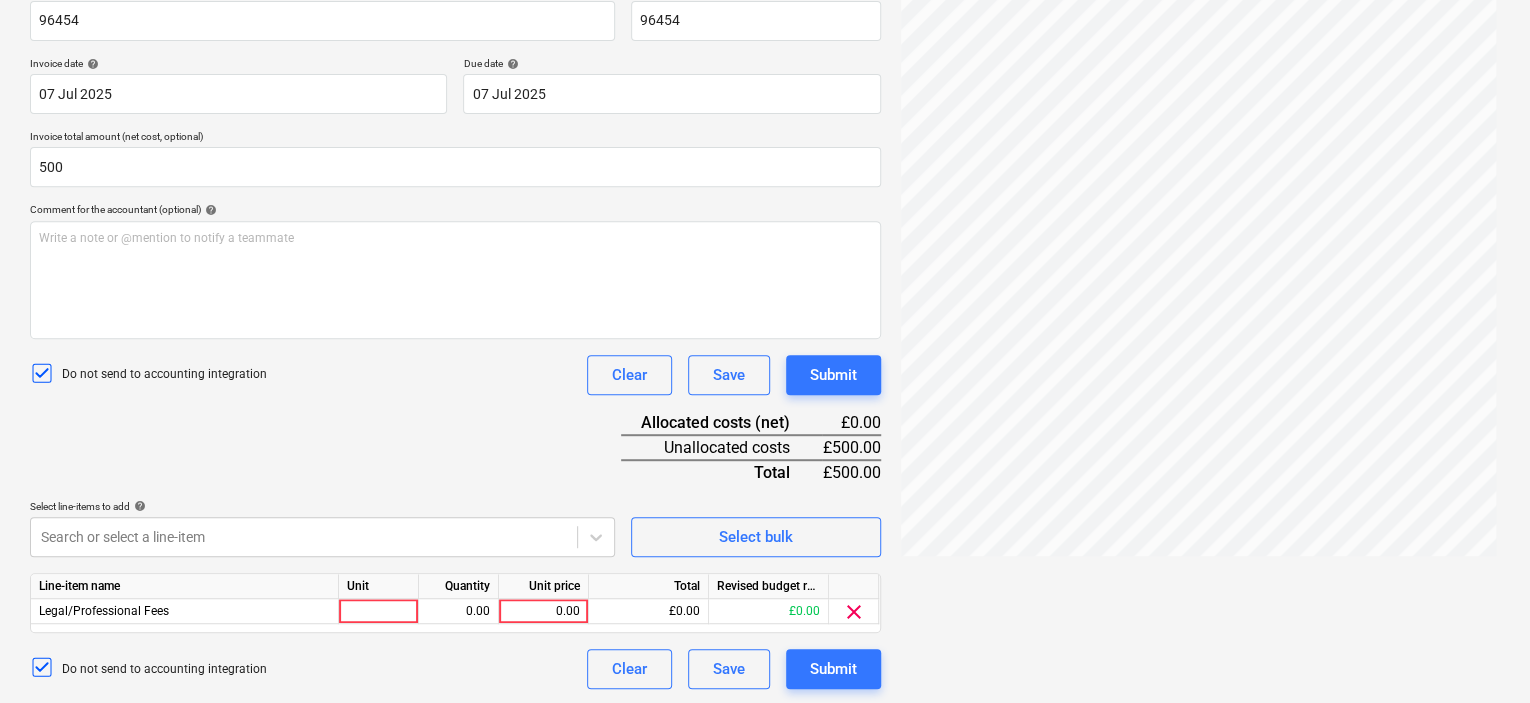click on "Unit" at bounding box center (379, 586) 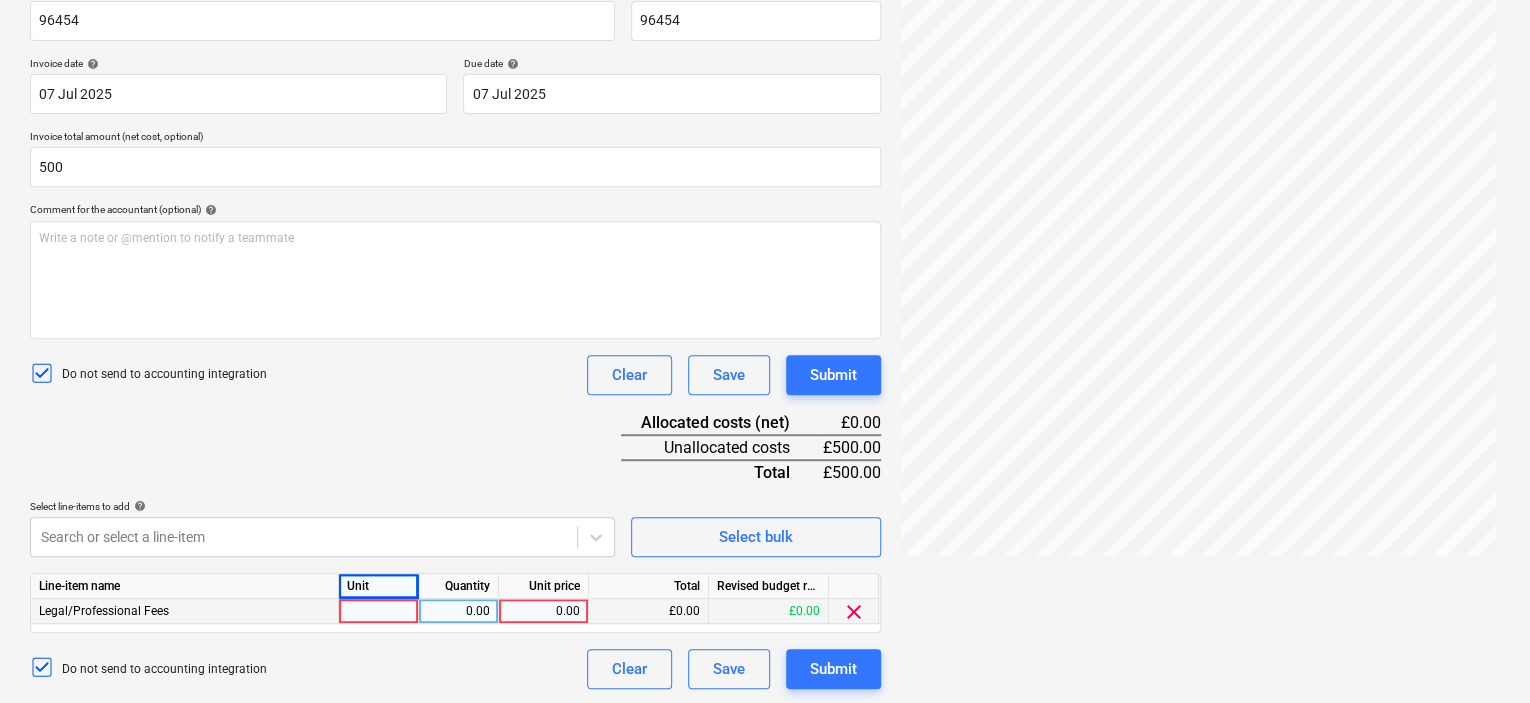 click at bounding box center (379, 611) 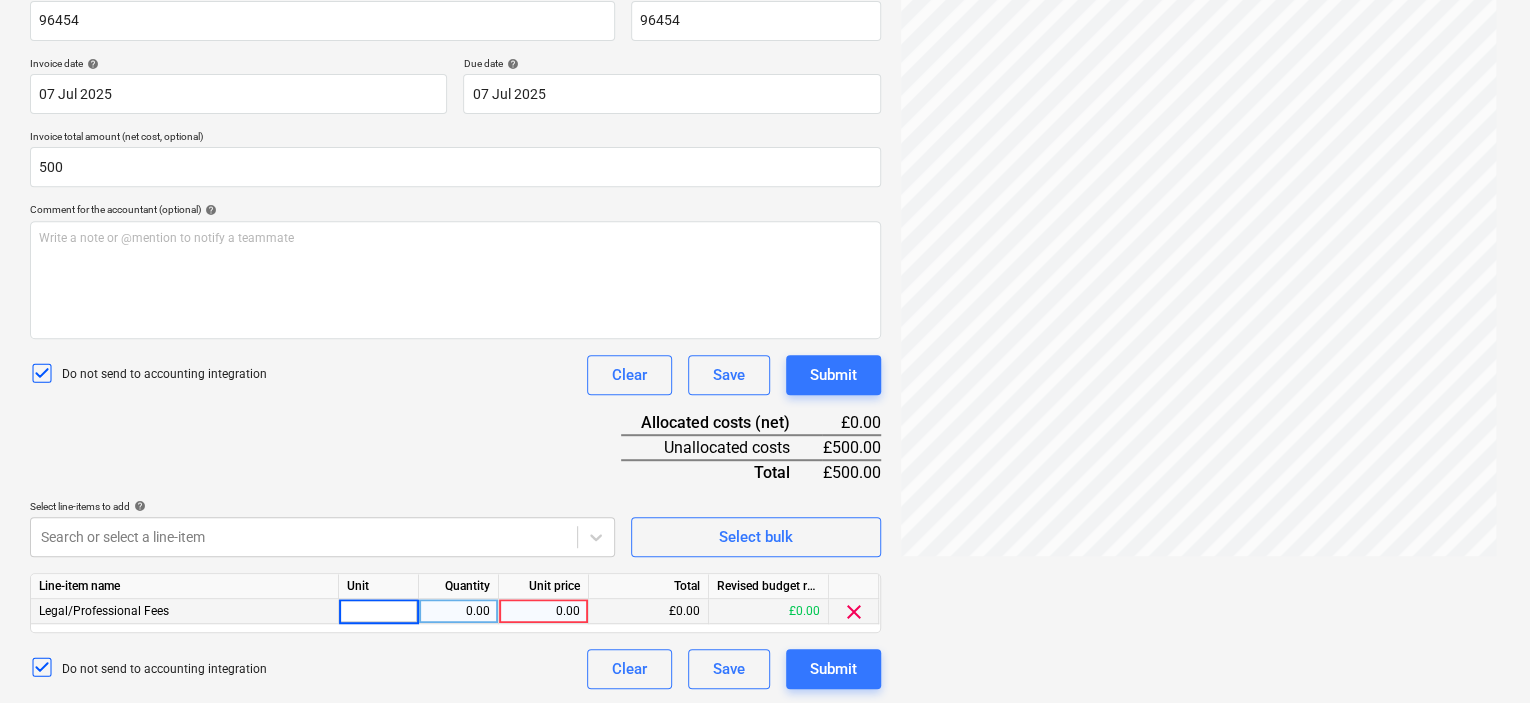 type on "1" 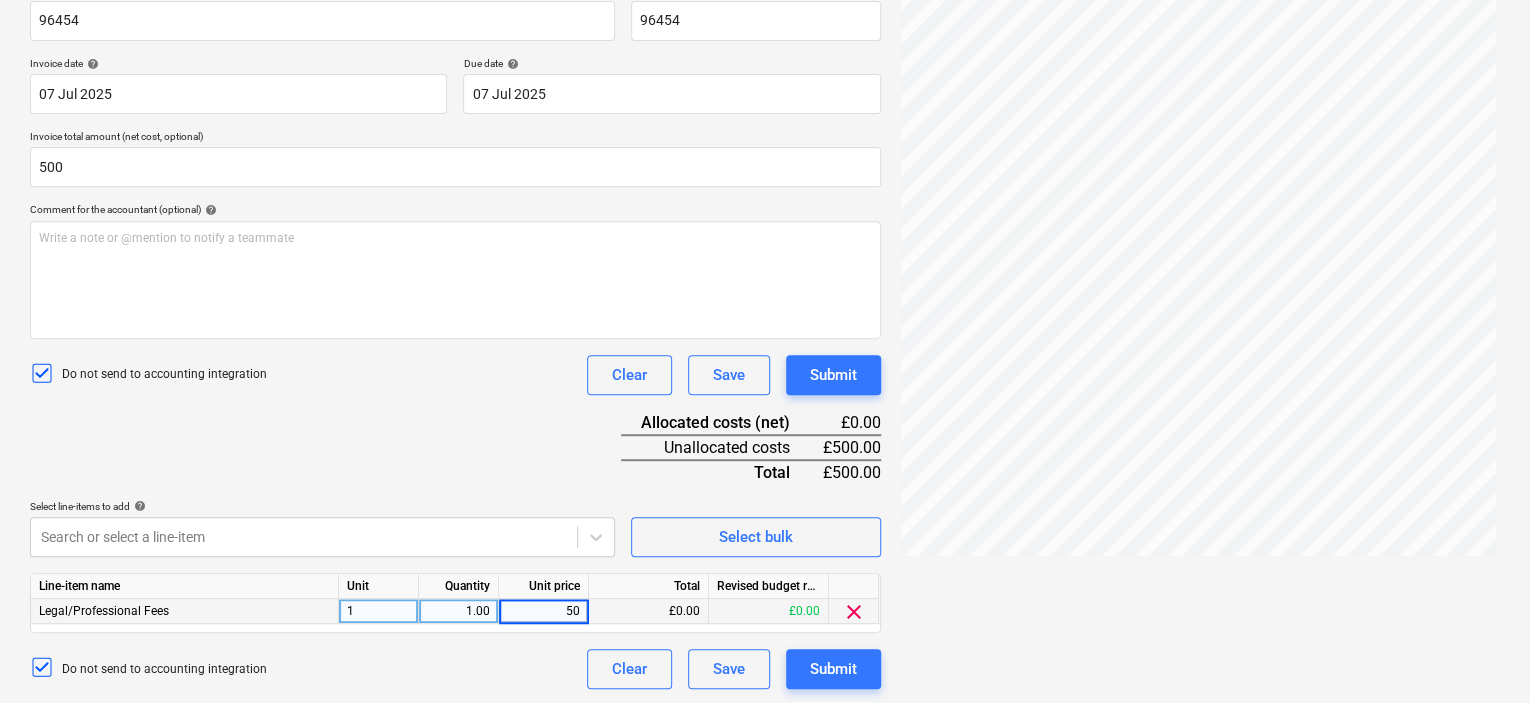 type on "500" 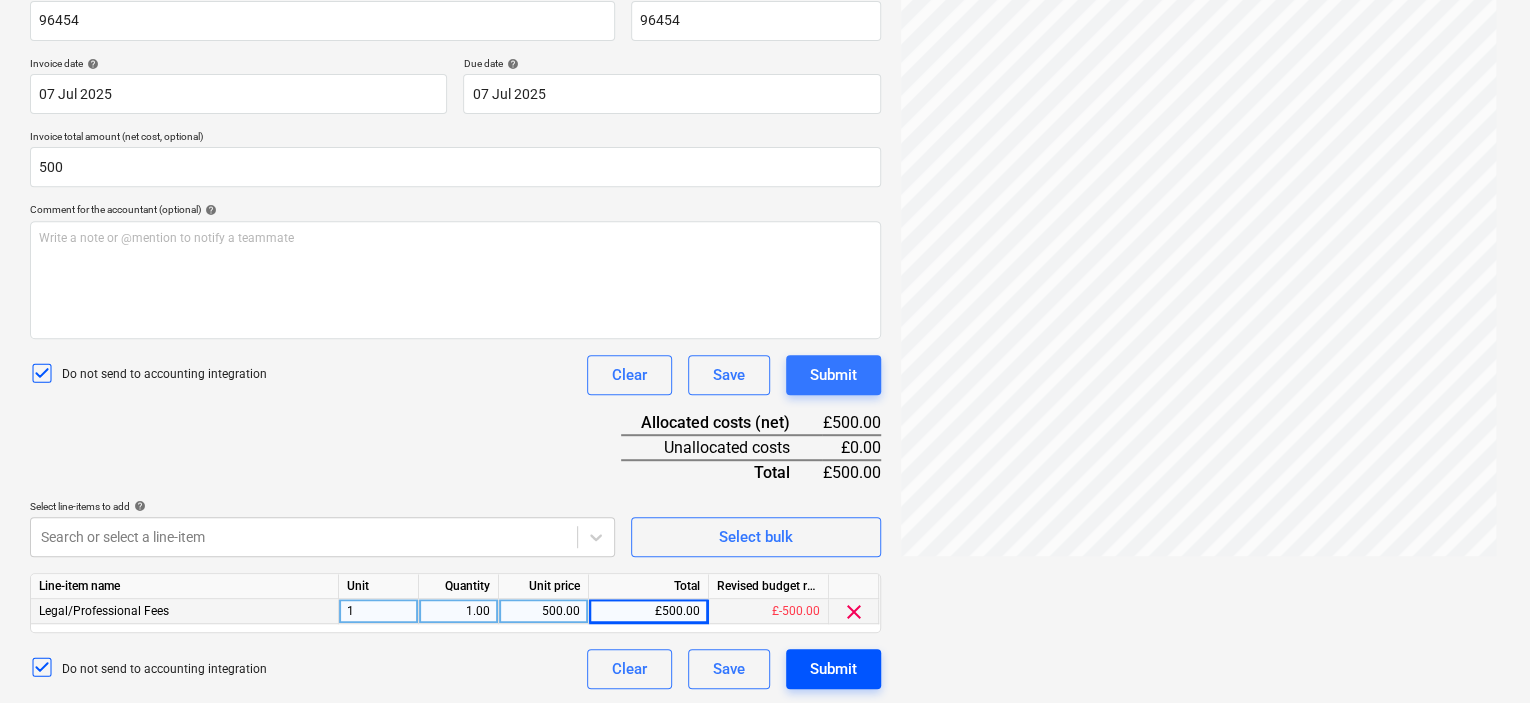 click on "Submit" at bounding box center [833, 669] 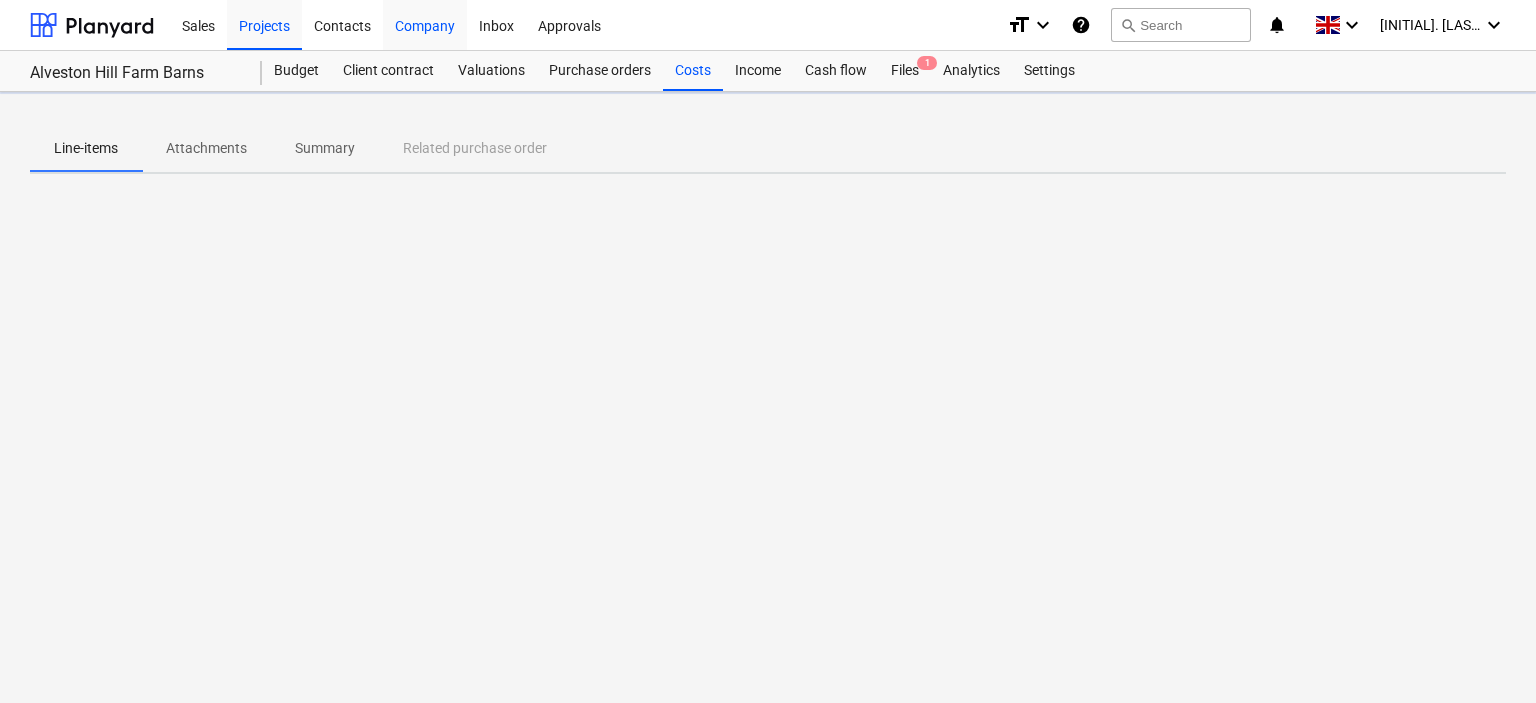 scroll, scrollTop: 0, scrollLeft: 0, axis: both 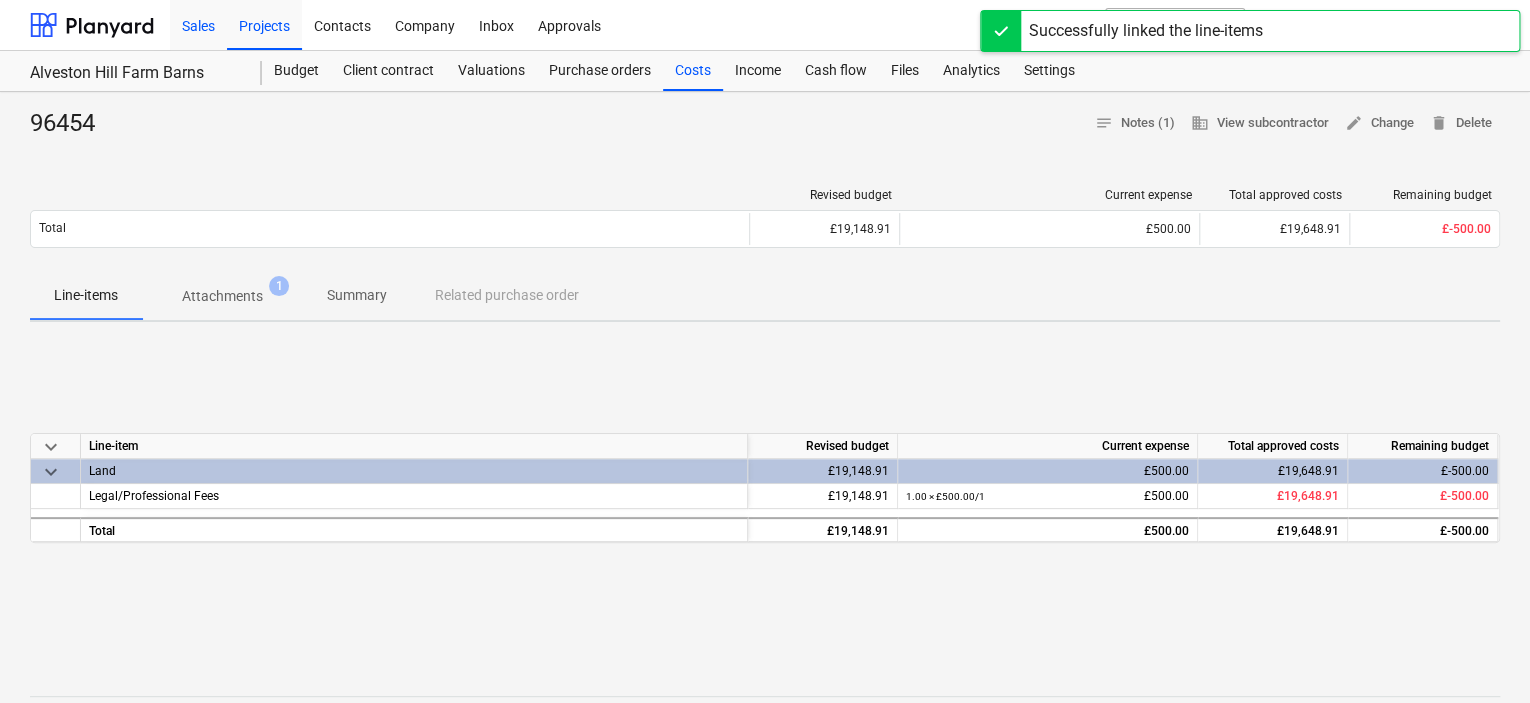 click on "Sales" at bounding box center [198, 24] 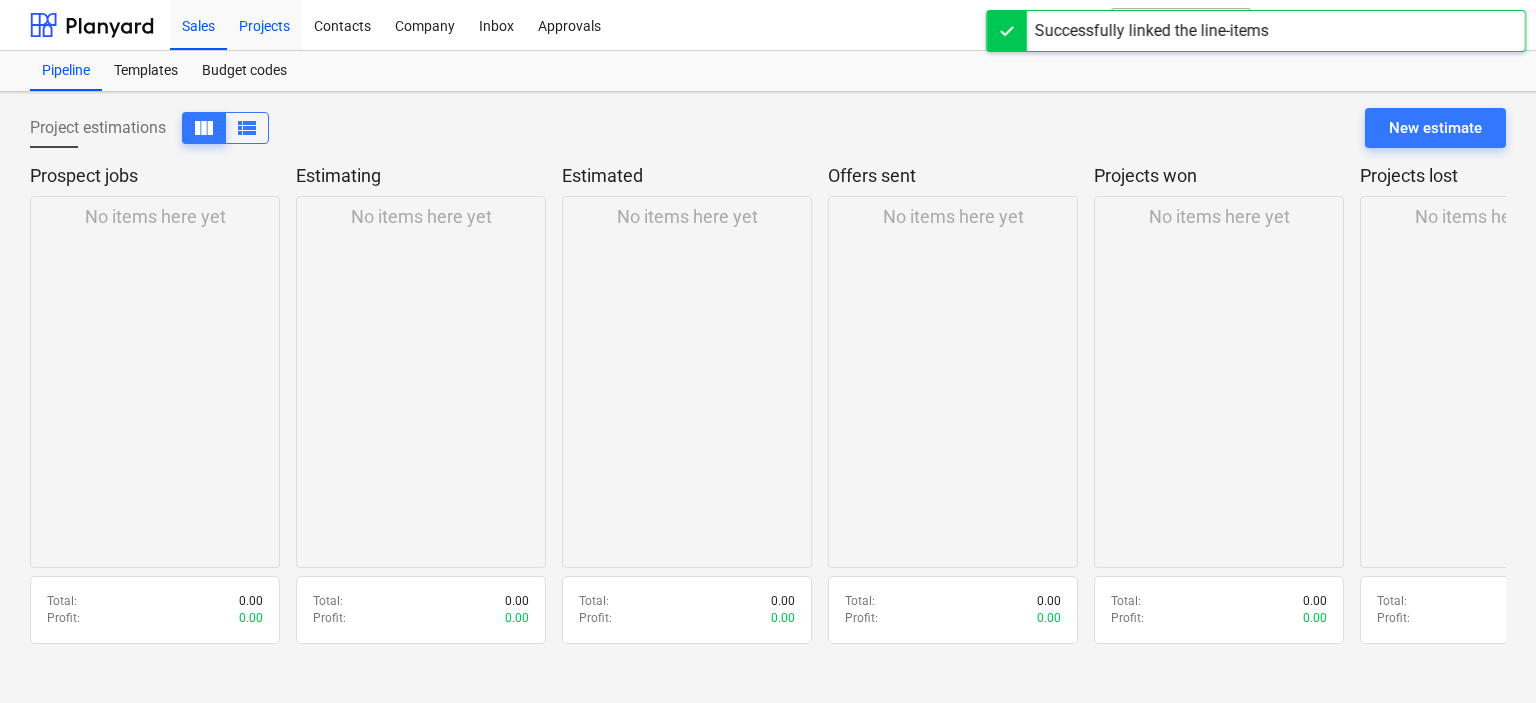 click on "Projects" at bounding box center (264, 24) 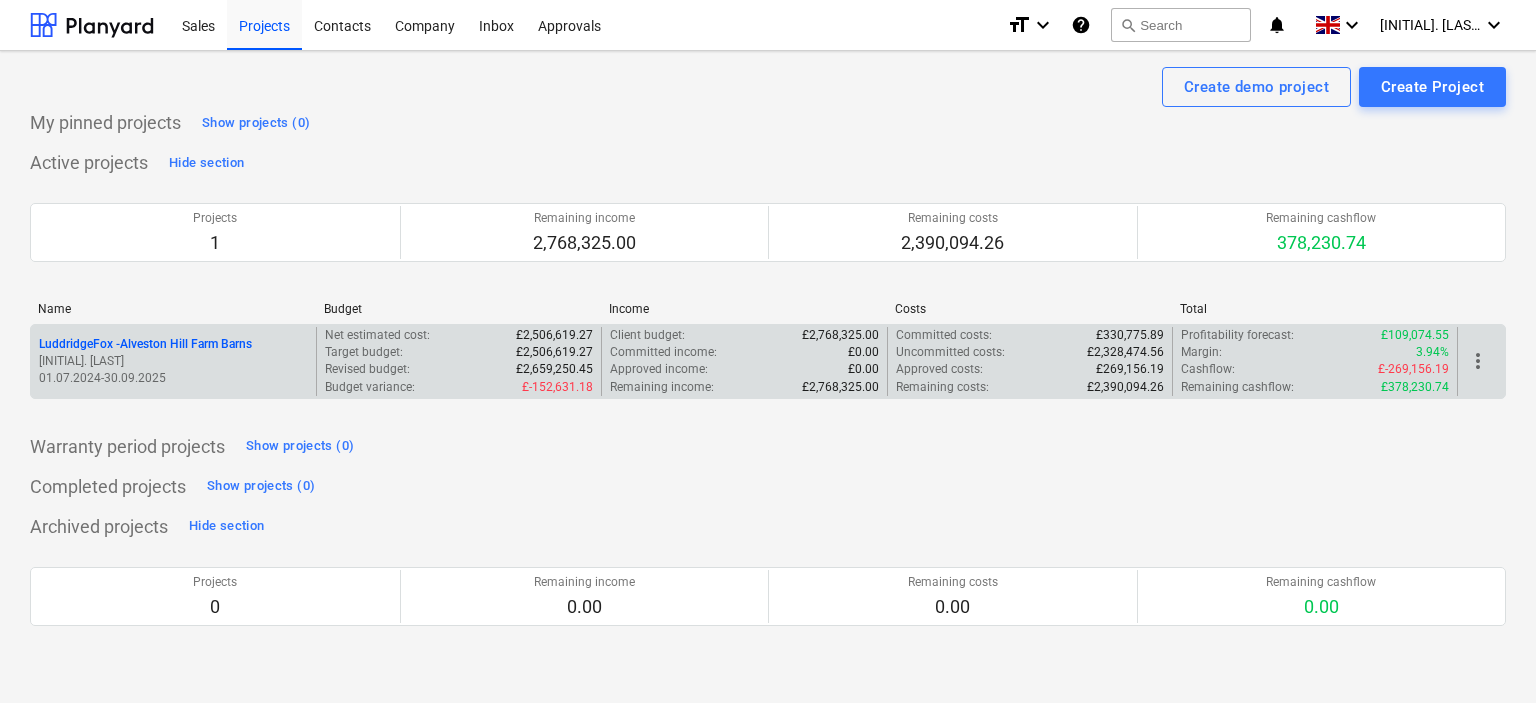 click on "[COMPANY] -  [STREET] Barns" at bounding box center [145, 344] 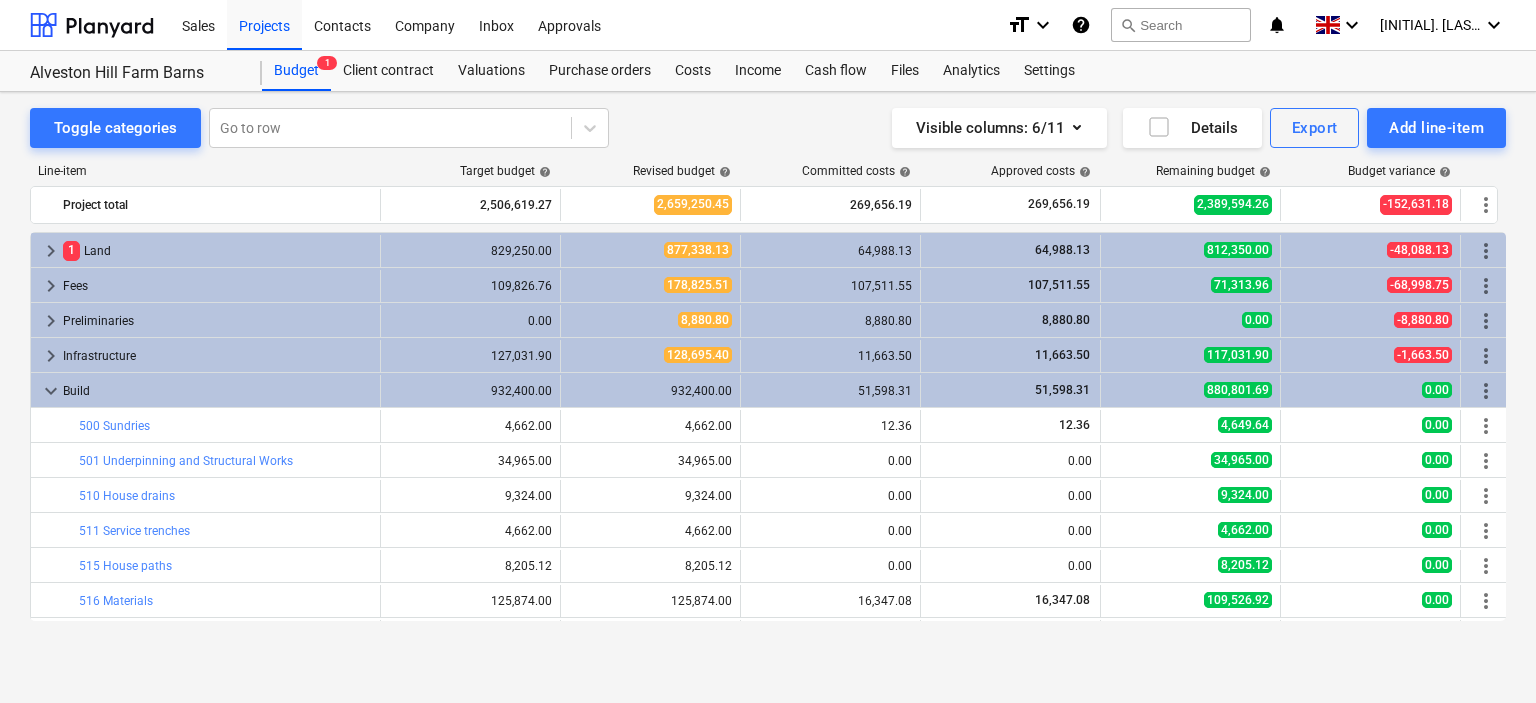 scroll, scrollTop: 0, scrollLeft: 0, axis: both 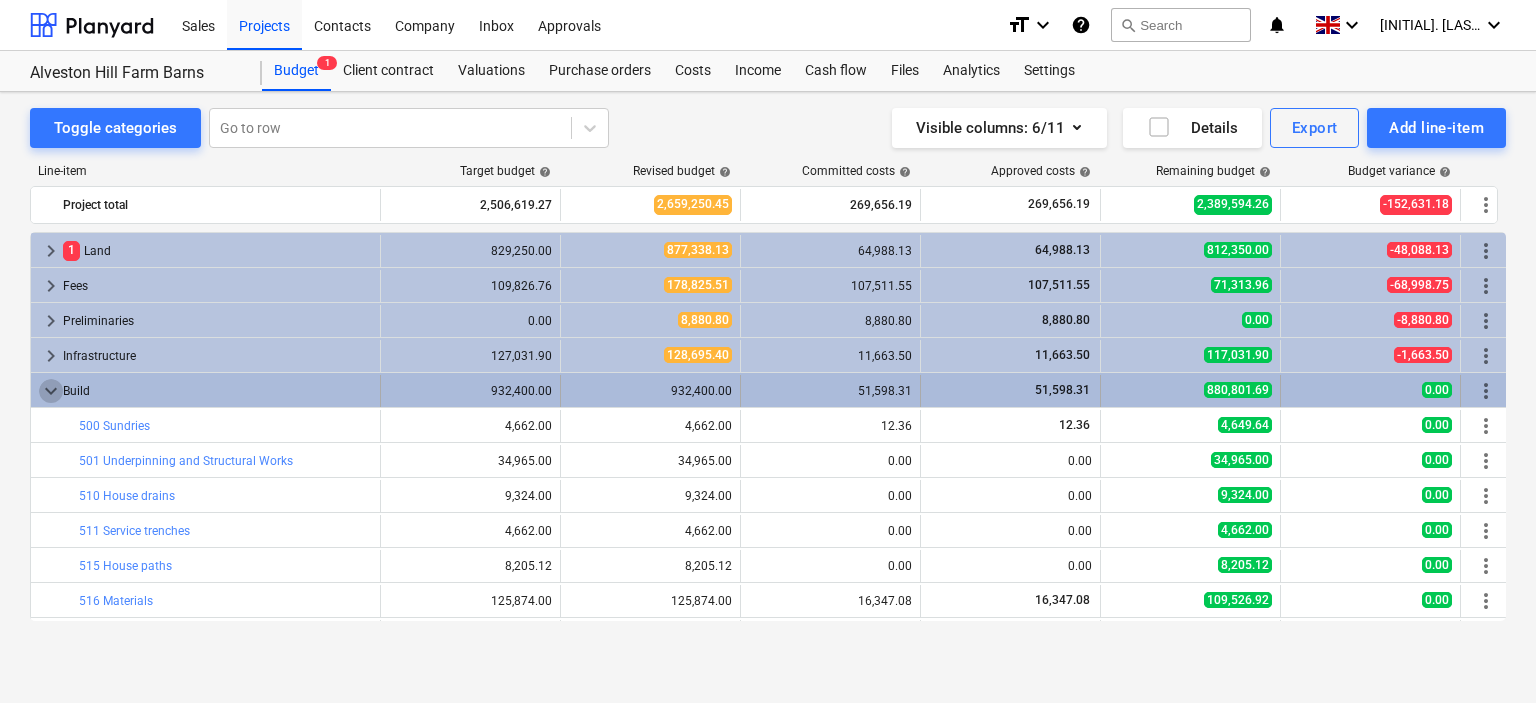 click on "keyboard_arrow_down" at bounding box center (51, 391) 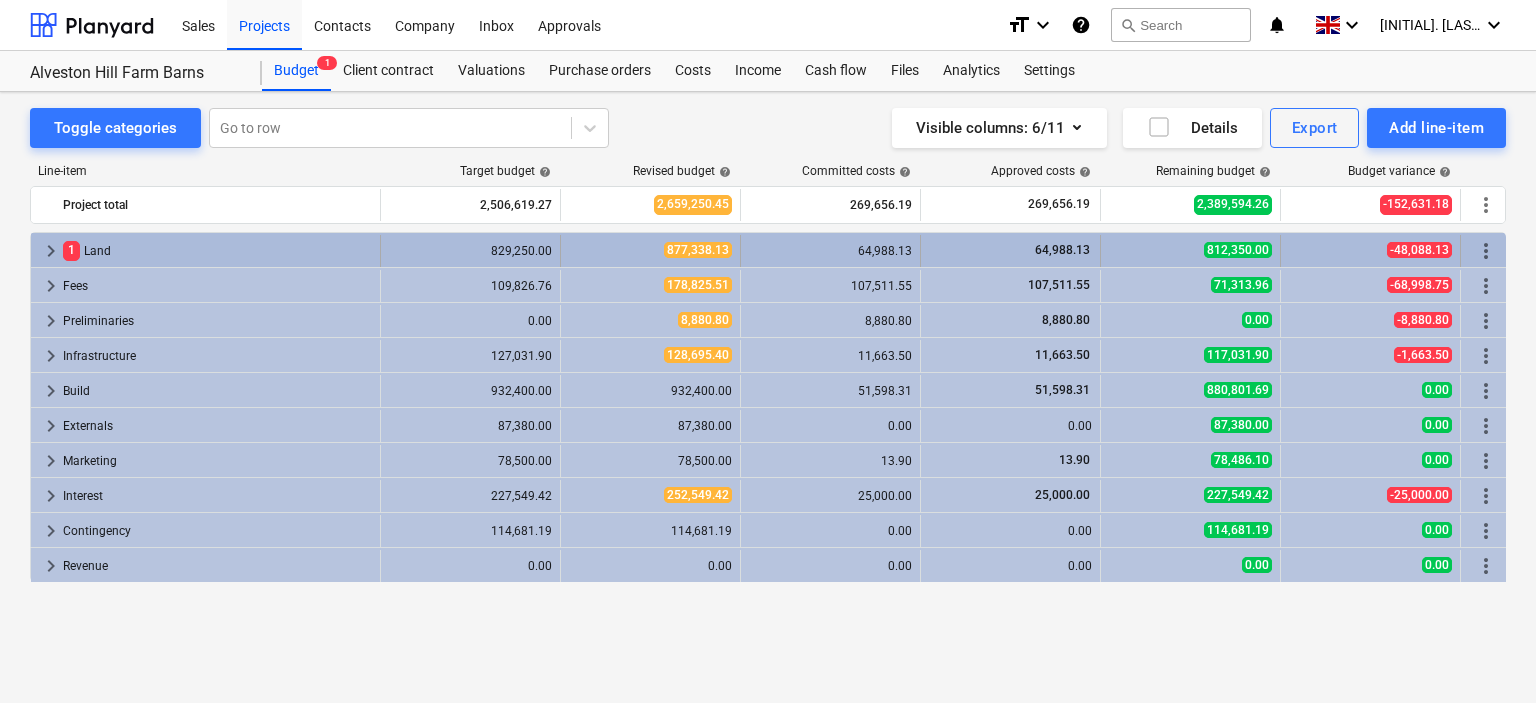 click on "keyboard_arrow_right" at bounding box center (51, 251) 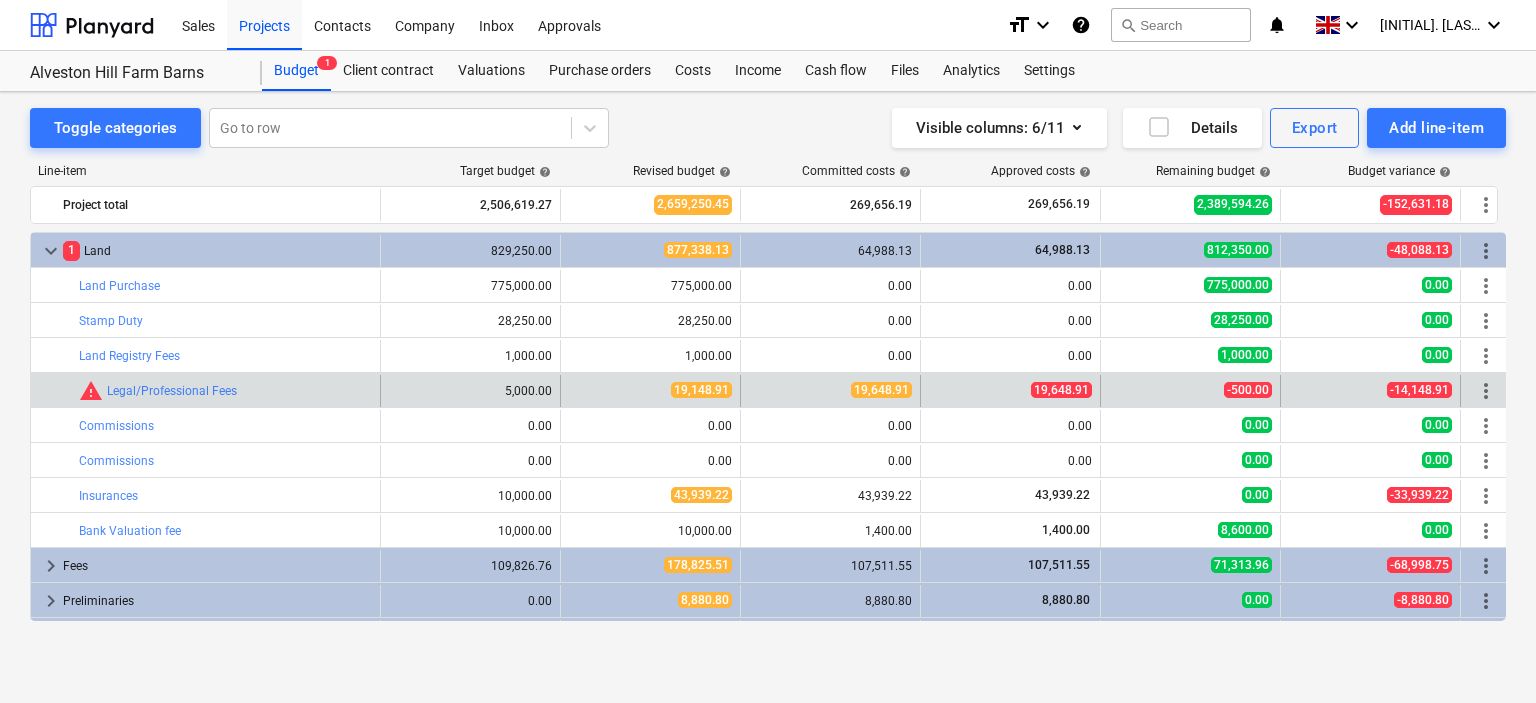 click on "edit 19,148.91" at bounding box center [651, 391] 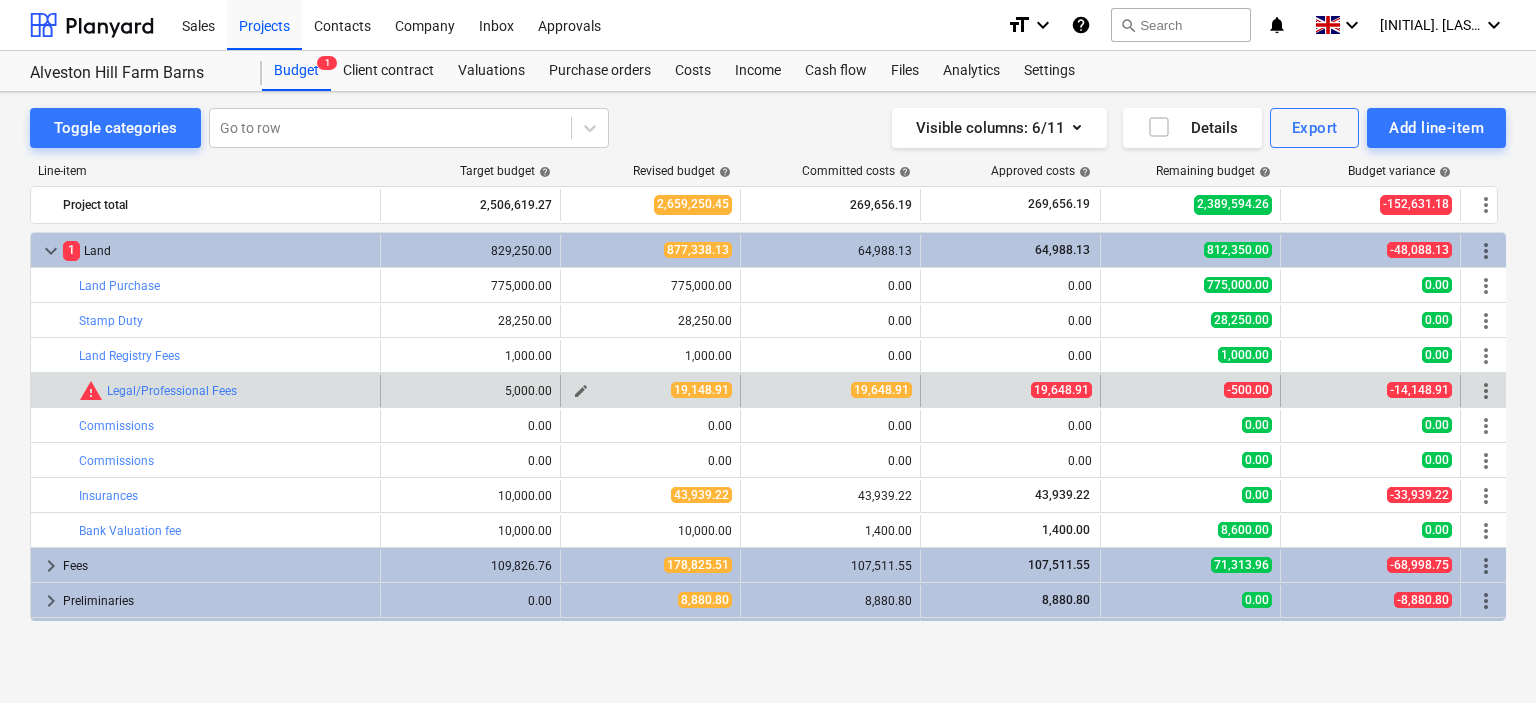 click on "edit" at bounding box center (581, 391) 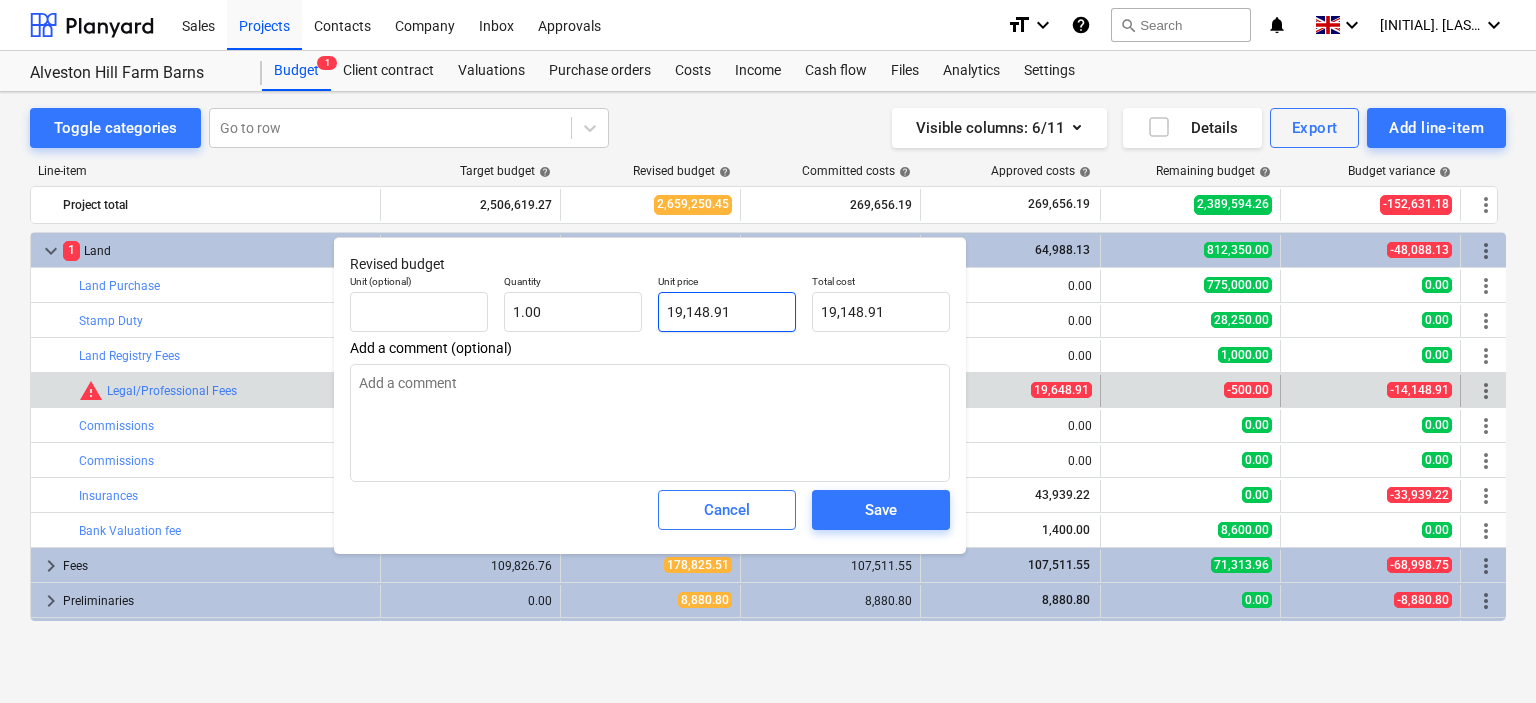 type on "19148.91" 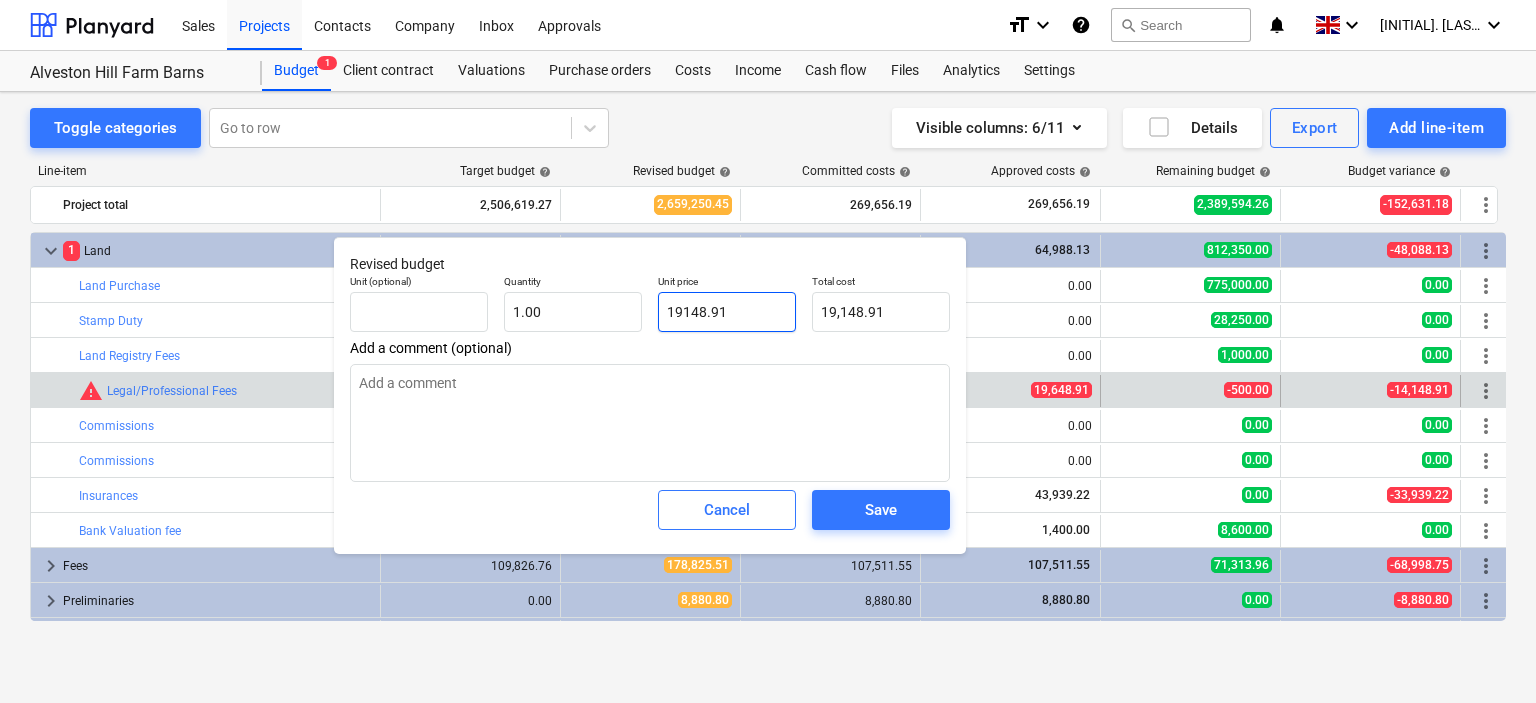 click on "19148.91" at bounding box center [727, 312] 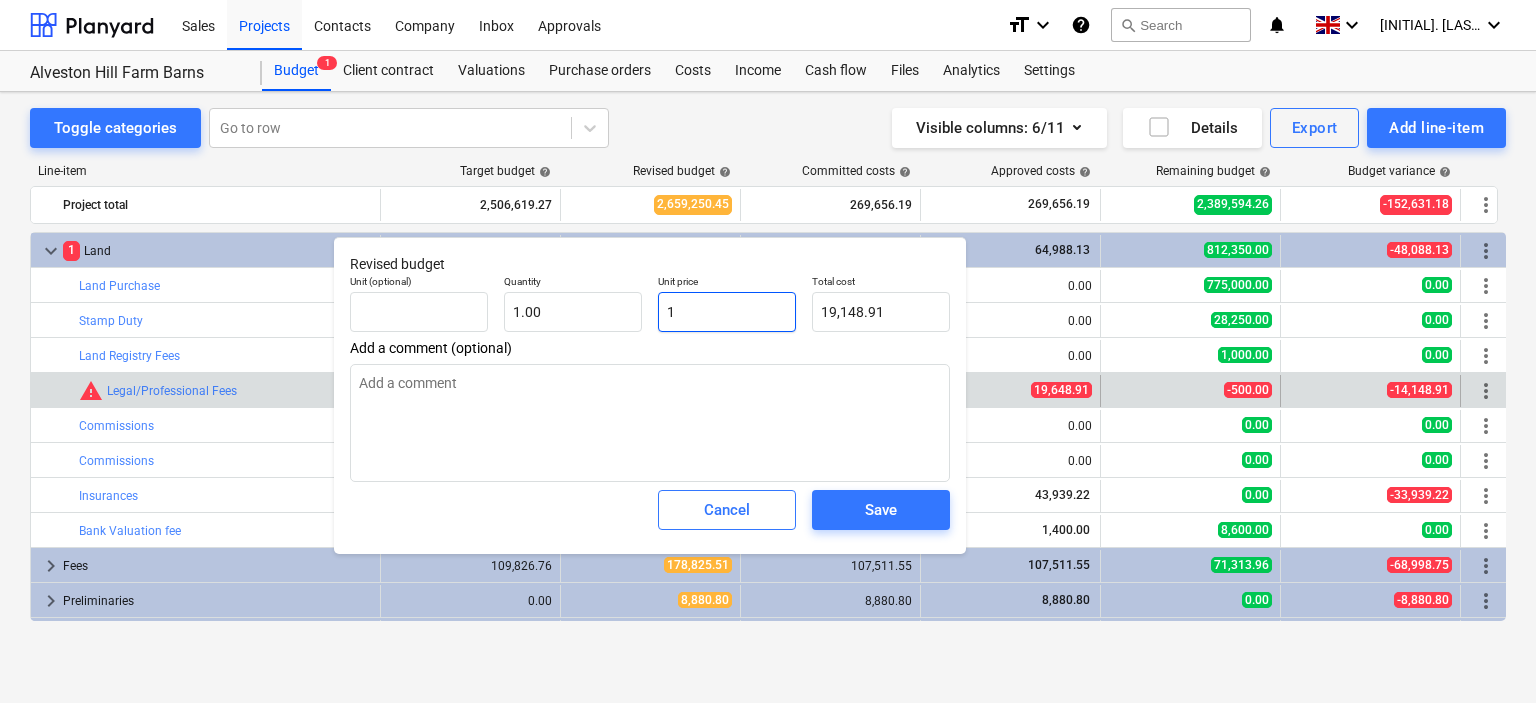type on "1.00" 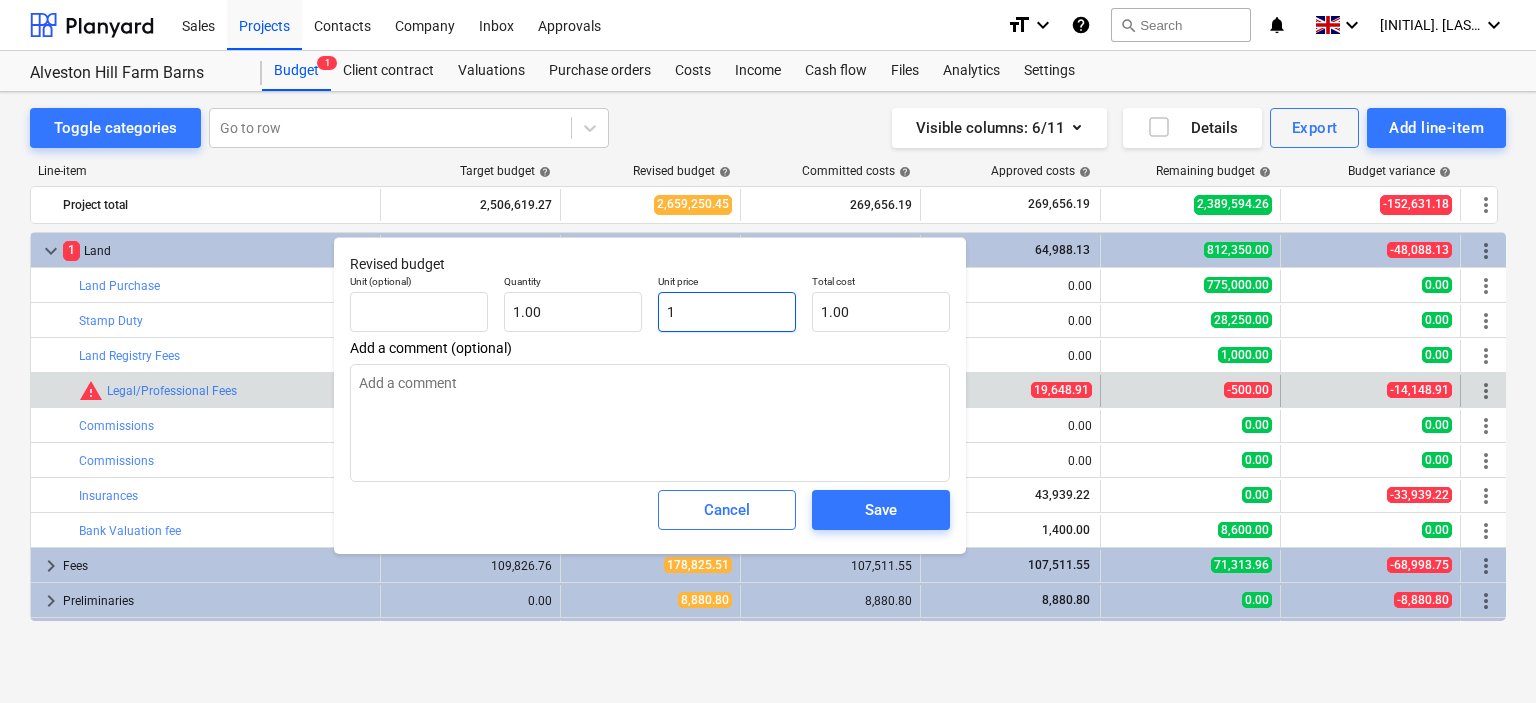 type on "x" 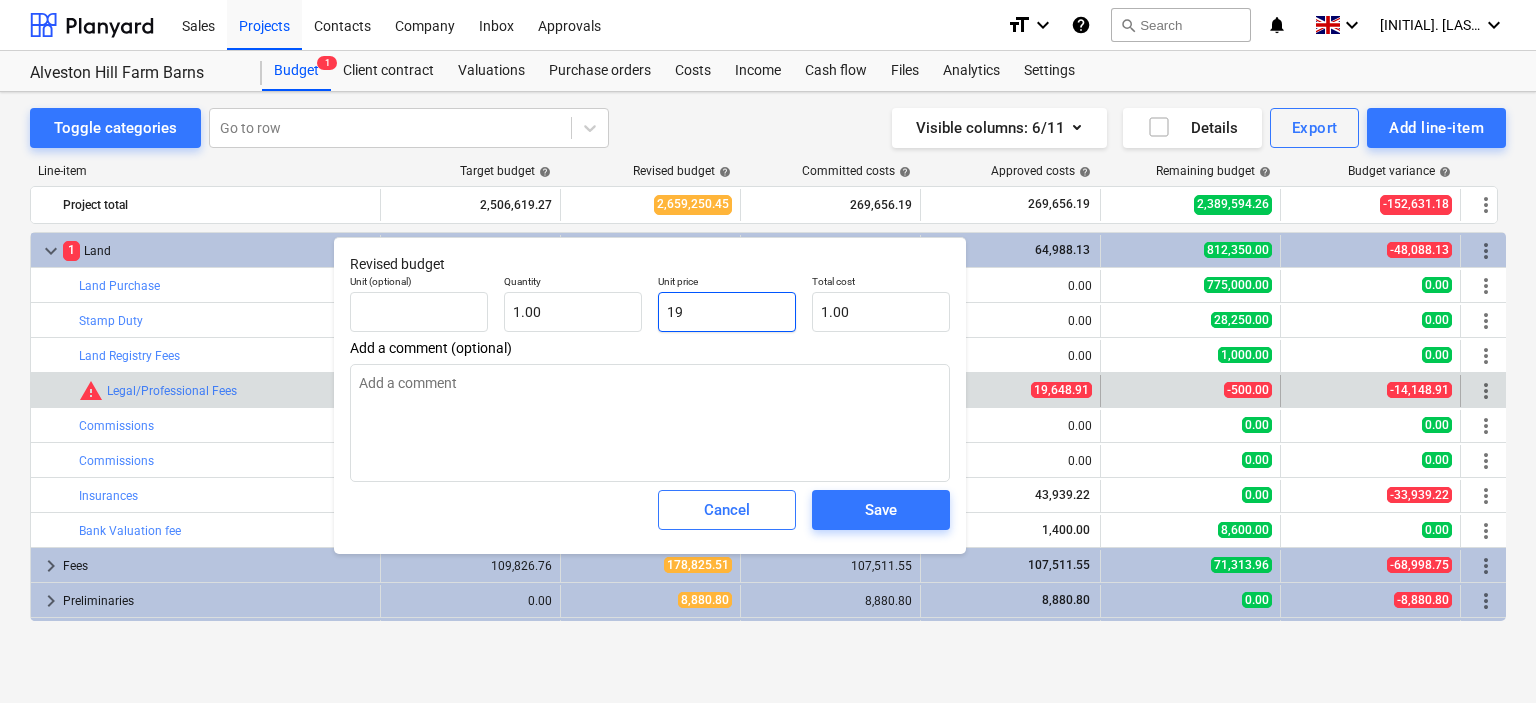 type on "19.00" 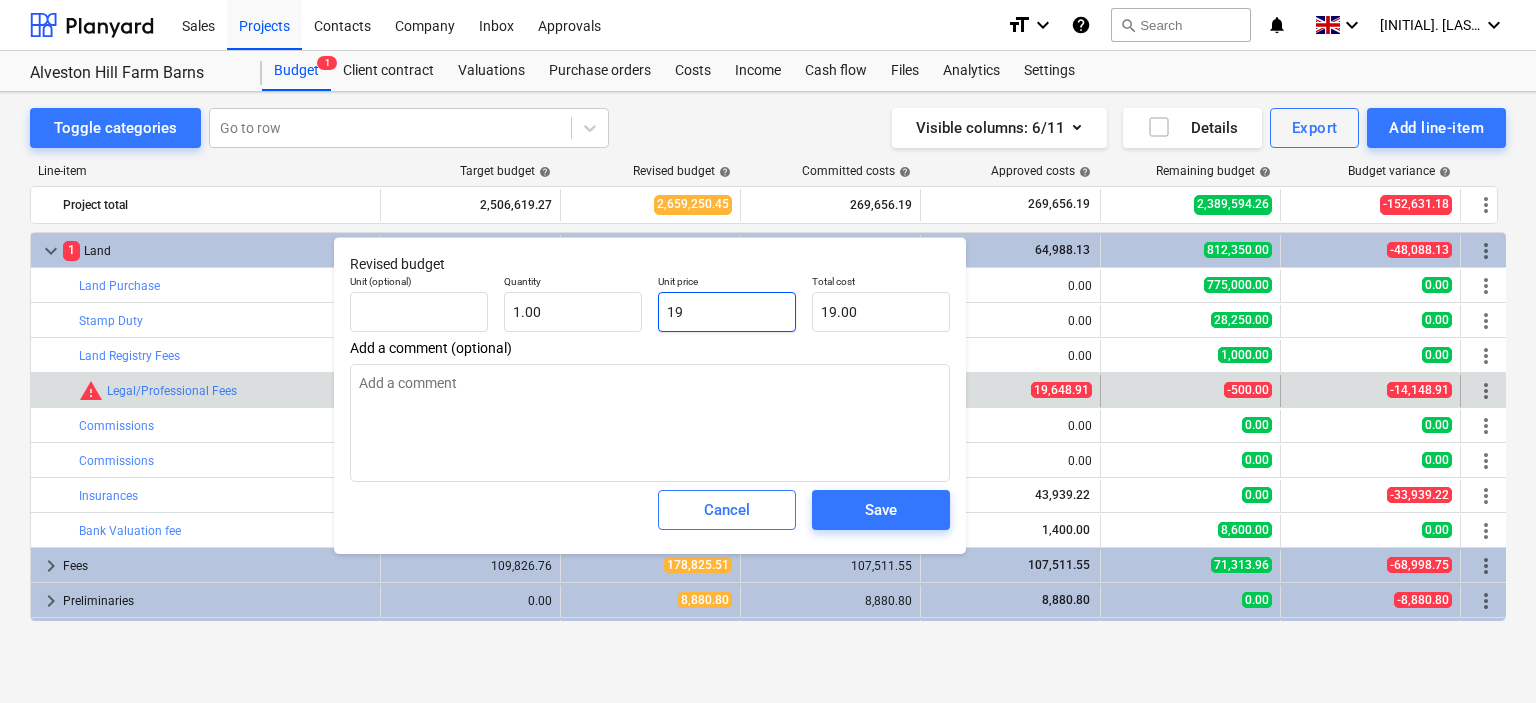 type on "x" 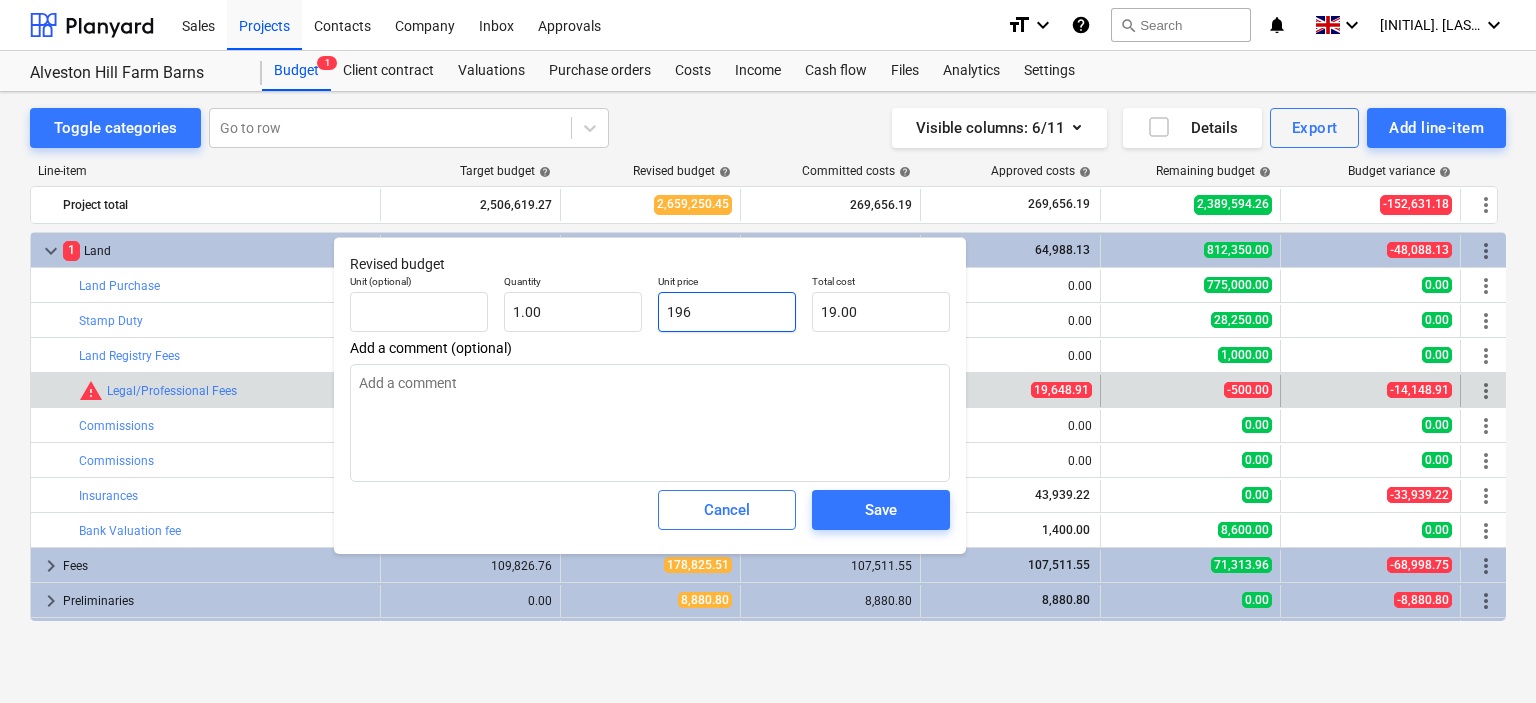 type on "196.00" 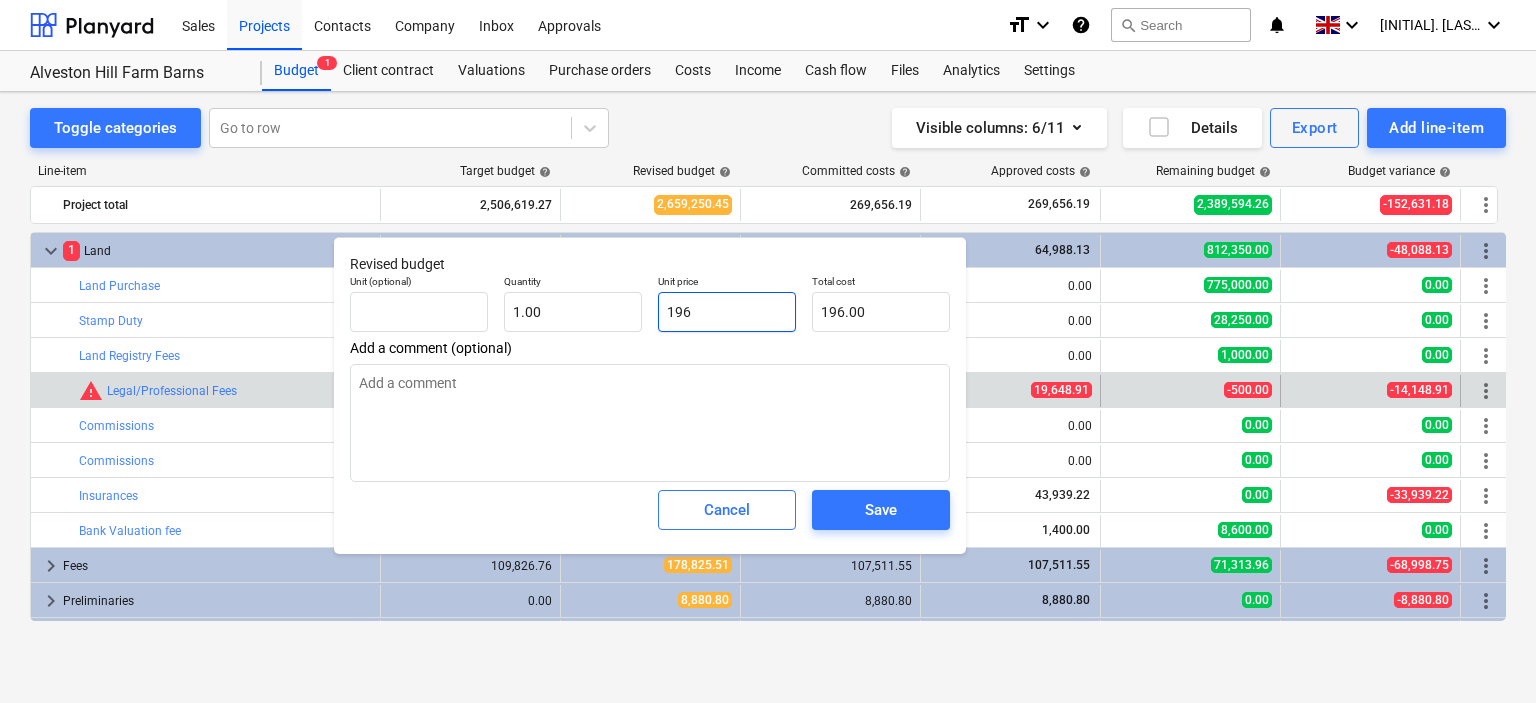 type on "x" 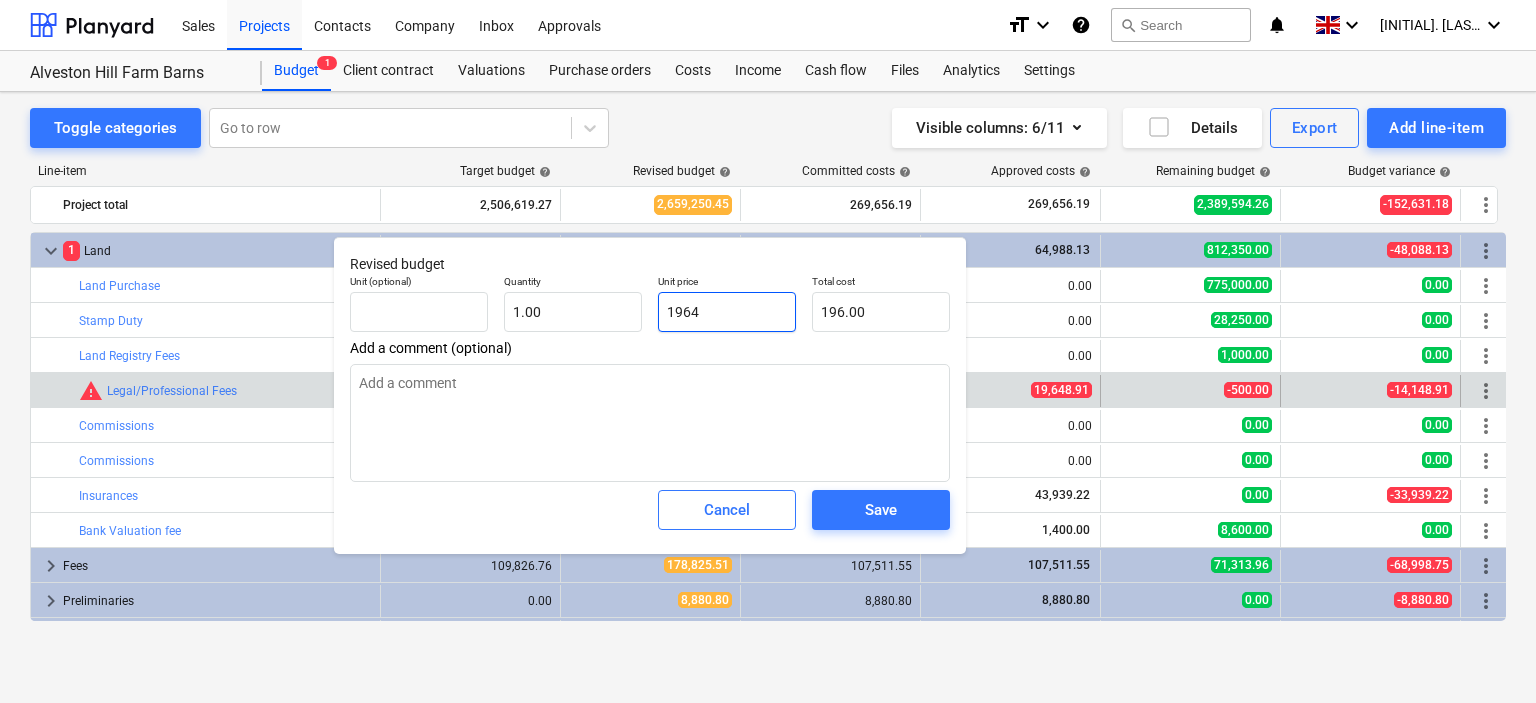 type on "1,964.00" 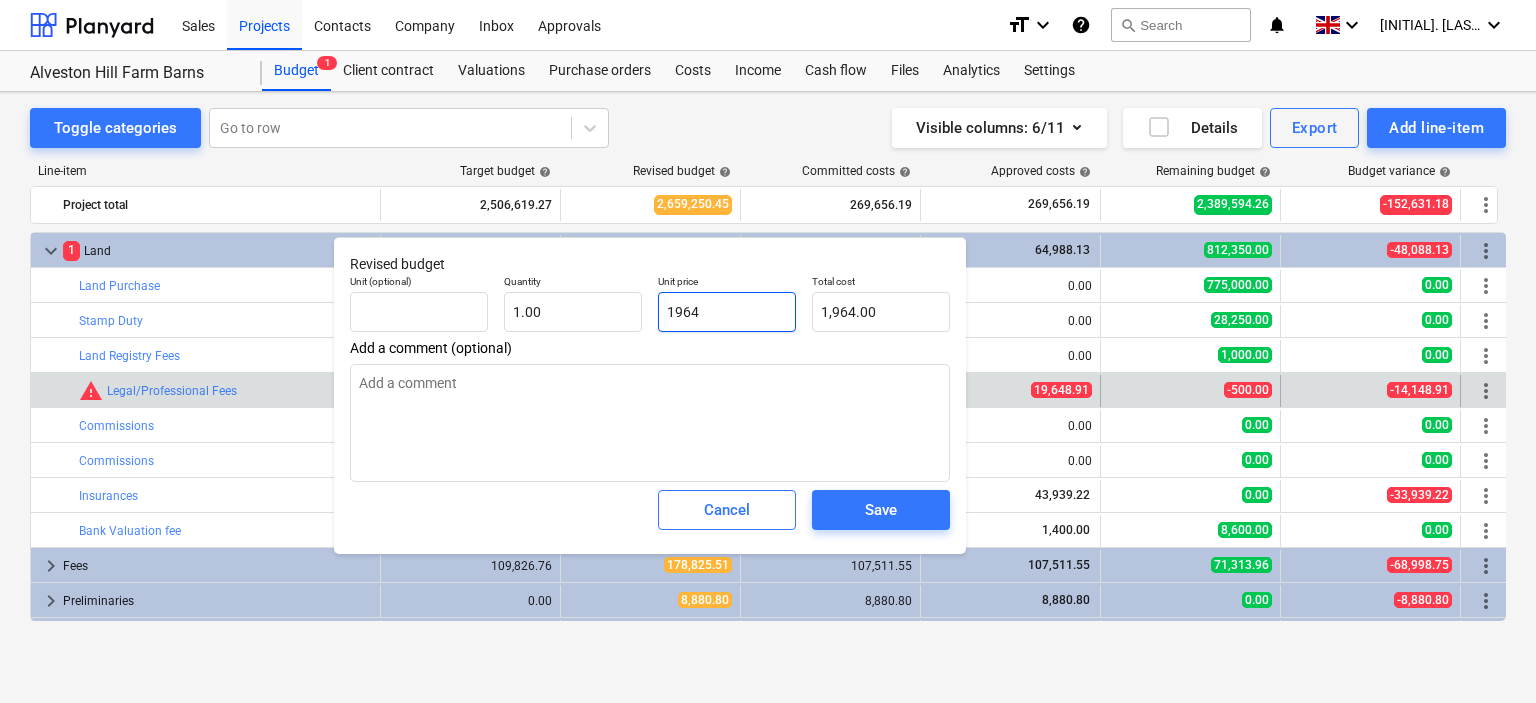 type on "x" 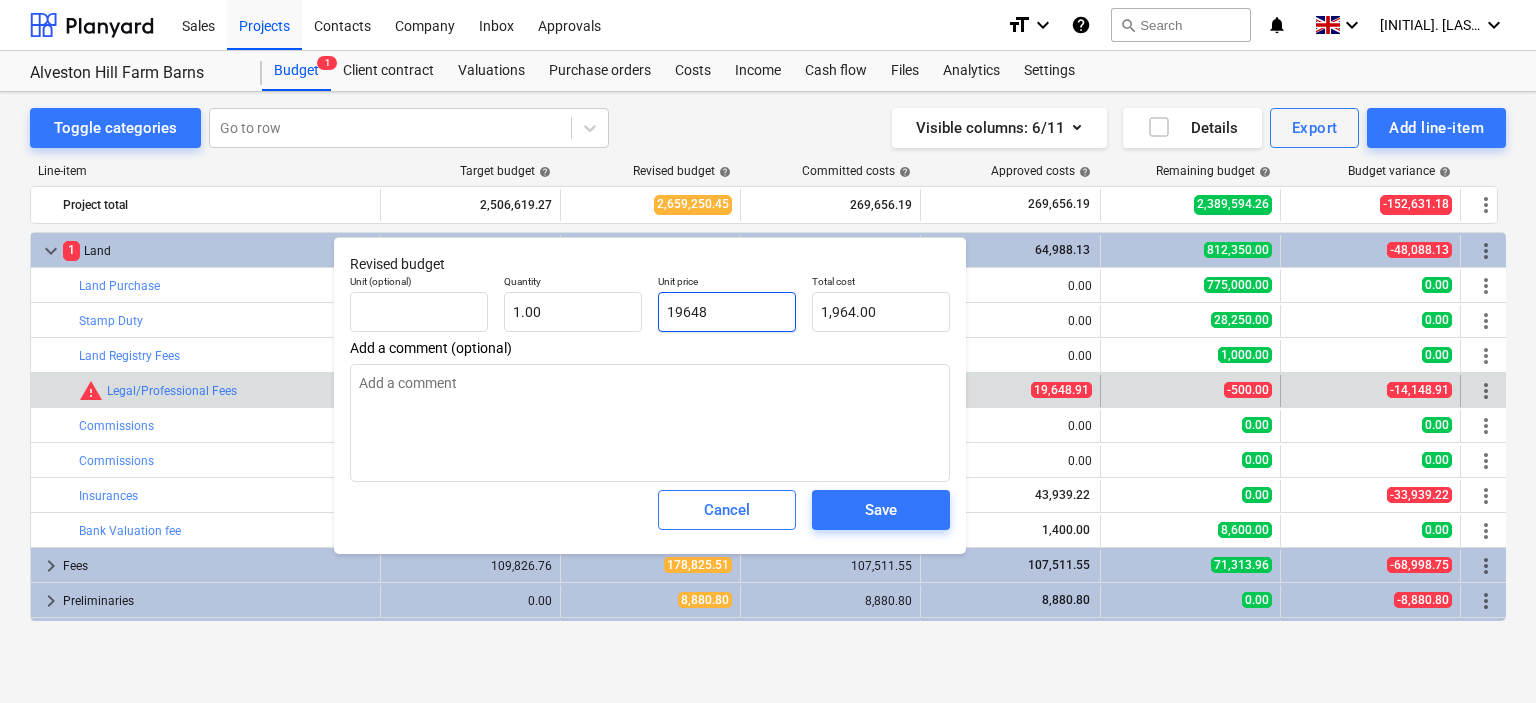 type on "19,648.00" 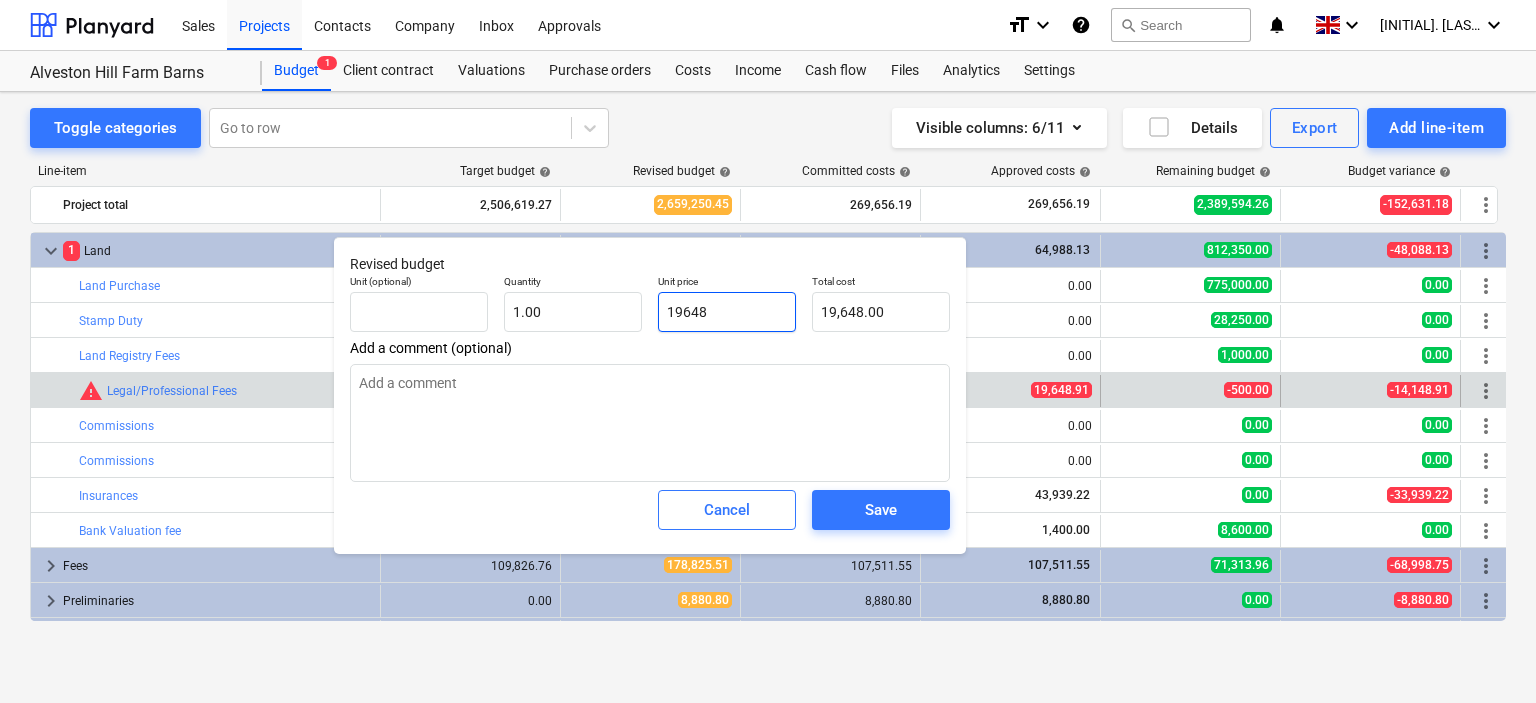type on "x" 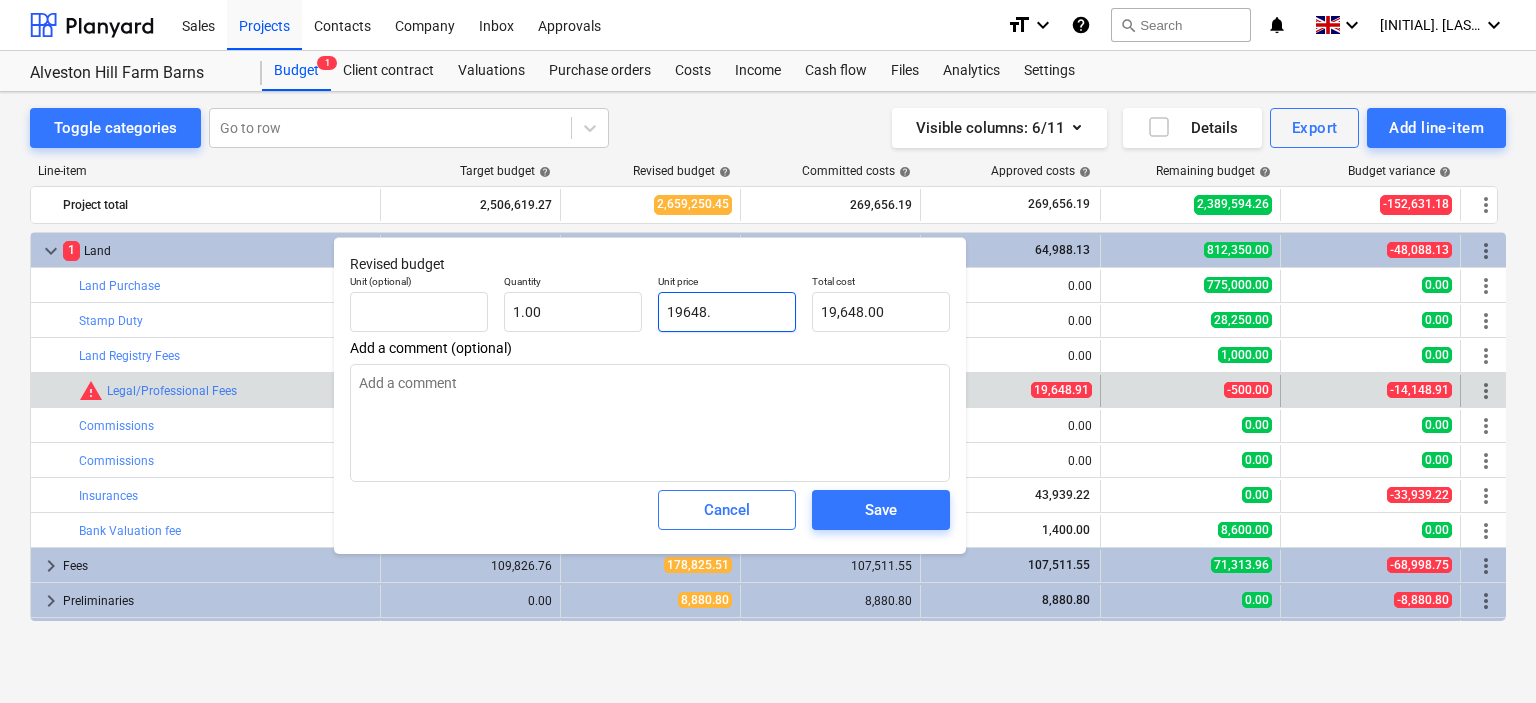 type on "x" 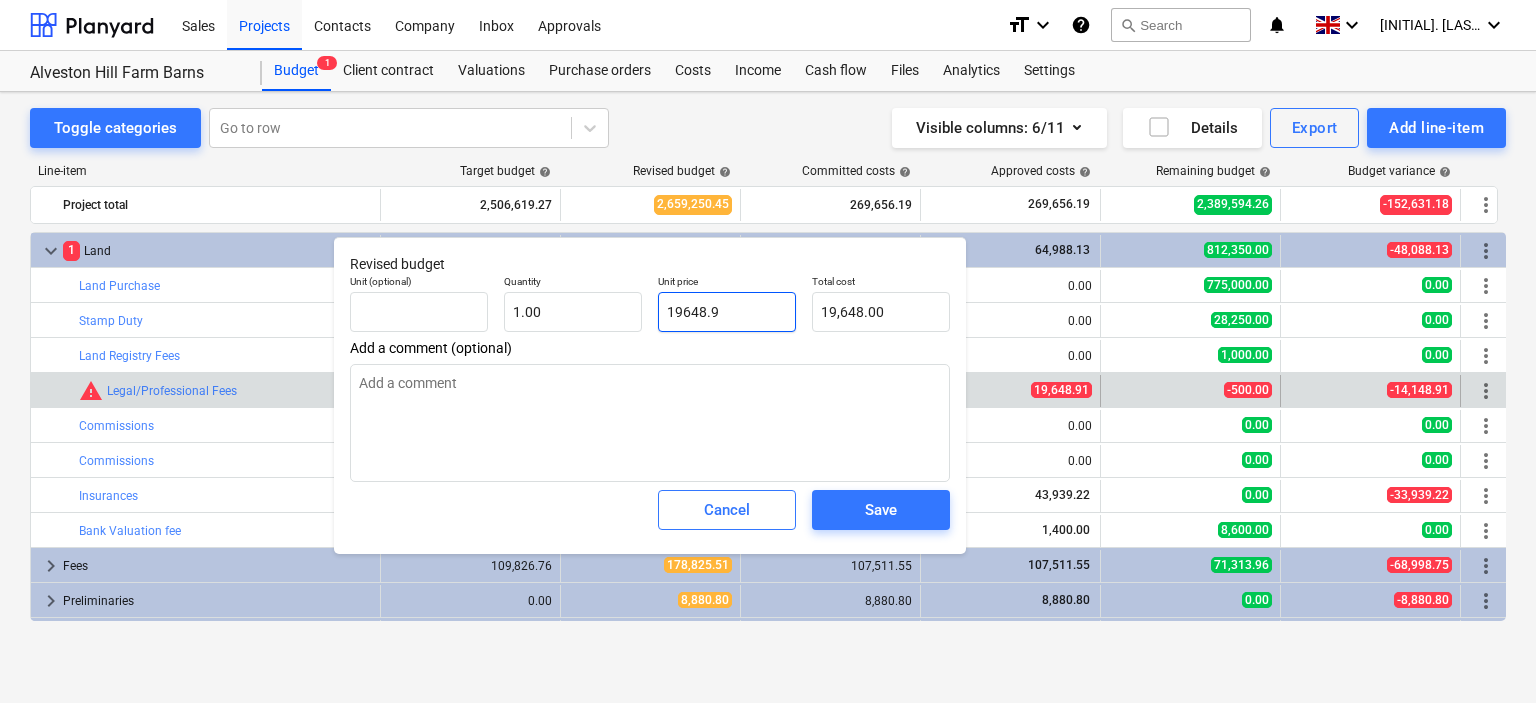 type on "19,648.90" 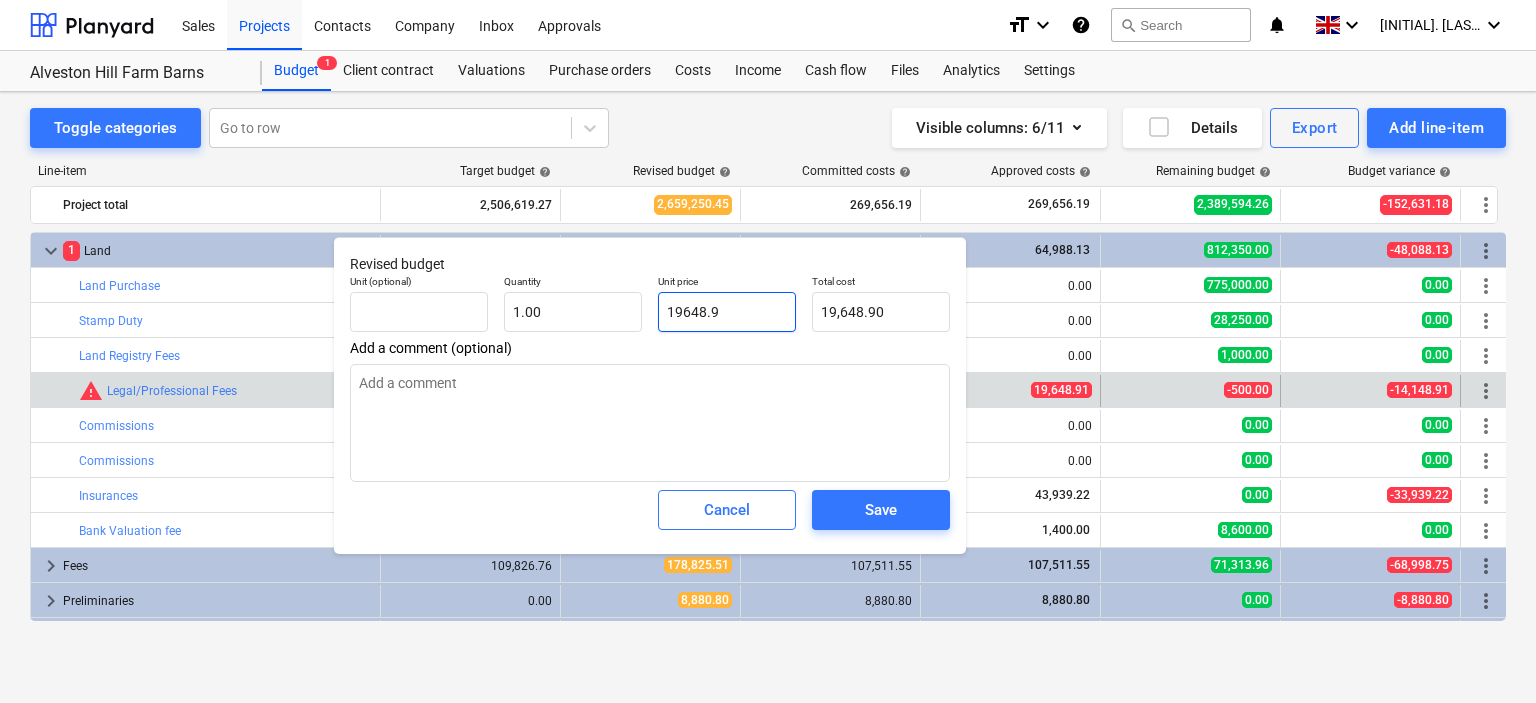 type on "19648.91" 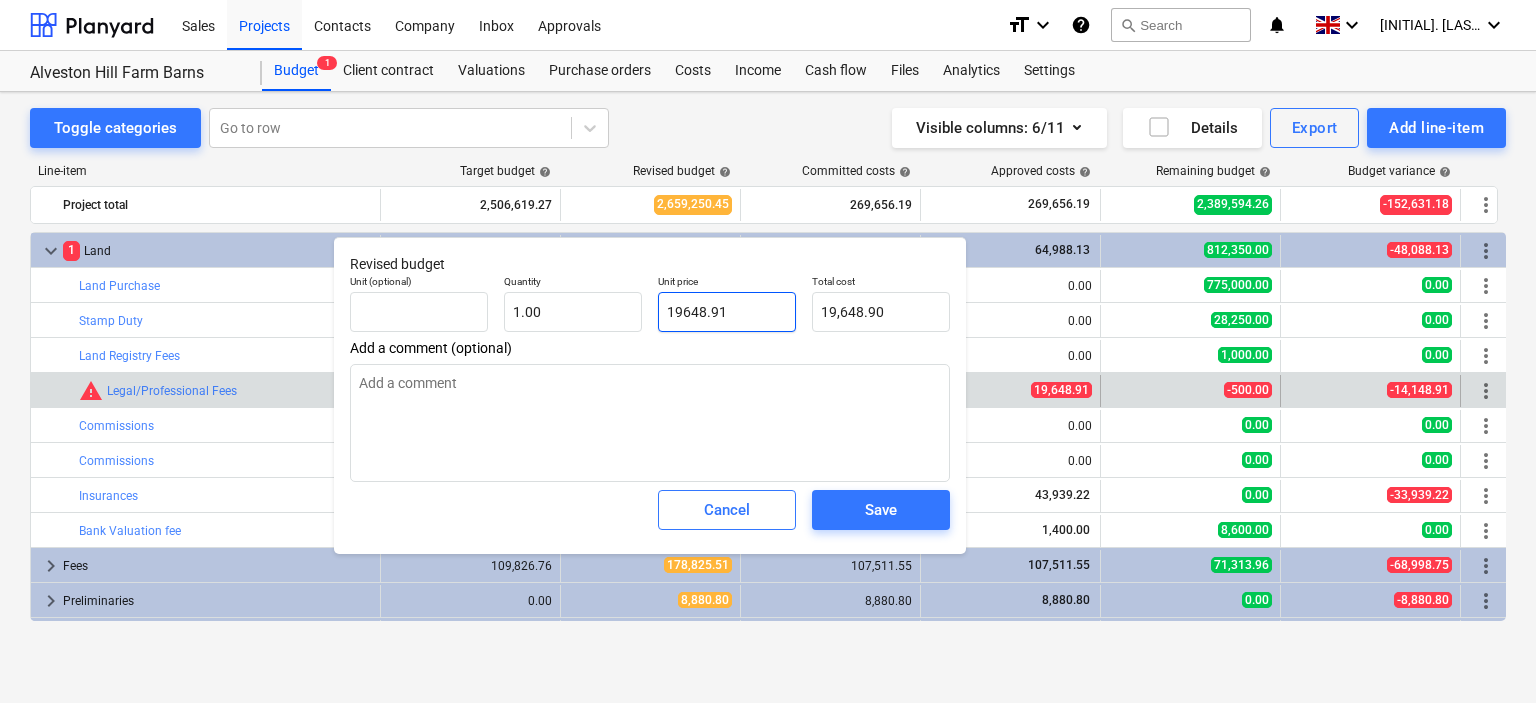type on "x" 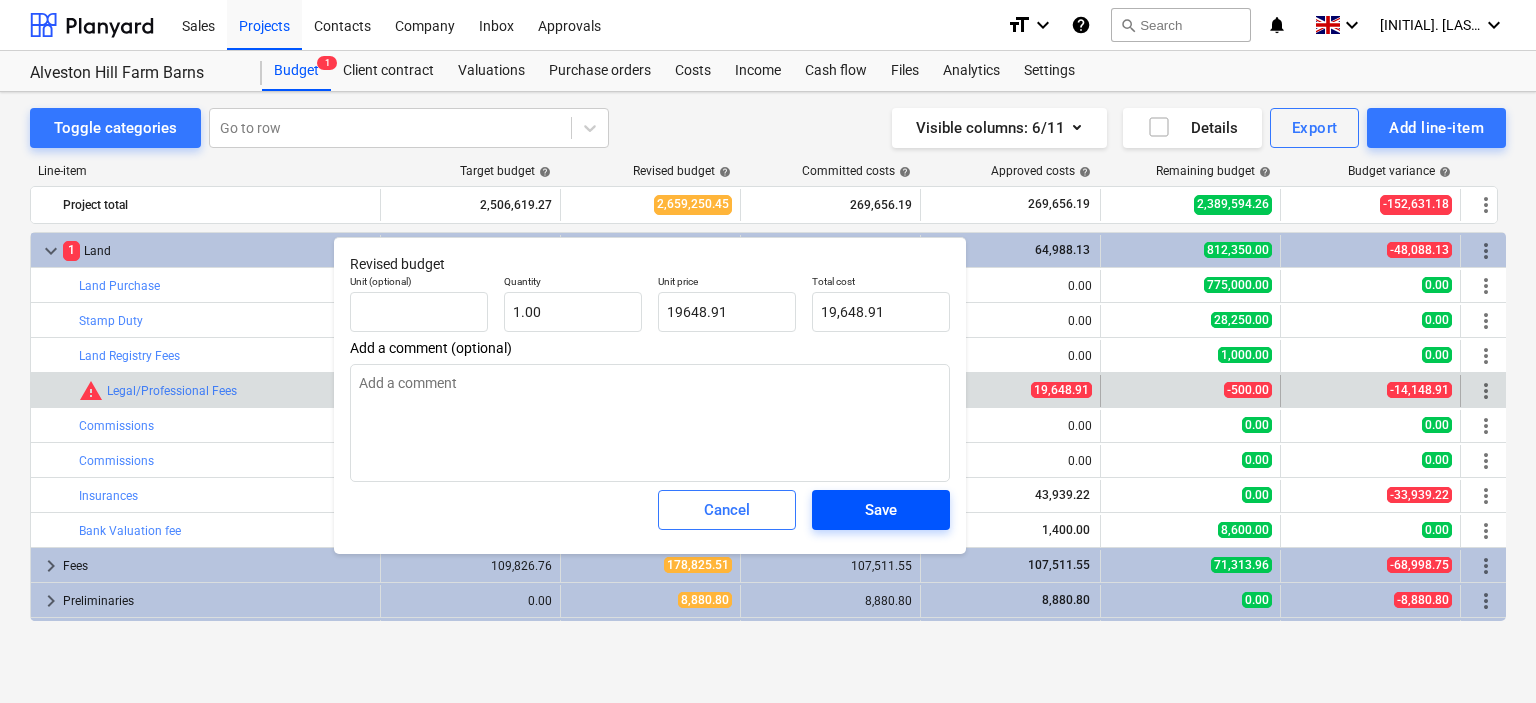 click on "Save" at bounding box center (881, 510) 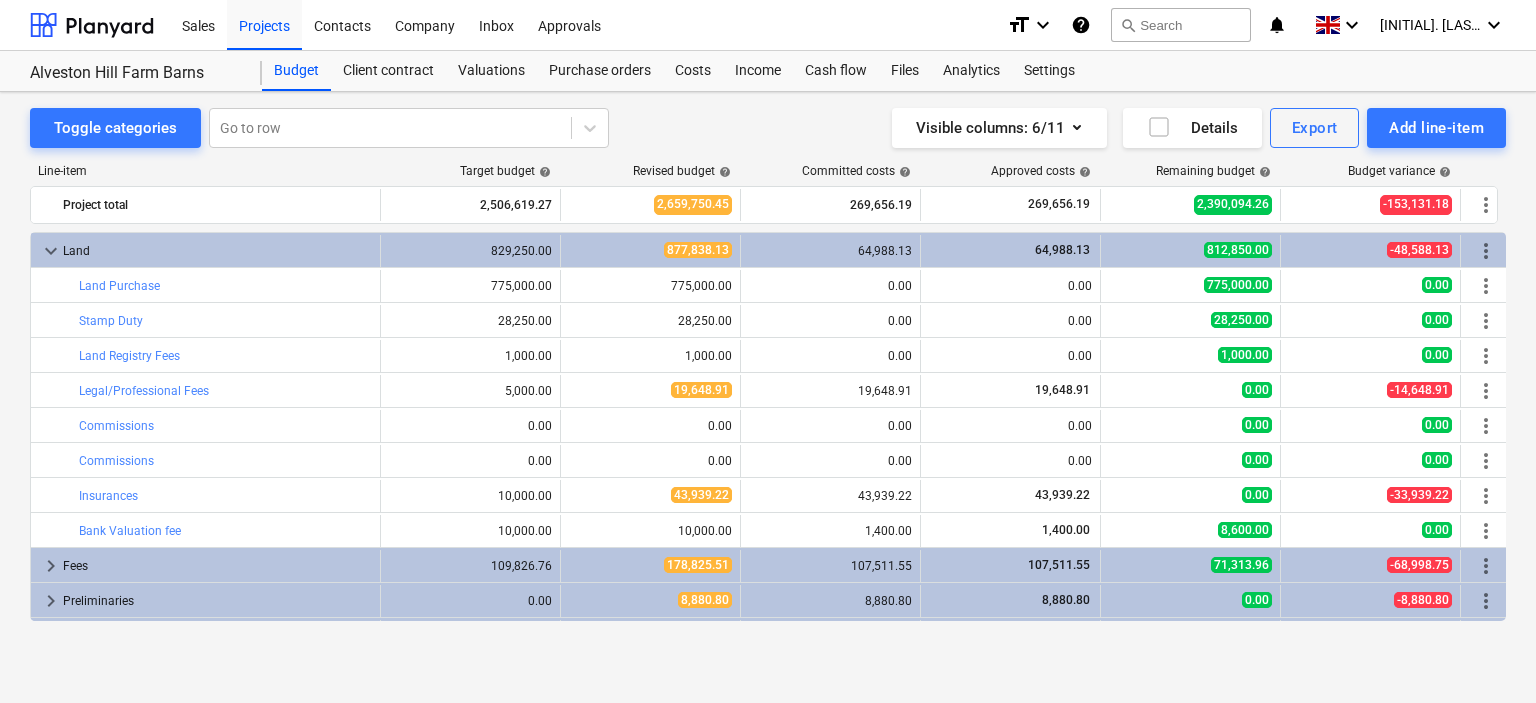 type on "x" 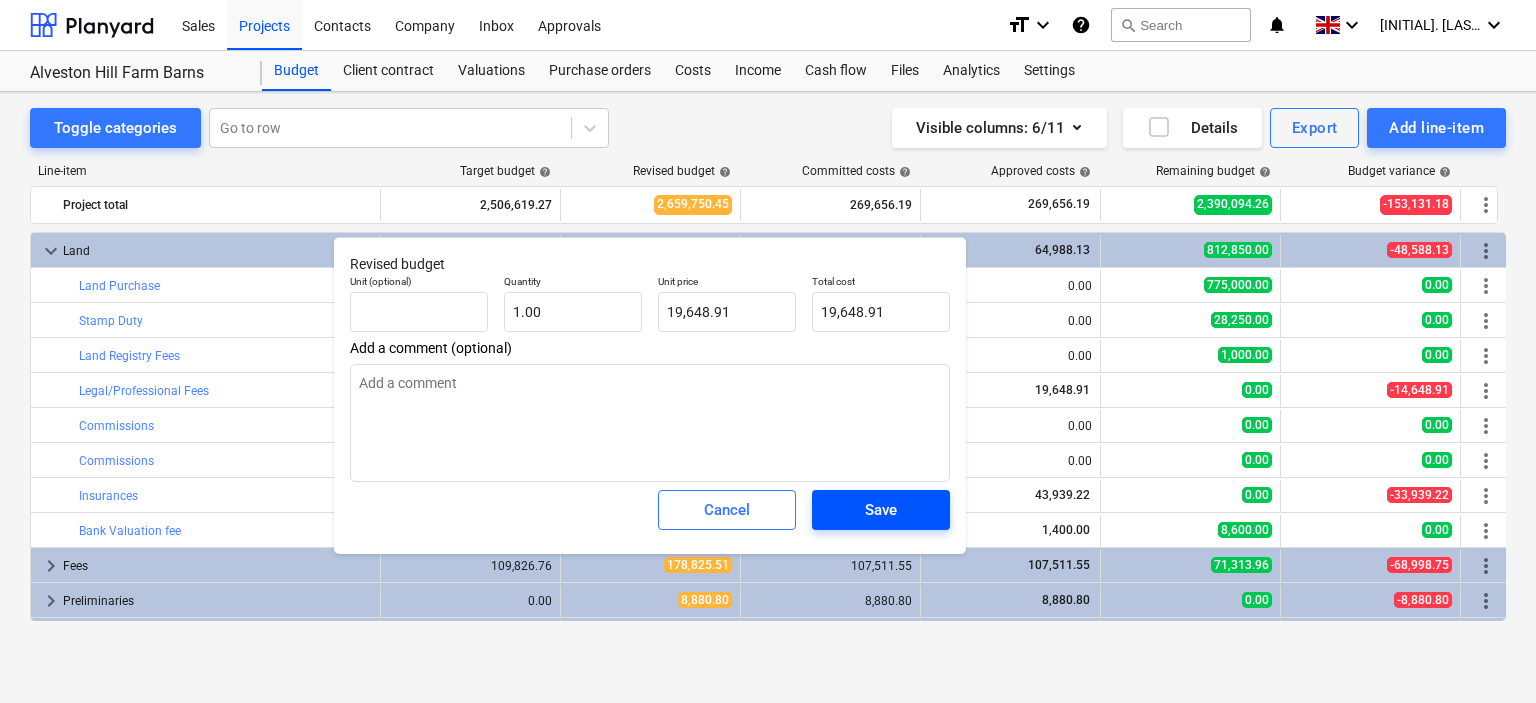 type on "x" 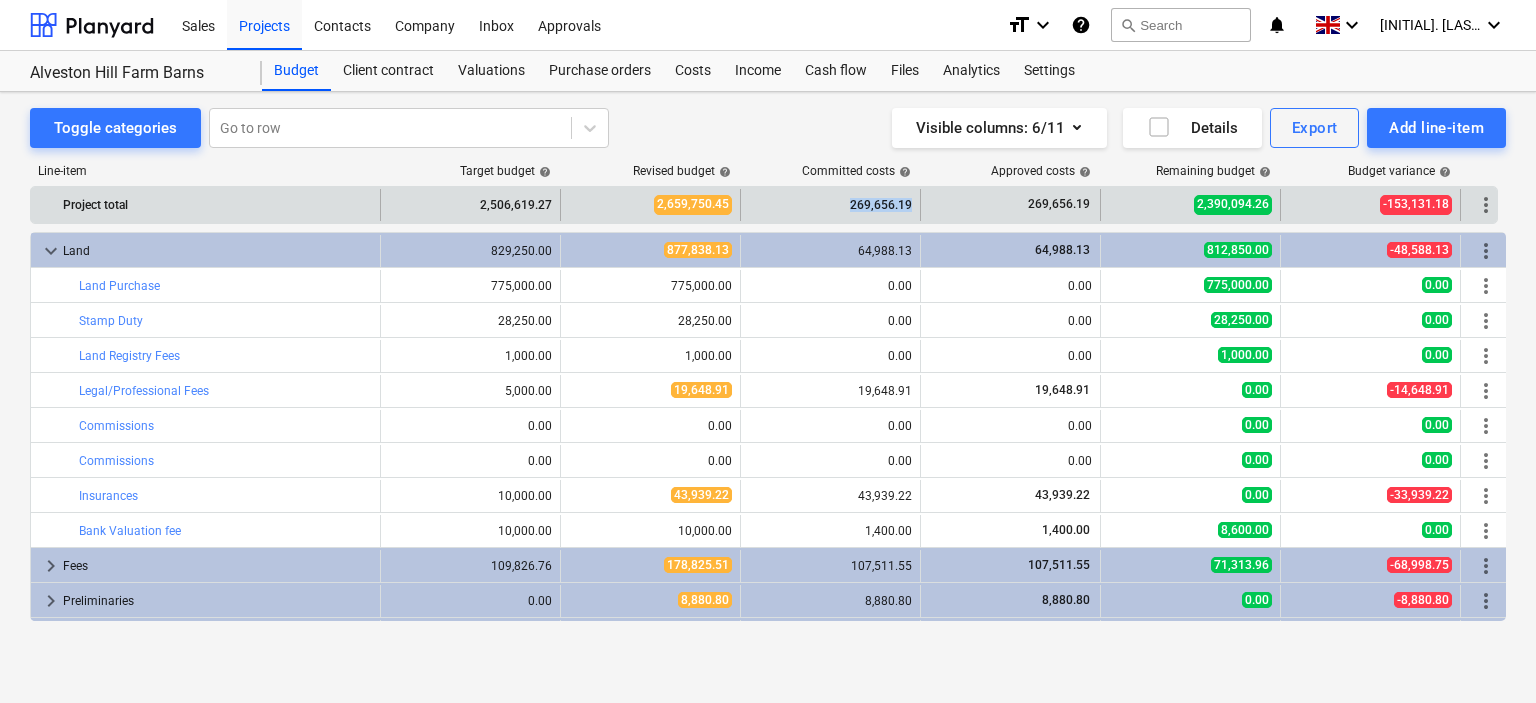 drag, startPoint x: 844, startPoint y: 204, endPoint x: 909, endPoint y: 203, distance: 65.00769 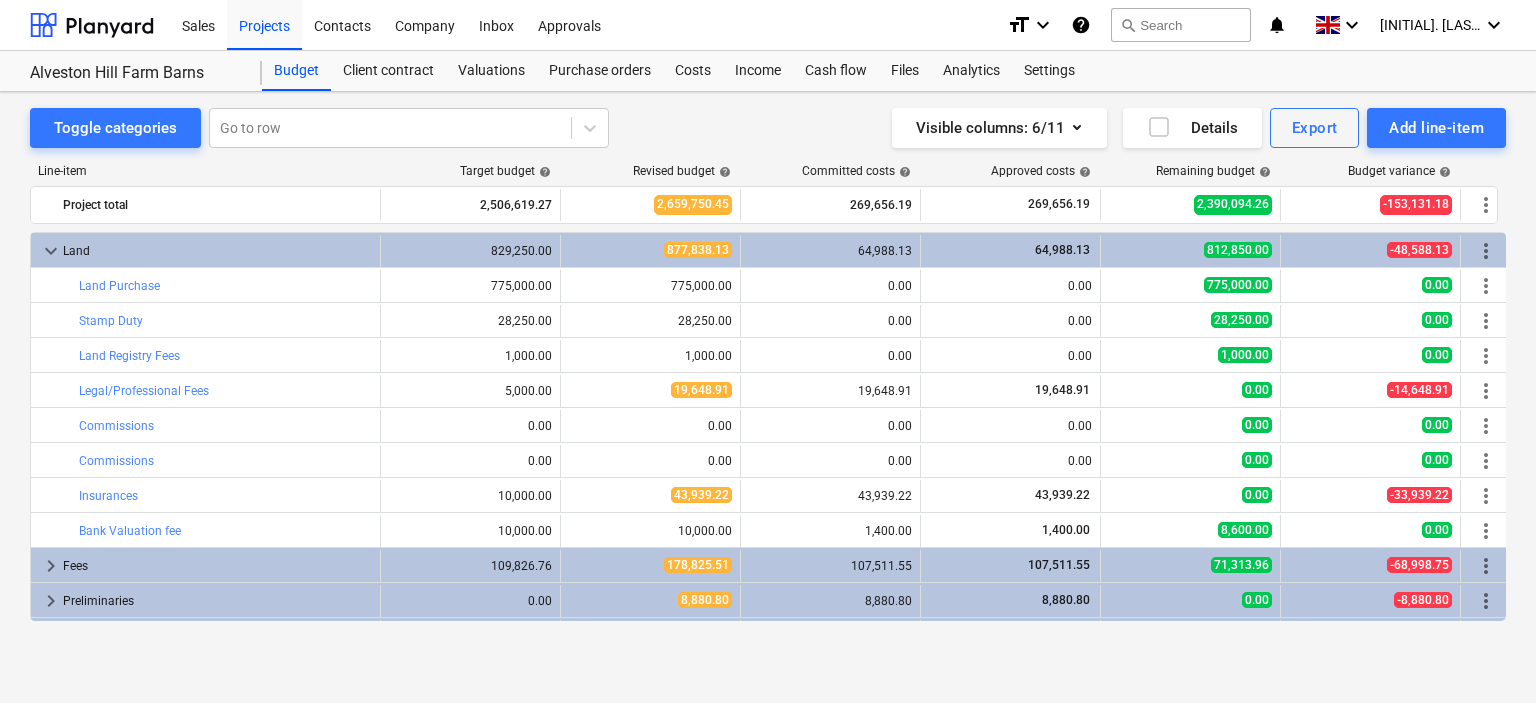 click on "Visible columns :   6/11 Details Export Add line-item" at bounding box center (1130, 128) 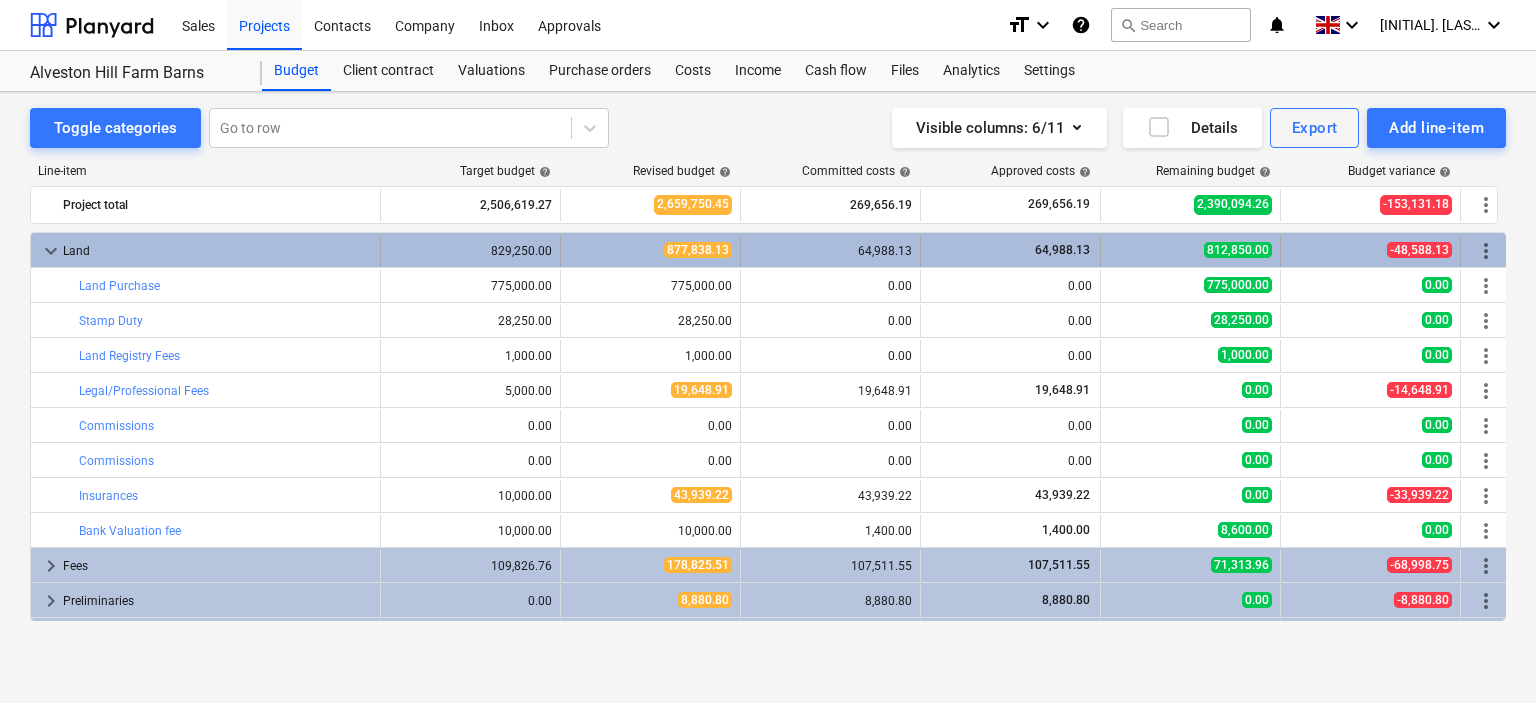 click on "keyboard_arrow_down" at bounding box center (51, 251) 